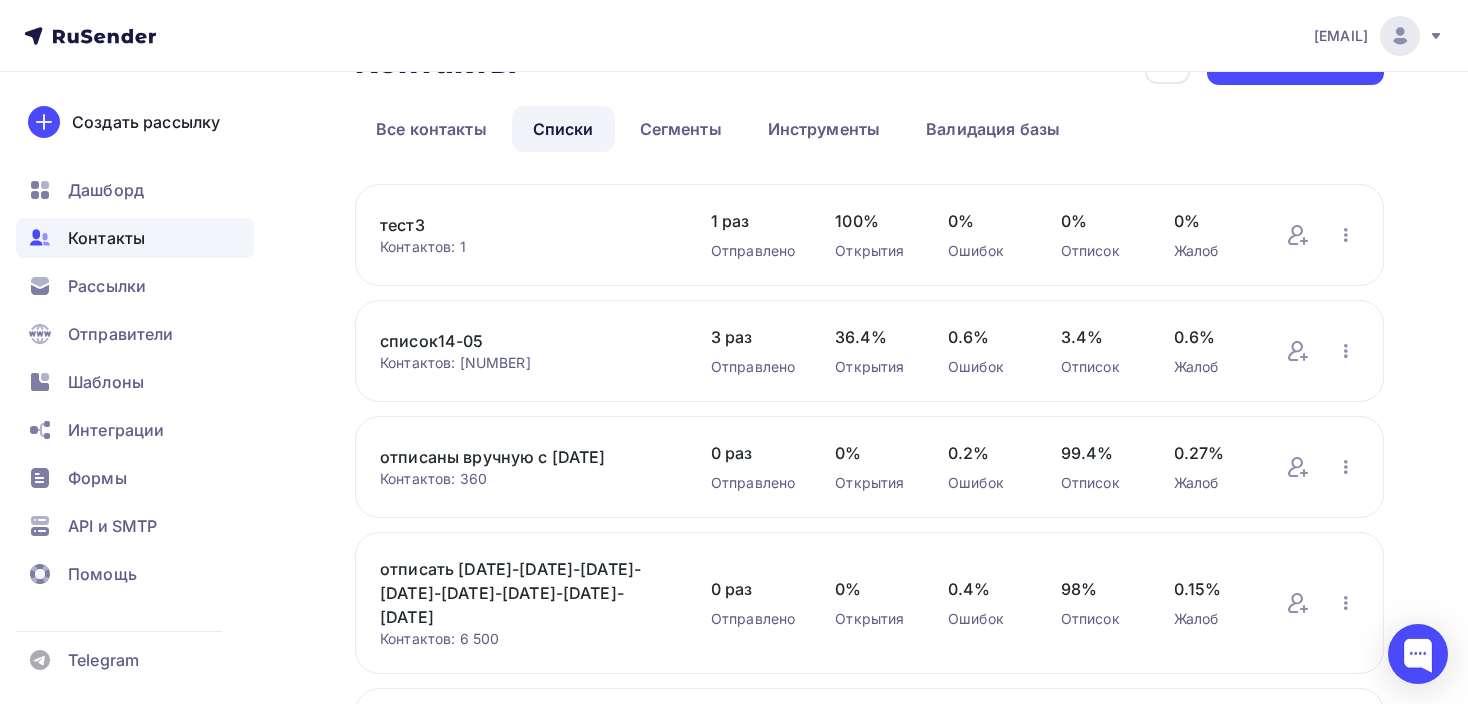 scroll, scrollTop: 100, scrollLeft: 0, axis: vertical 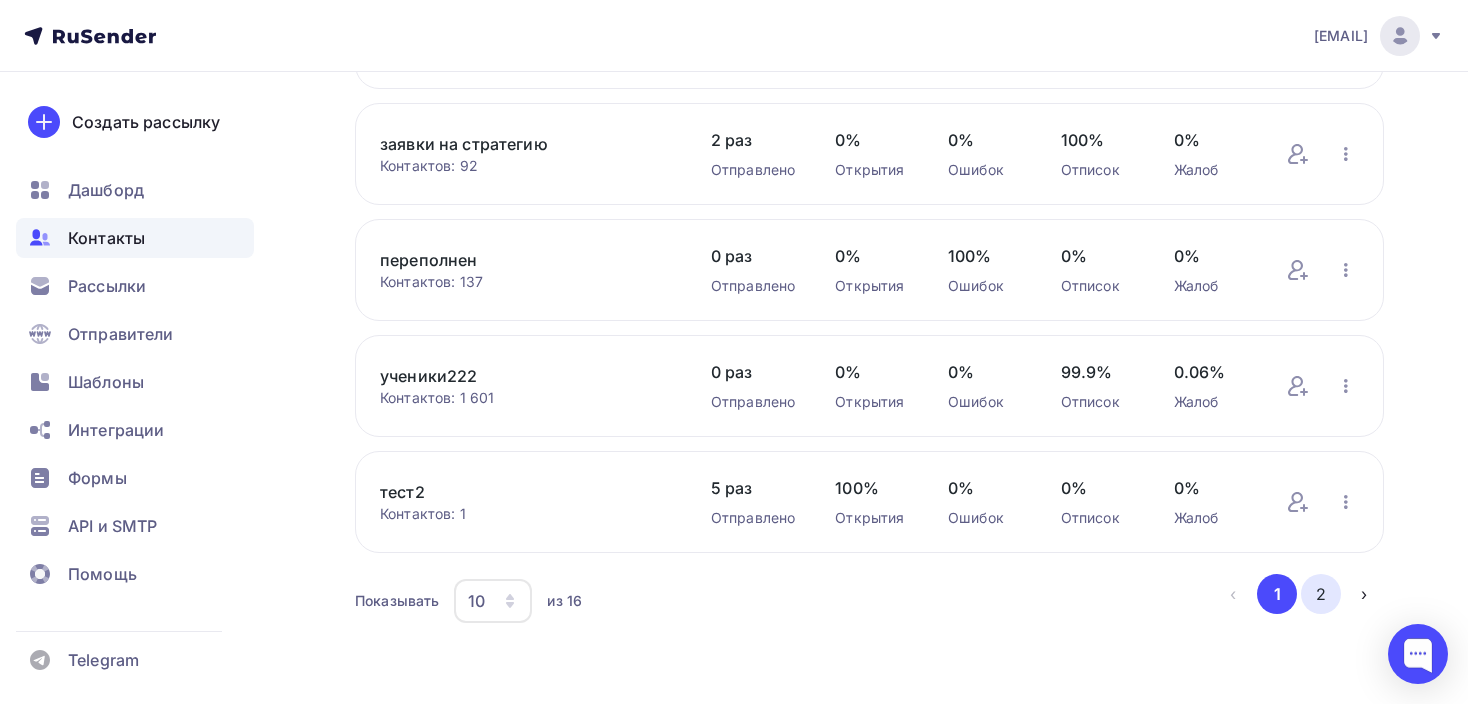 click on "2" at bounding box center [1321, 594] 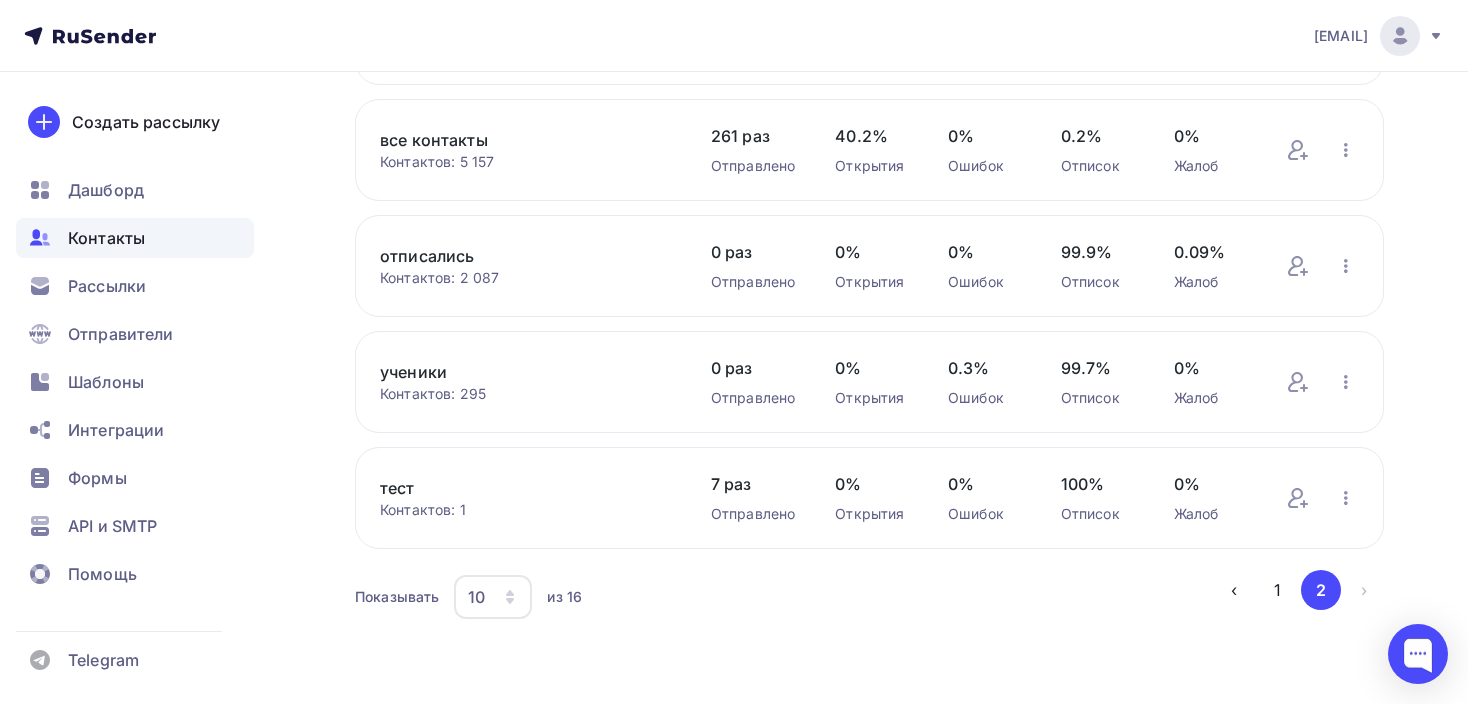 scroll, scrollTop: 380, scrollLeft: 0, axis: vertical 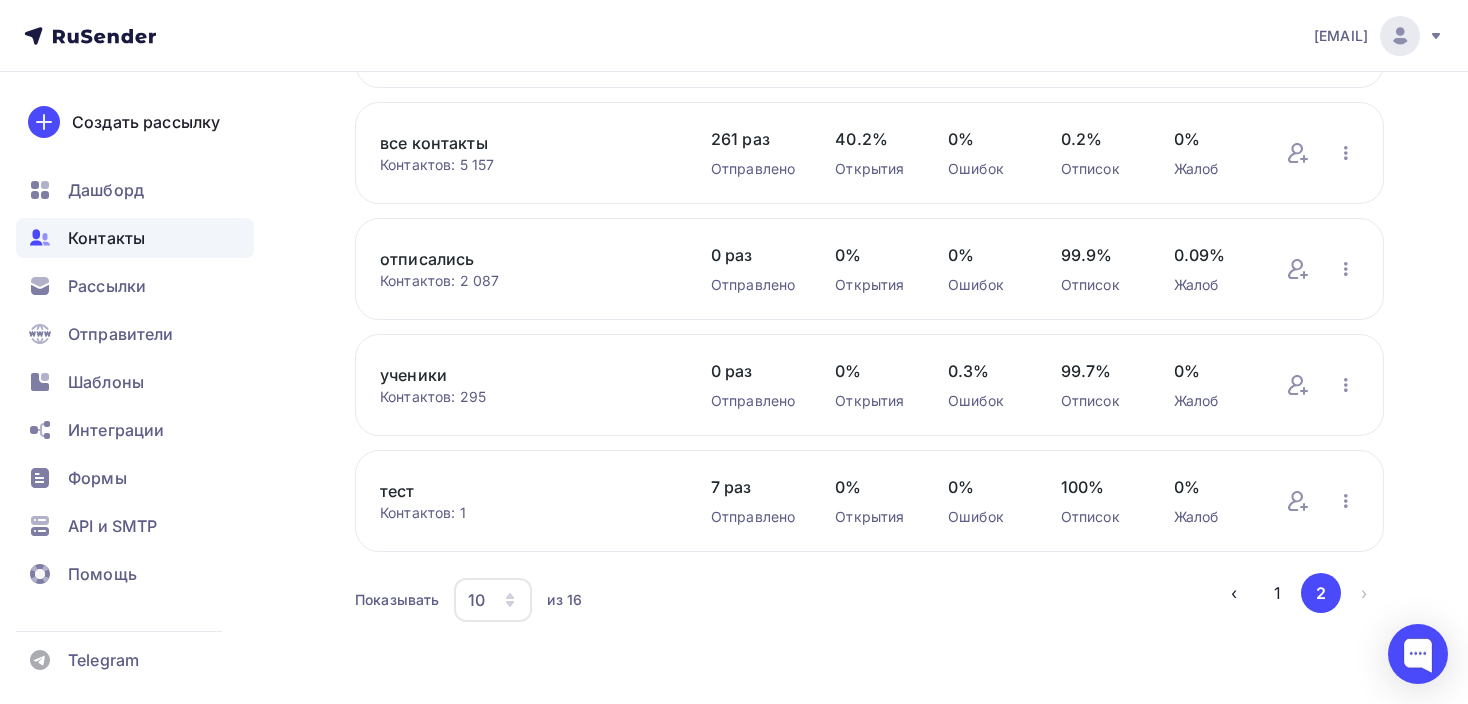 click on "все контакты" at bounding box center (525, 143) 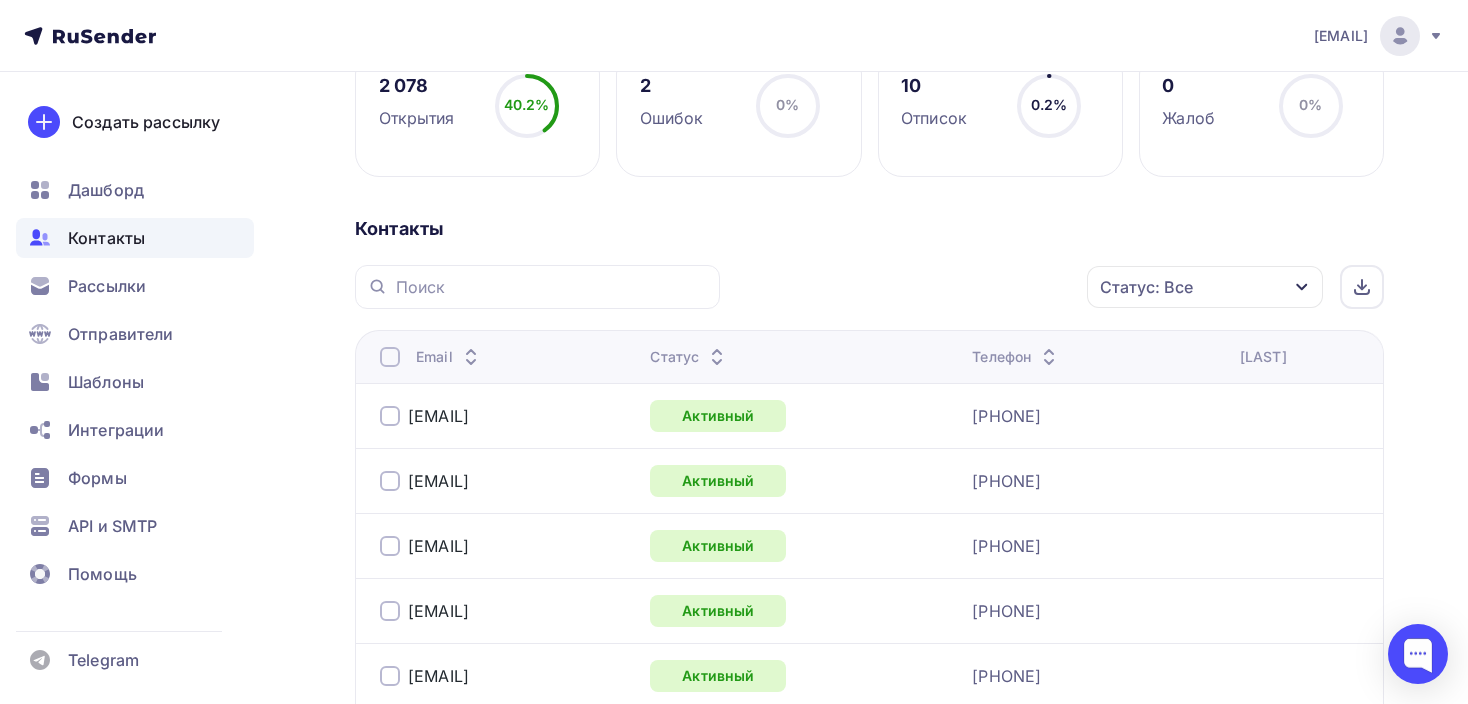 scroll, scrollTop: 333, scrollLeft: 0, axis: vertical 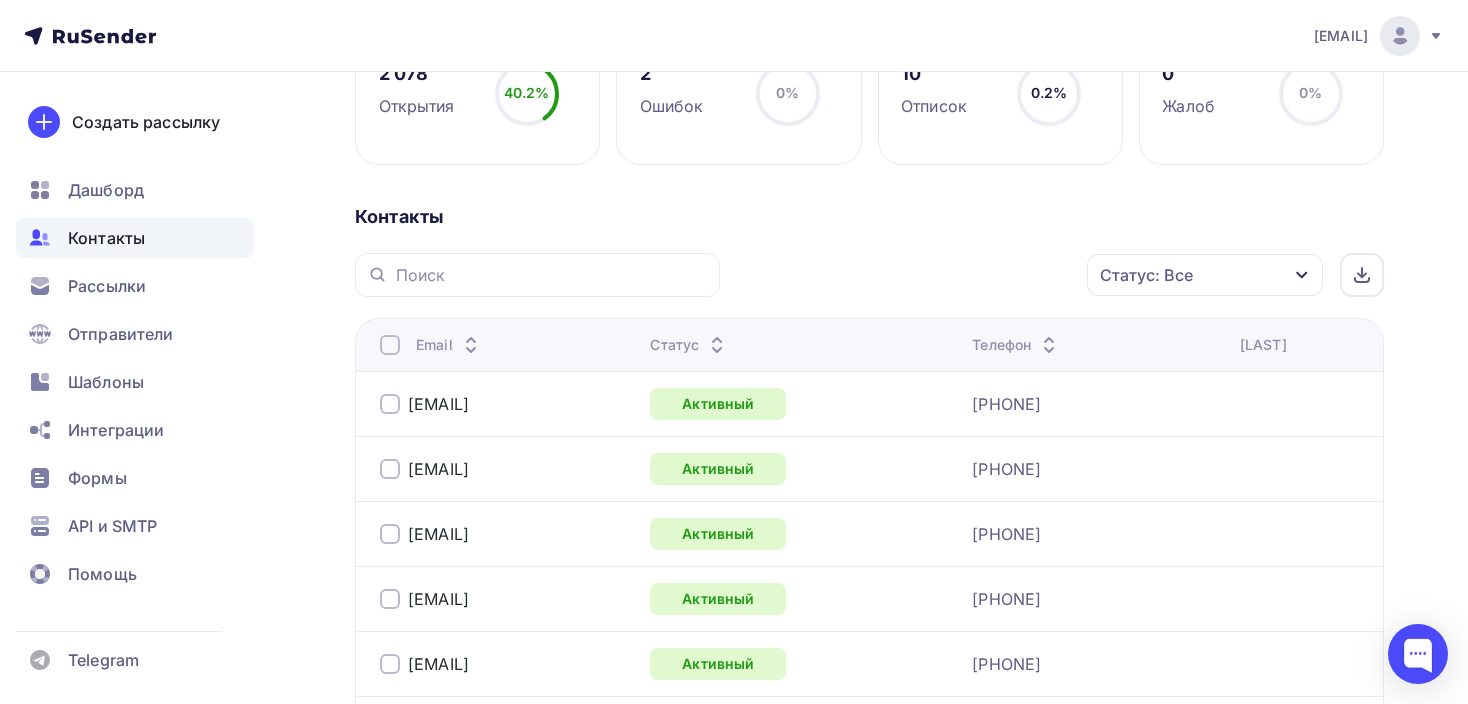 click on "Статус: Все" at bounding box center (1146, 275) 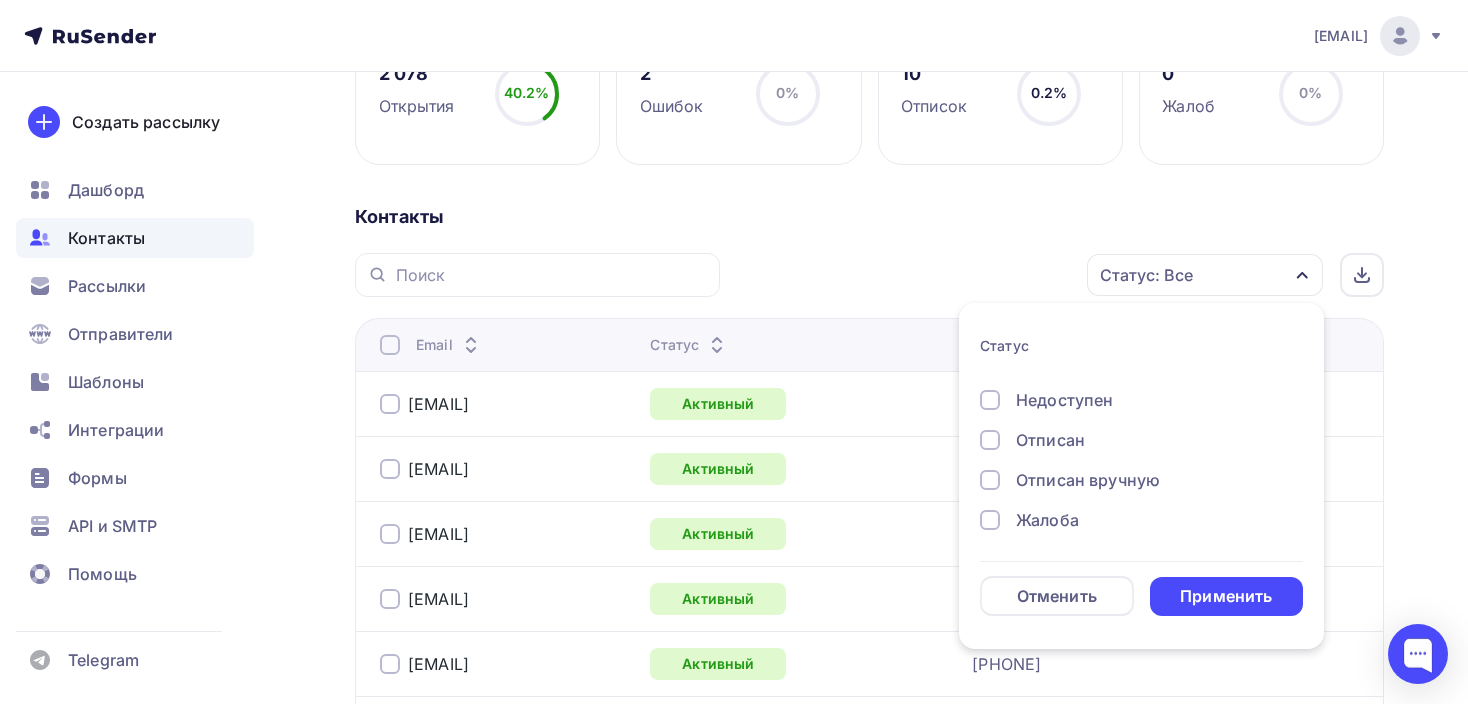 scroll, scrollTop: 144, scrollLeft: 0, axis: vertical 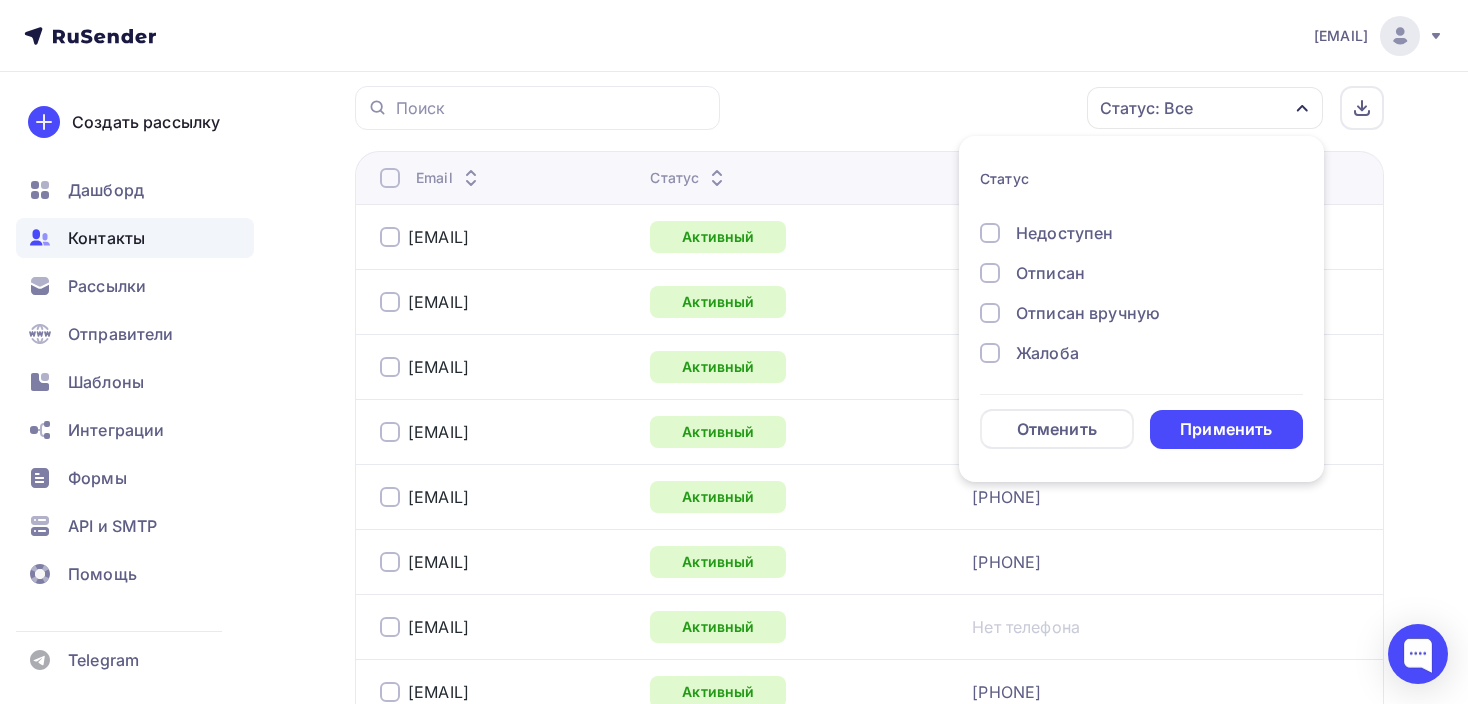 click at bounding box center [990, 313] 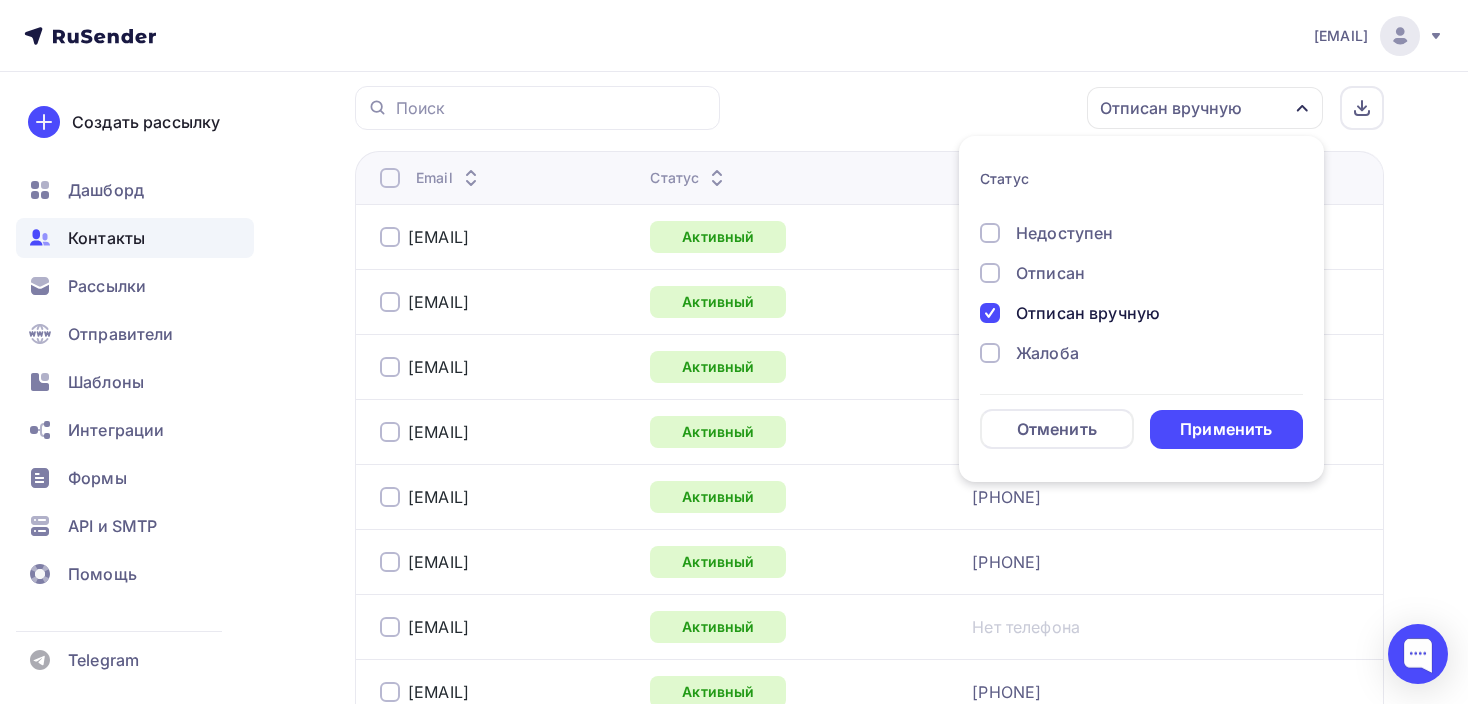 click on "Применить" at bounding box center (1226, 429) 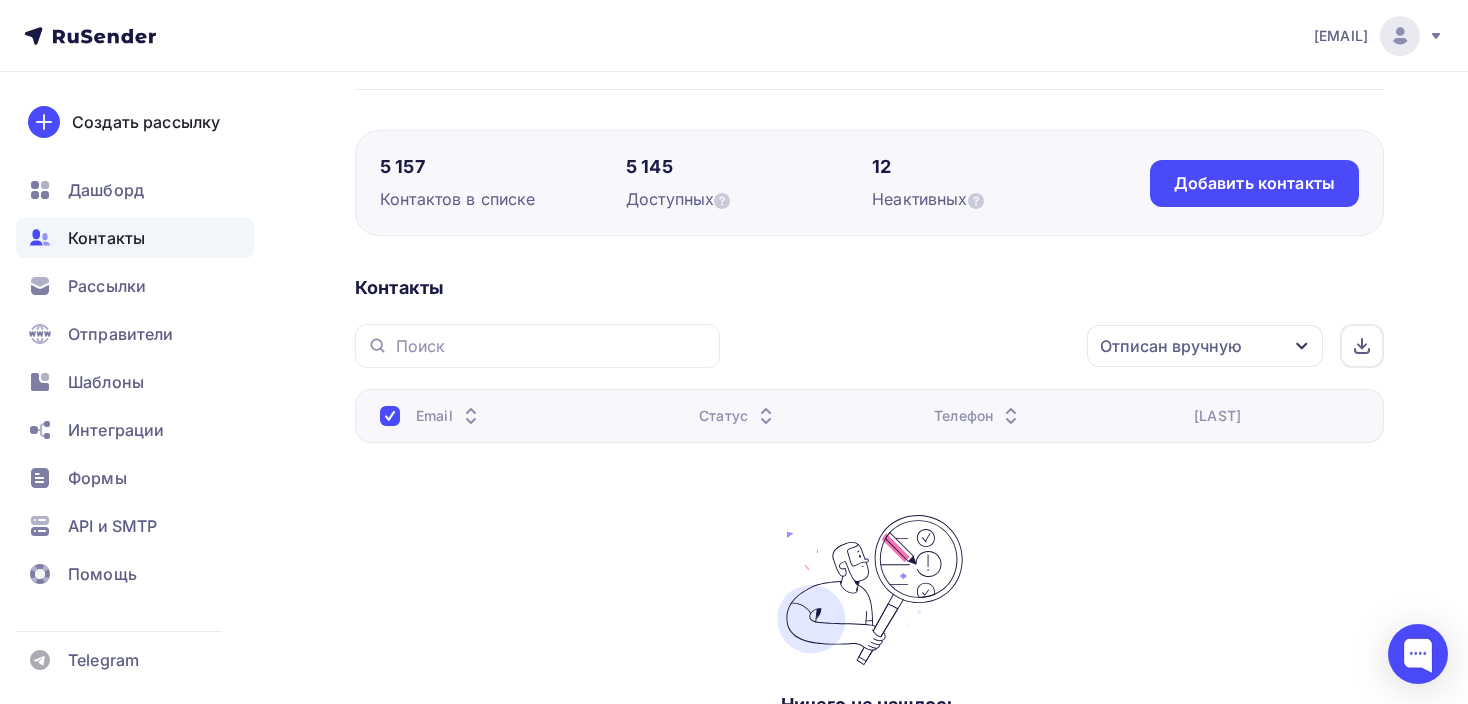 scroll, scrollTop: 32, scrollLeft: 0, axis: vertical 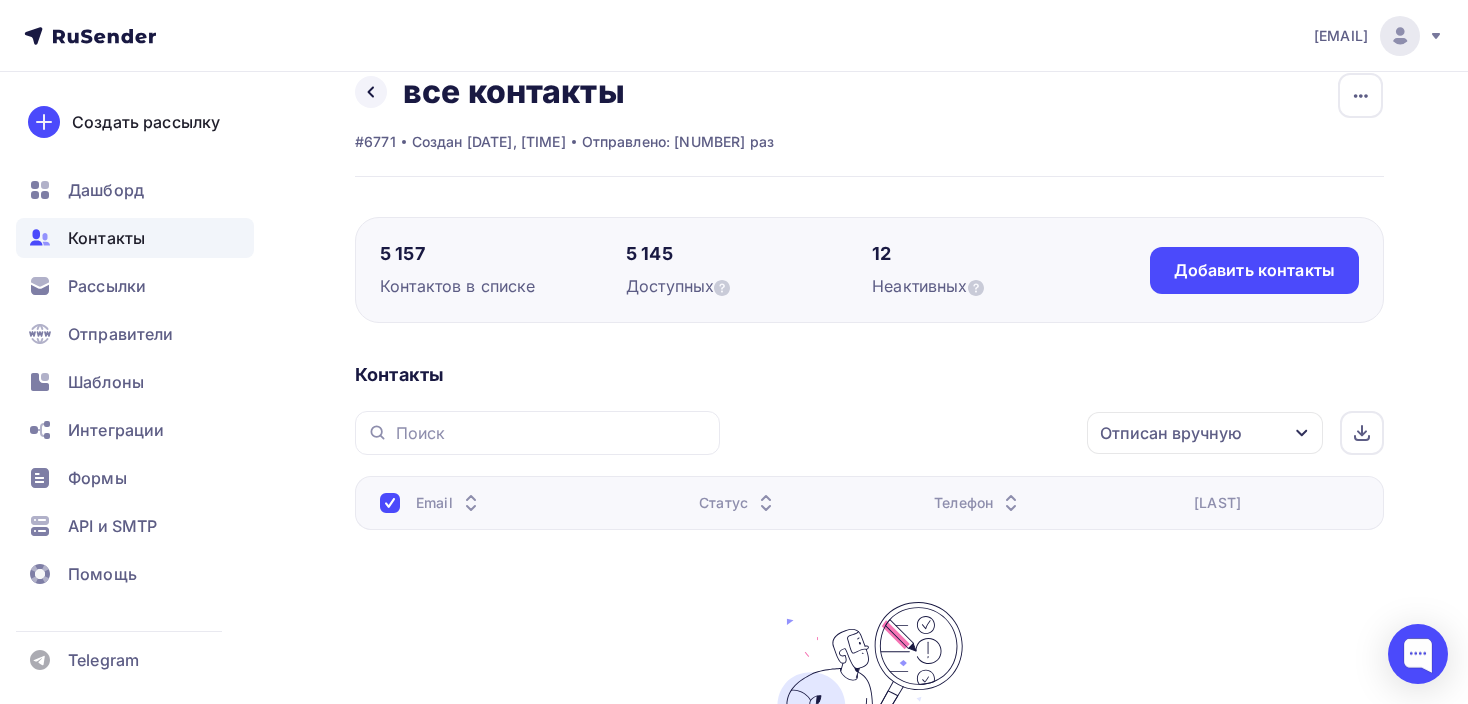 click on "Контакты" at bounding box center (135, 238) 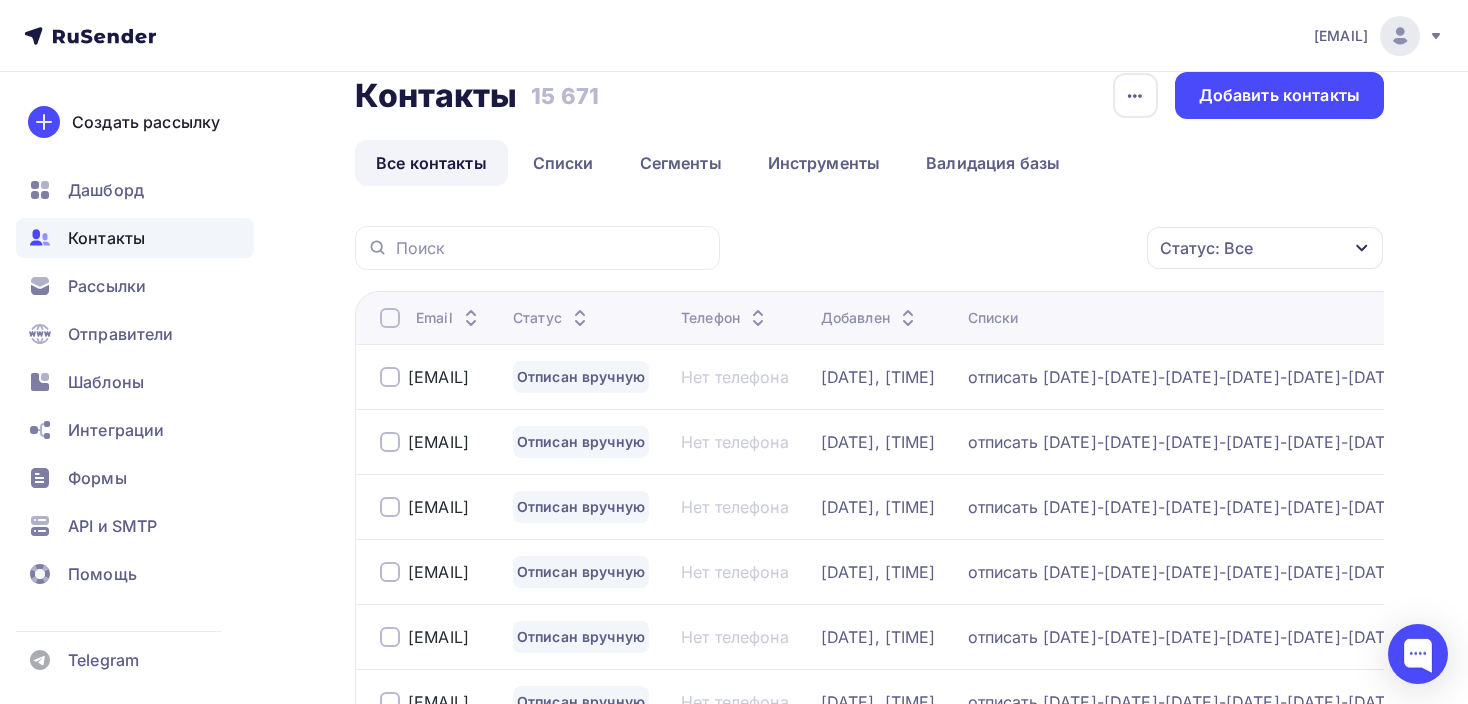 scroll, scrollTop: 0, scrollLeft: 0, axis: both 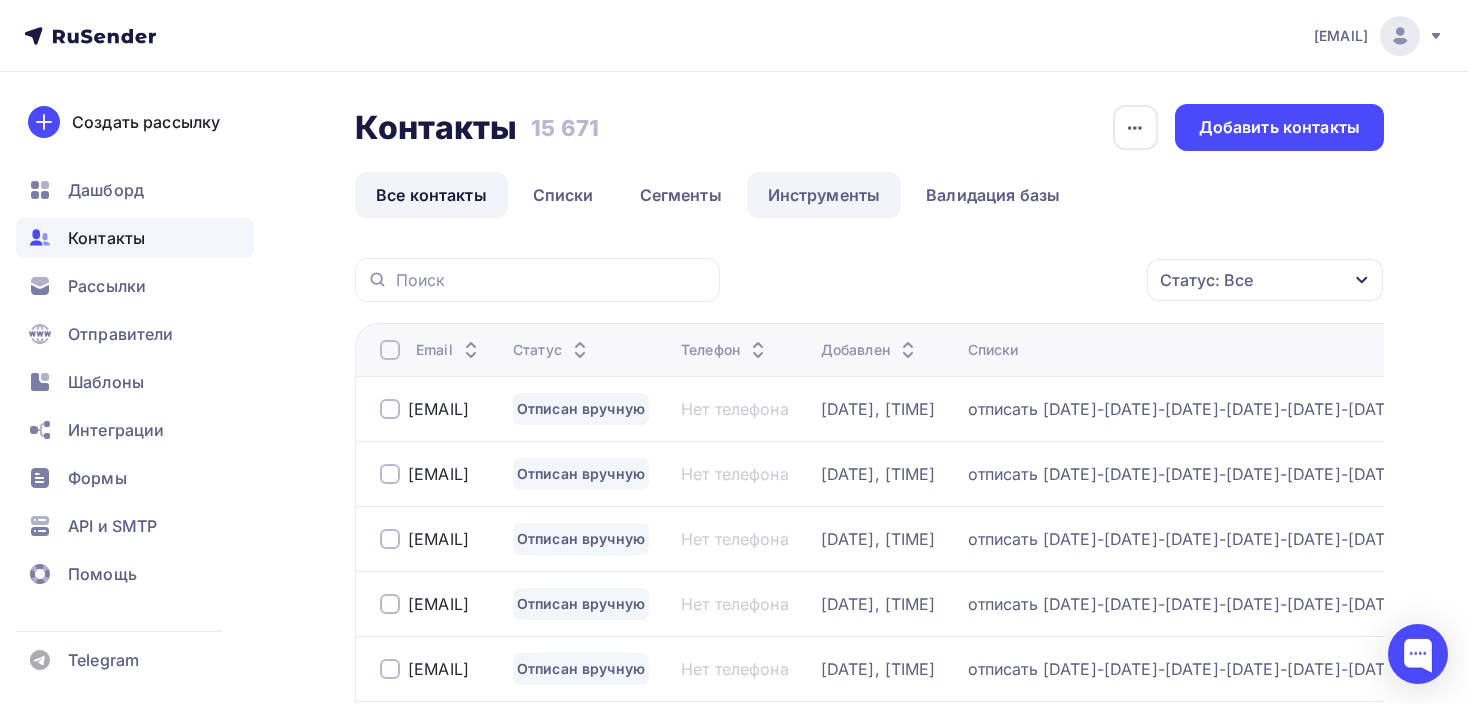click on "Инструменты" at bounding box center (824, 195) 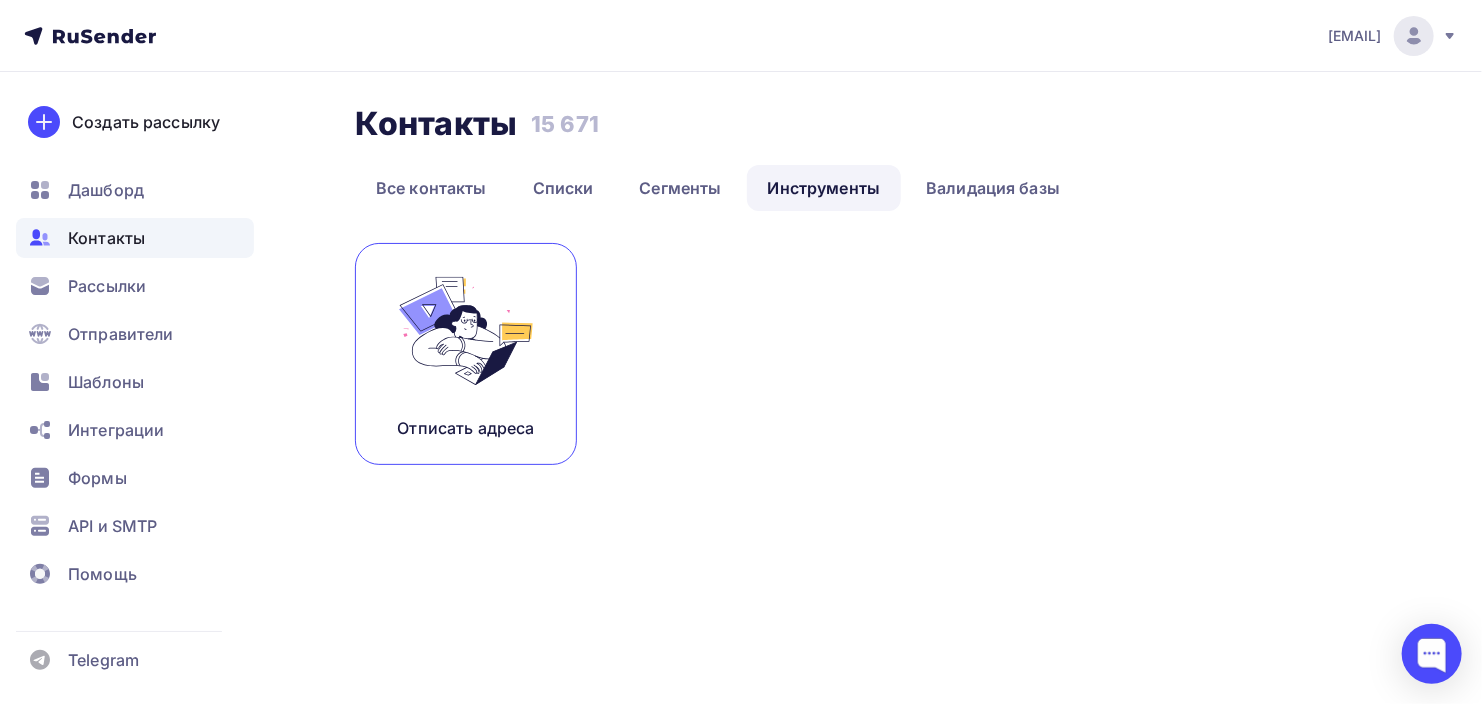 click at bounding box center (466, 331) 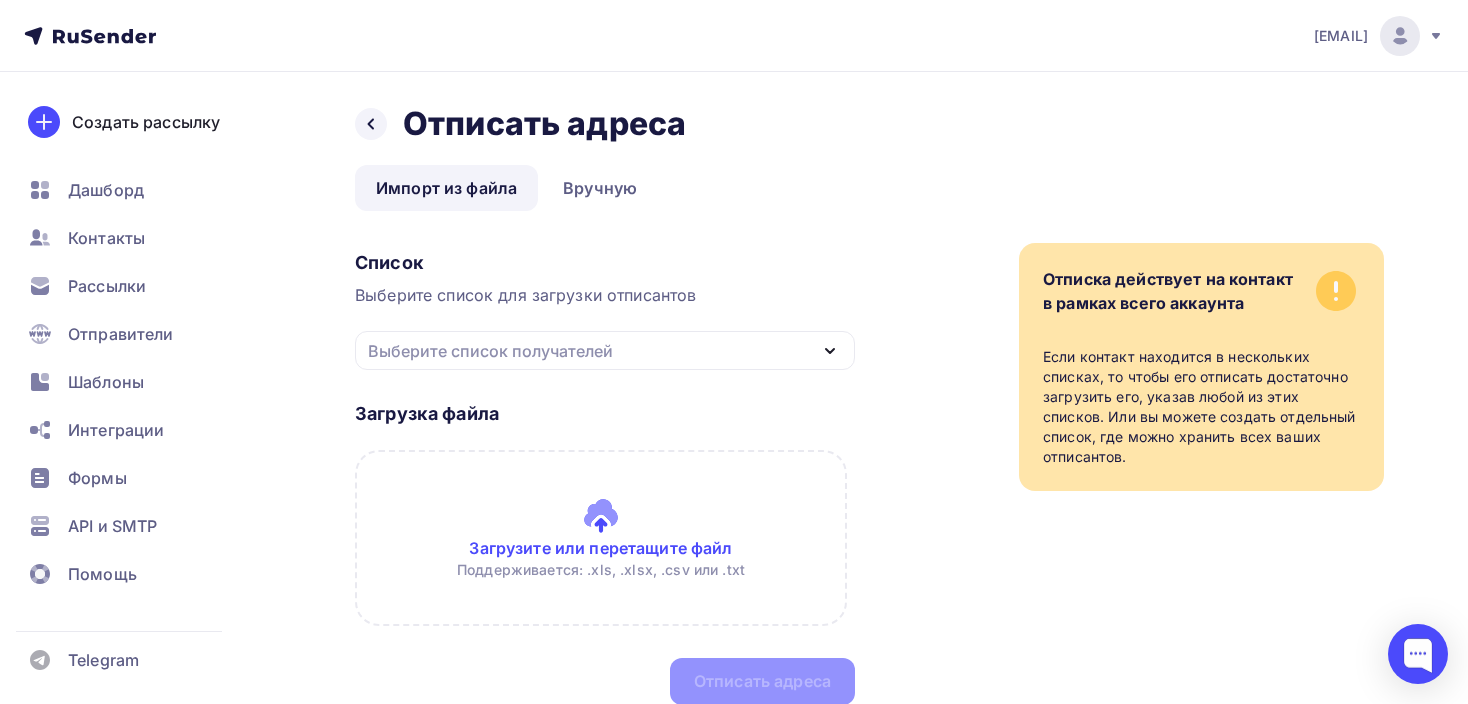 click on "Выберите список получателей" at bounding box center [490, 351] 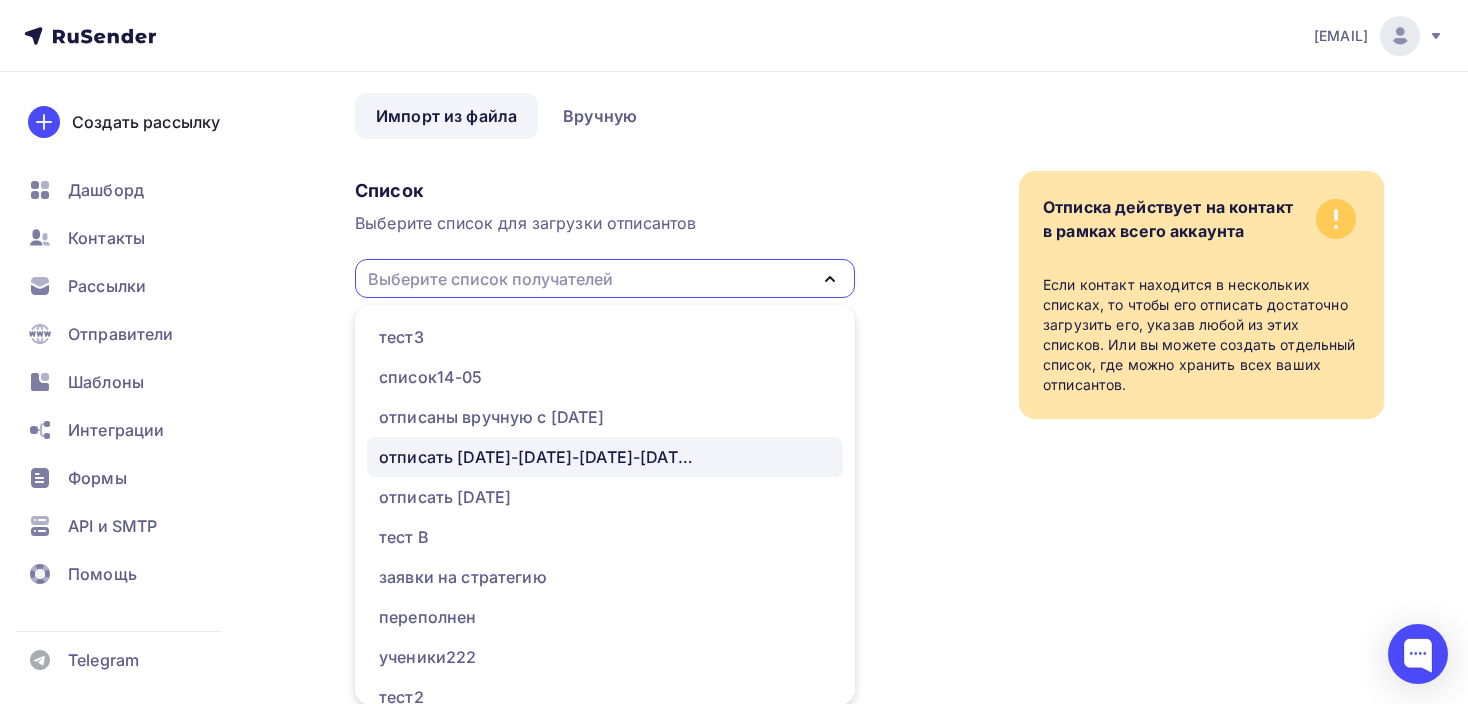 click on "отписать [DATE]-[DATE]-[DATE]-[DATE]-[DATE]-[DATE]-[DATE]-[DATE]" at bounding box center [539, 457] 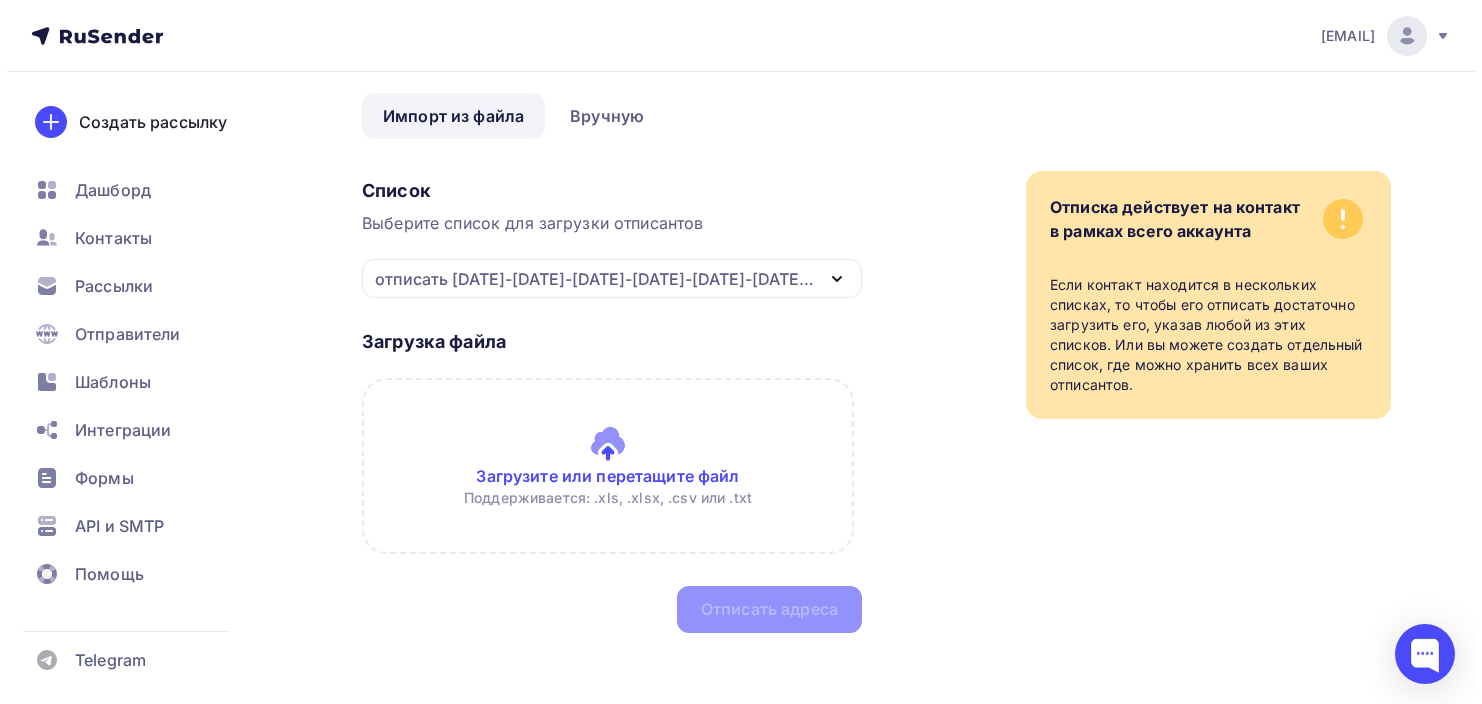 scroll, scrollTop: 0, scrollLeft: 0, axis: both 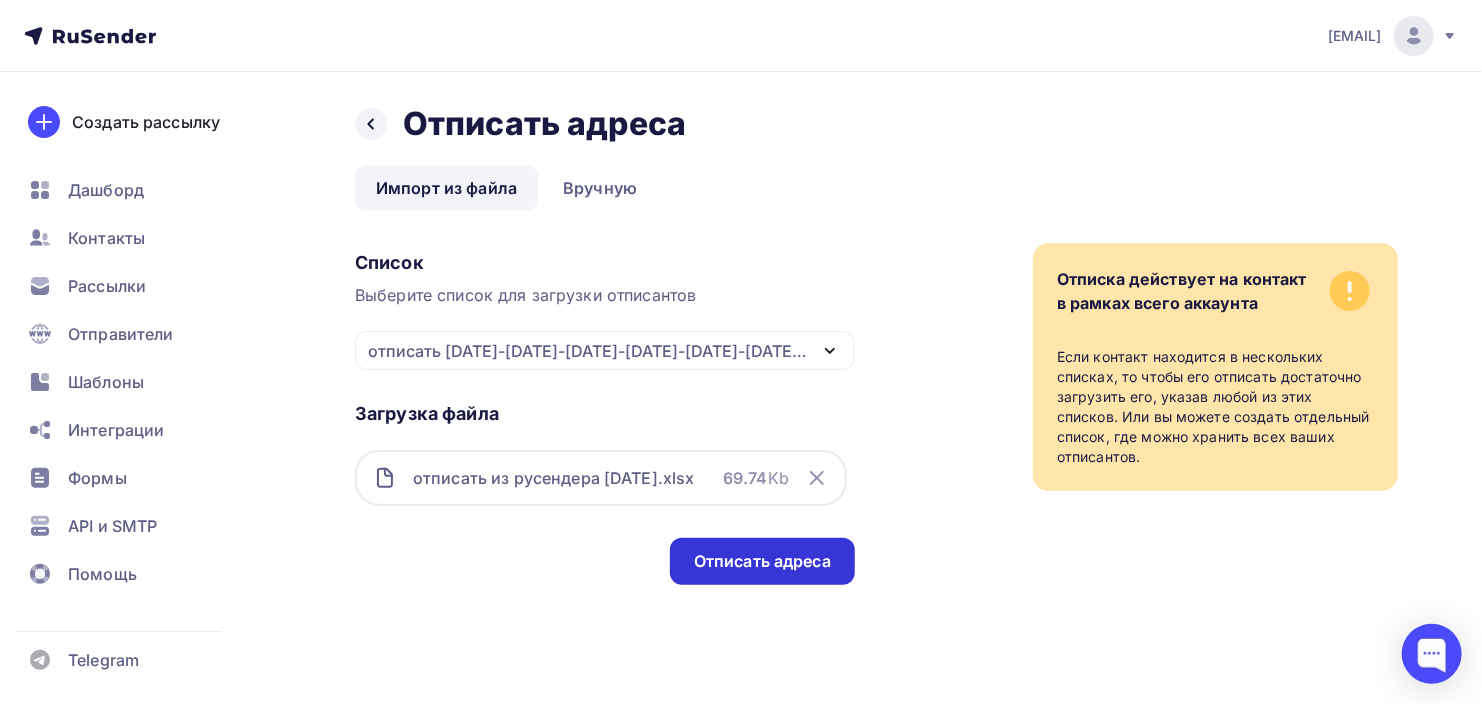 click on "Отписать адреса" at bounding box center (762, 561) 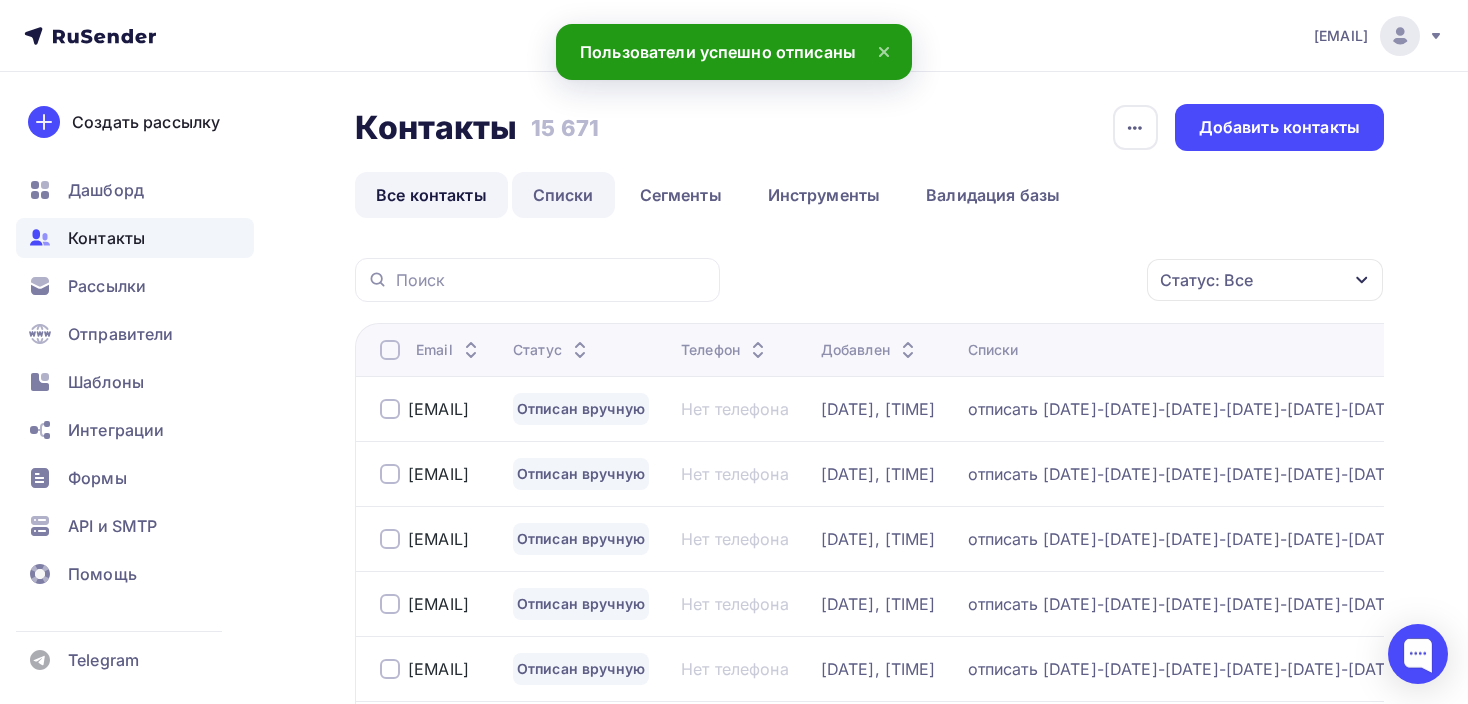 click on "Списки" at bounding box center (563, 195) 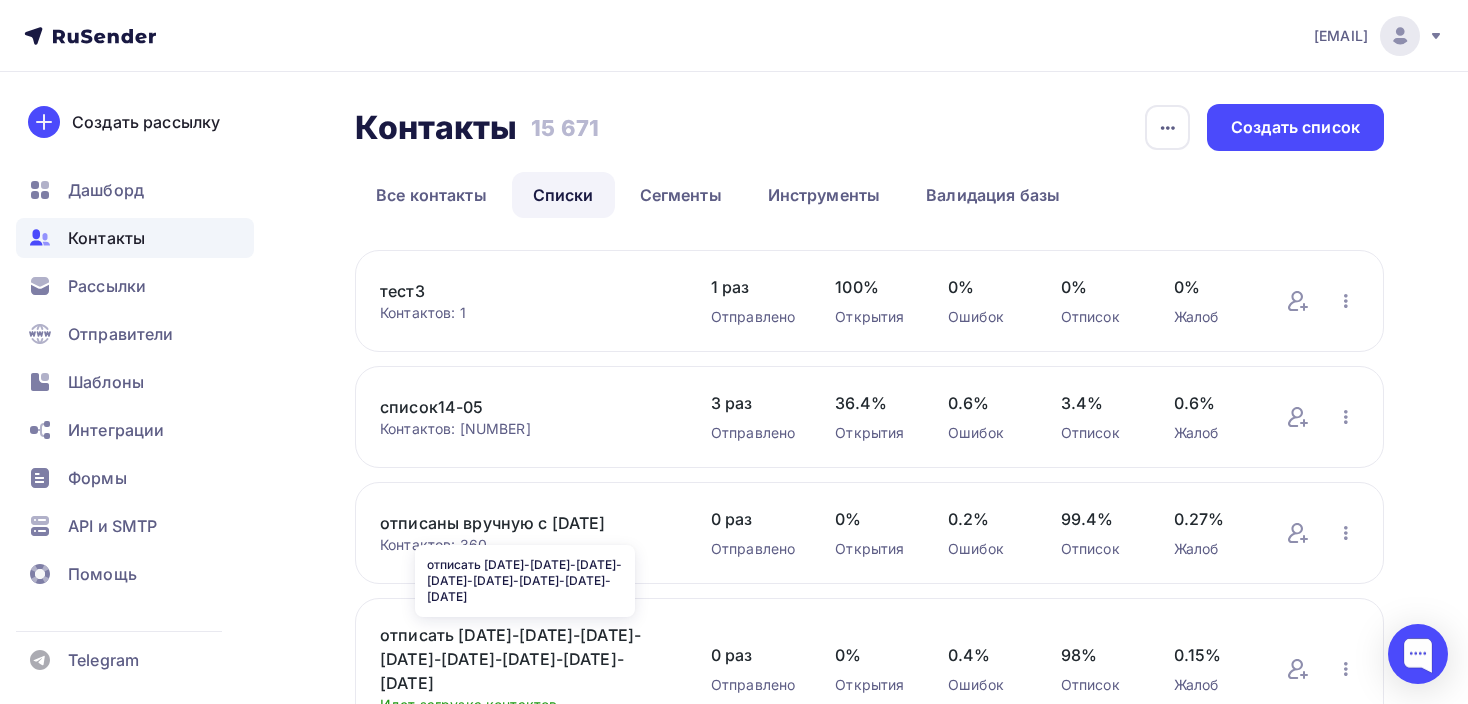 click on "отписать [DATE]-[DATE]-[DATE]-[DATE]-[DATE]-[DATE]-[DATE]-[DATE]" at bounding box center (525, 659) 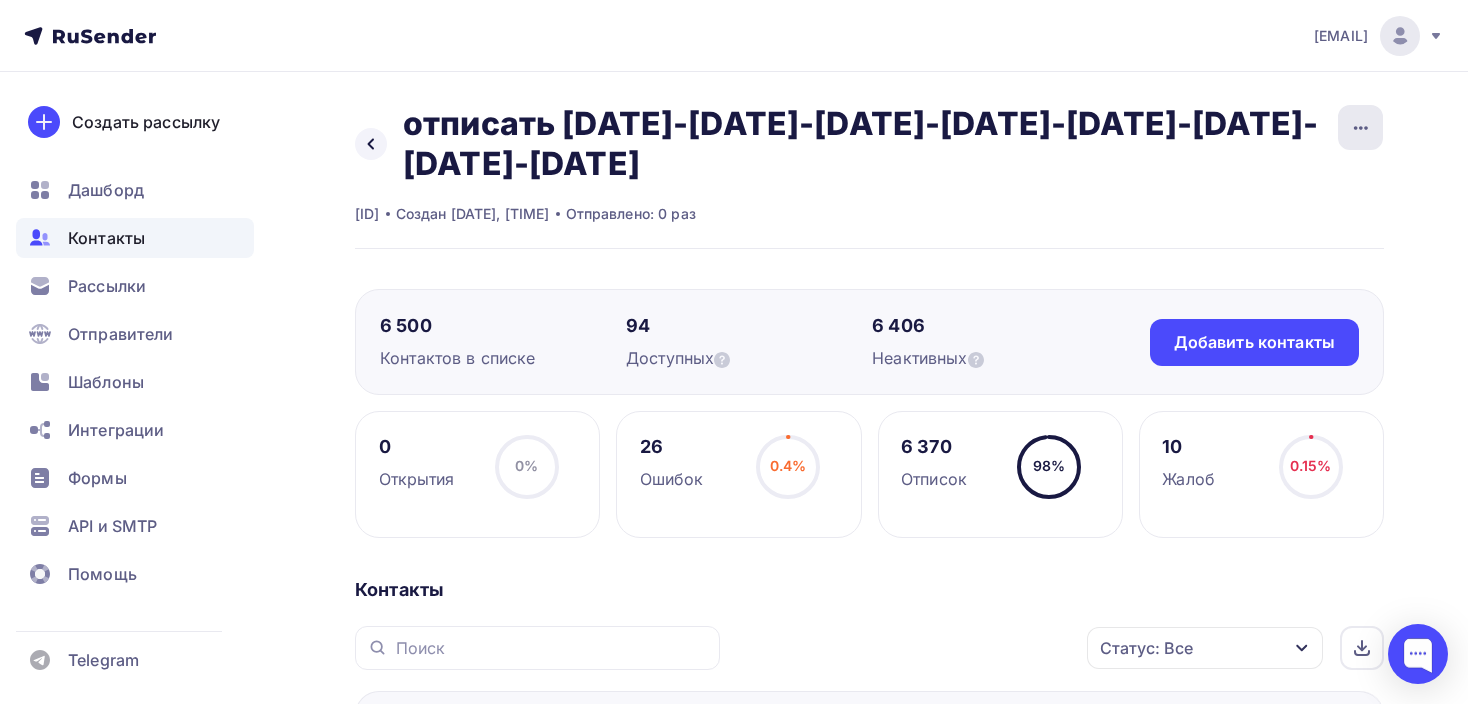 click 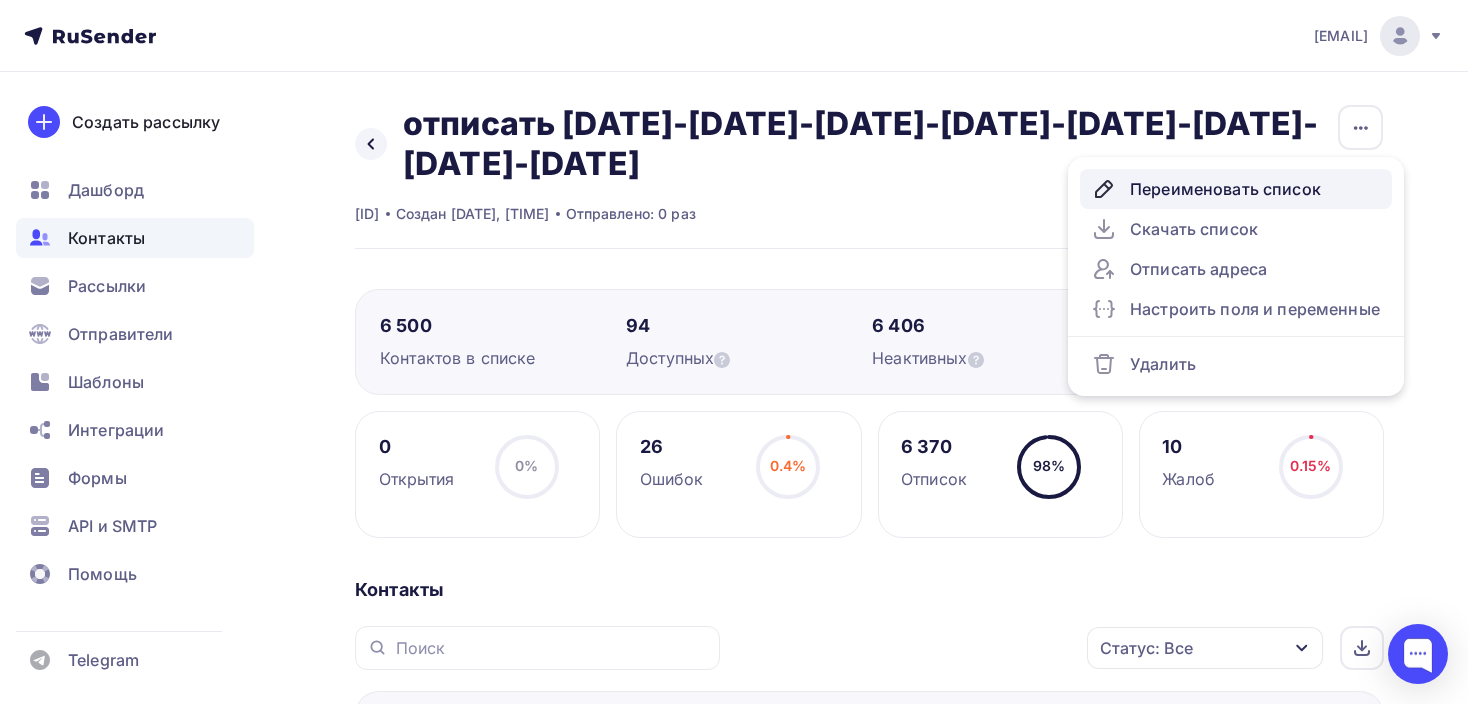 click on "Переименовать список" at bounding box center [1236, 189] 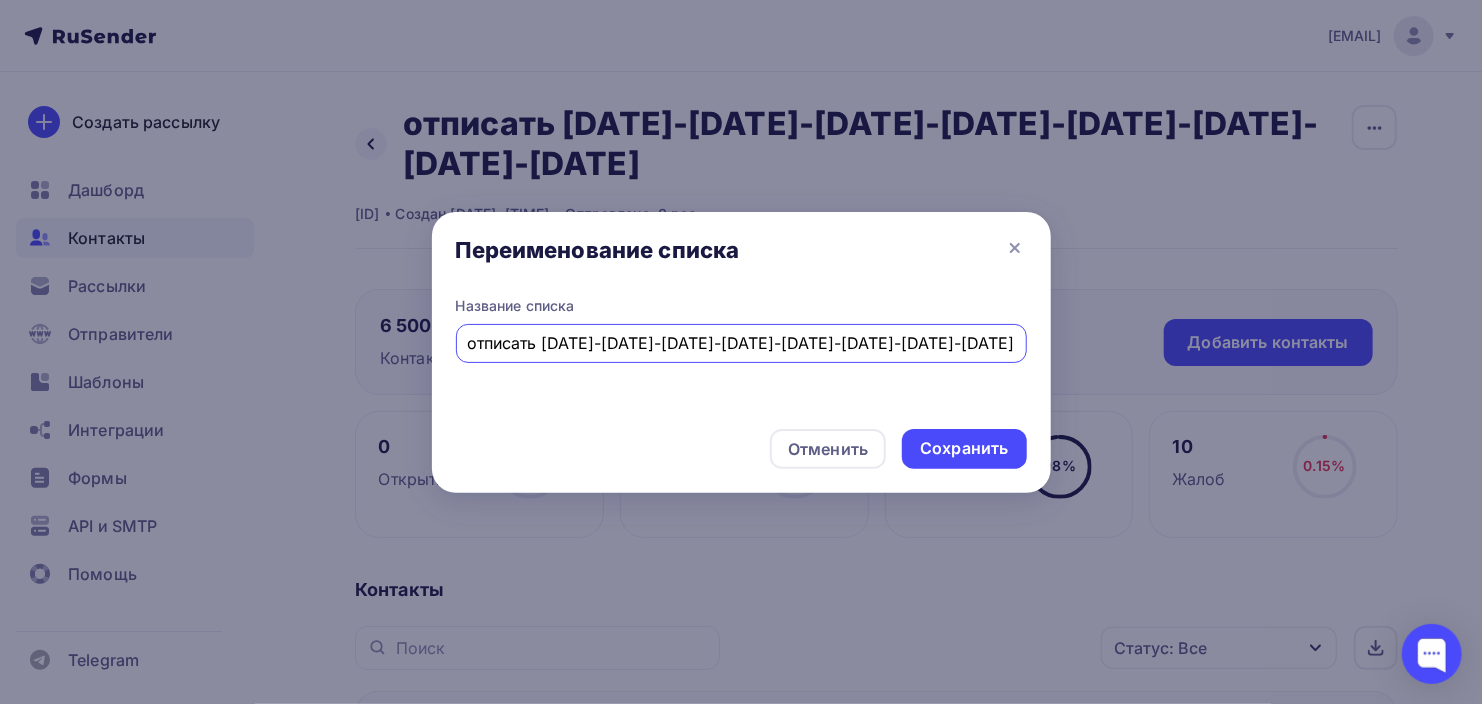 scroll, scrollTop: 0, scrollLeft: 55, axis: horizontal 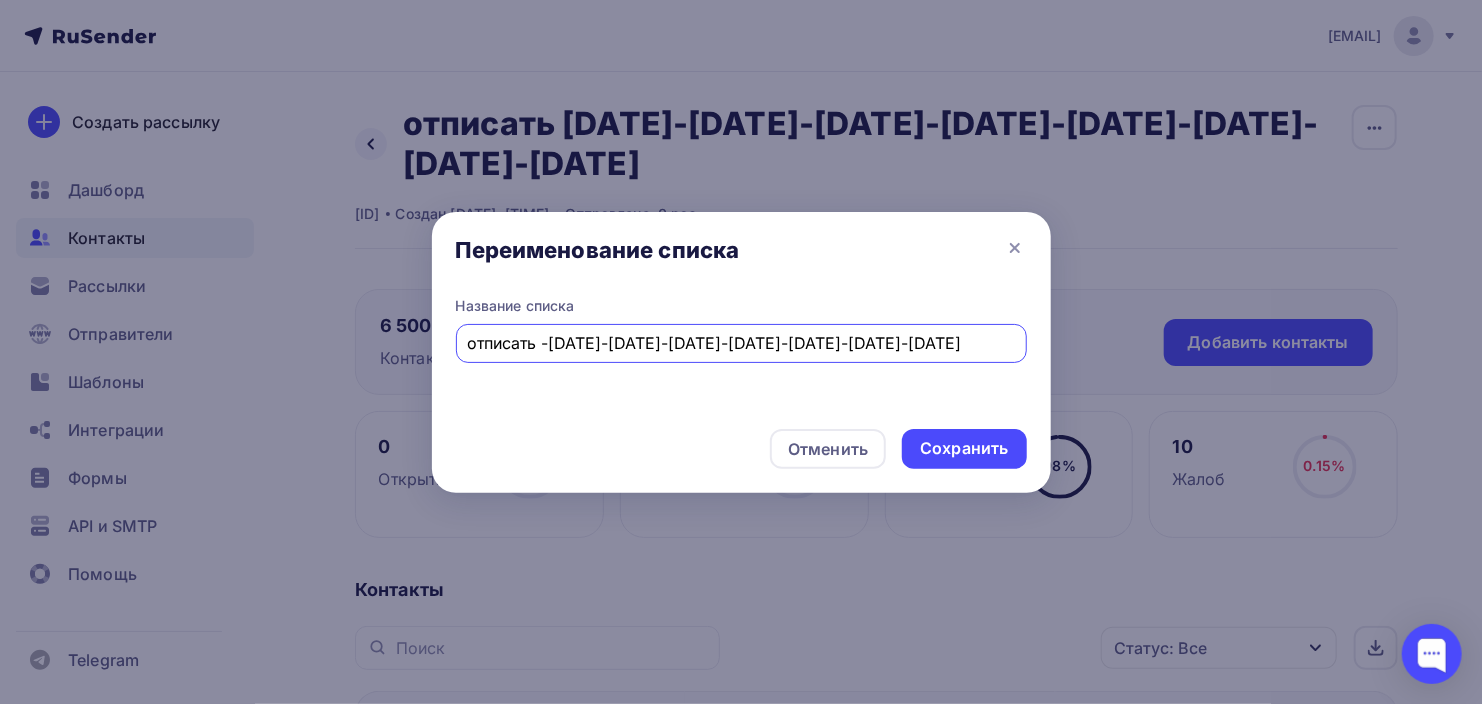 paste on "[DATE]" 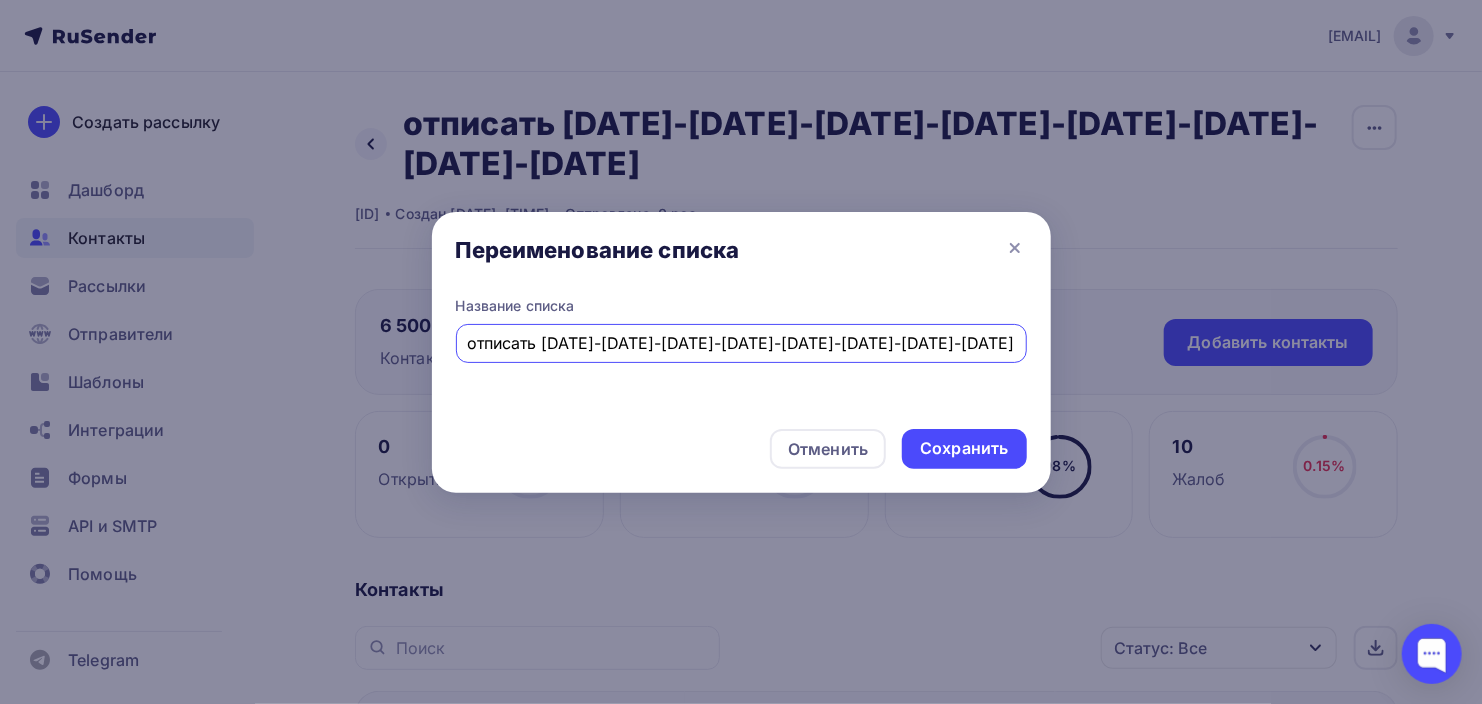 drag, startPoint x: 718, startPoint y: 341, endPoint x: 787, endPoint y: 349, distance: 69.46222 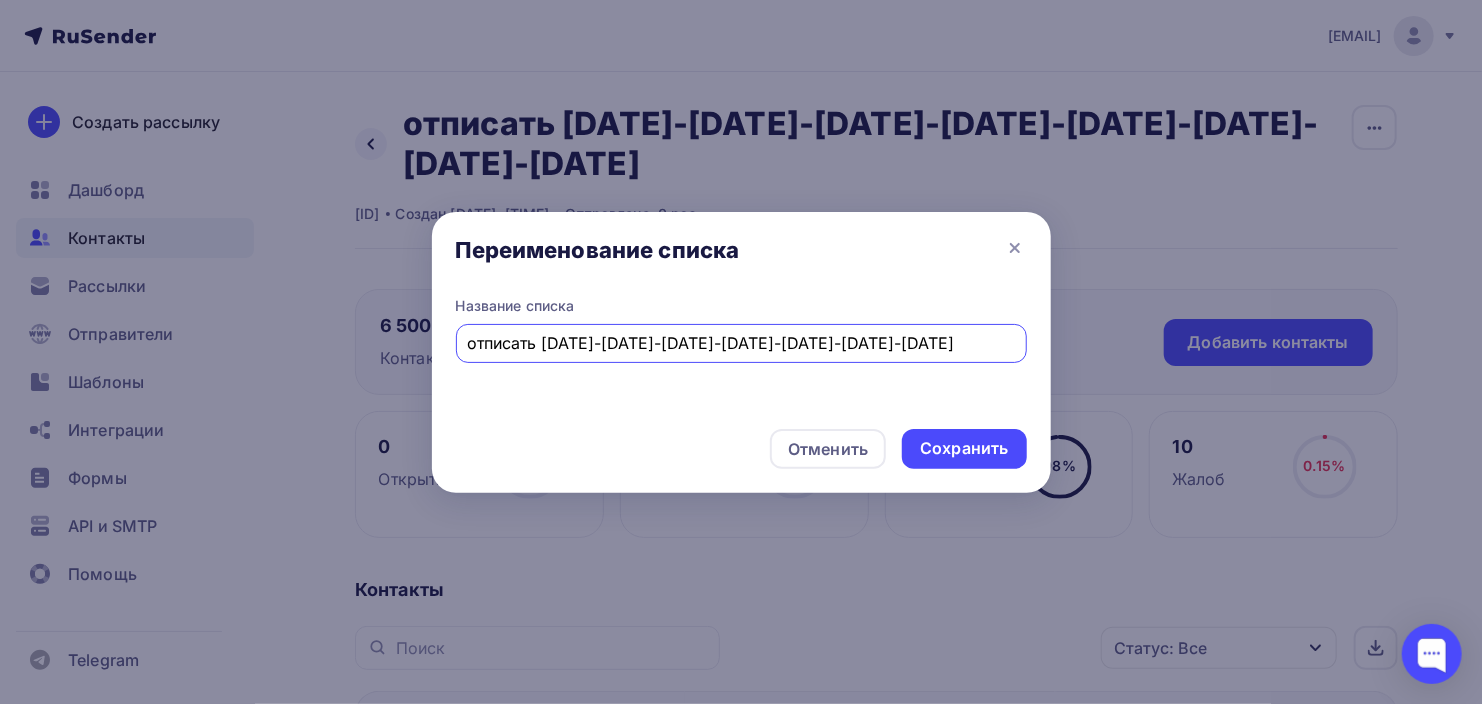 drag, startPoint x: 875, startPoint y: 345, endPoint x: 939, endPoint y: 338, distance: 64.381676 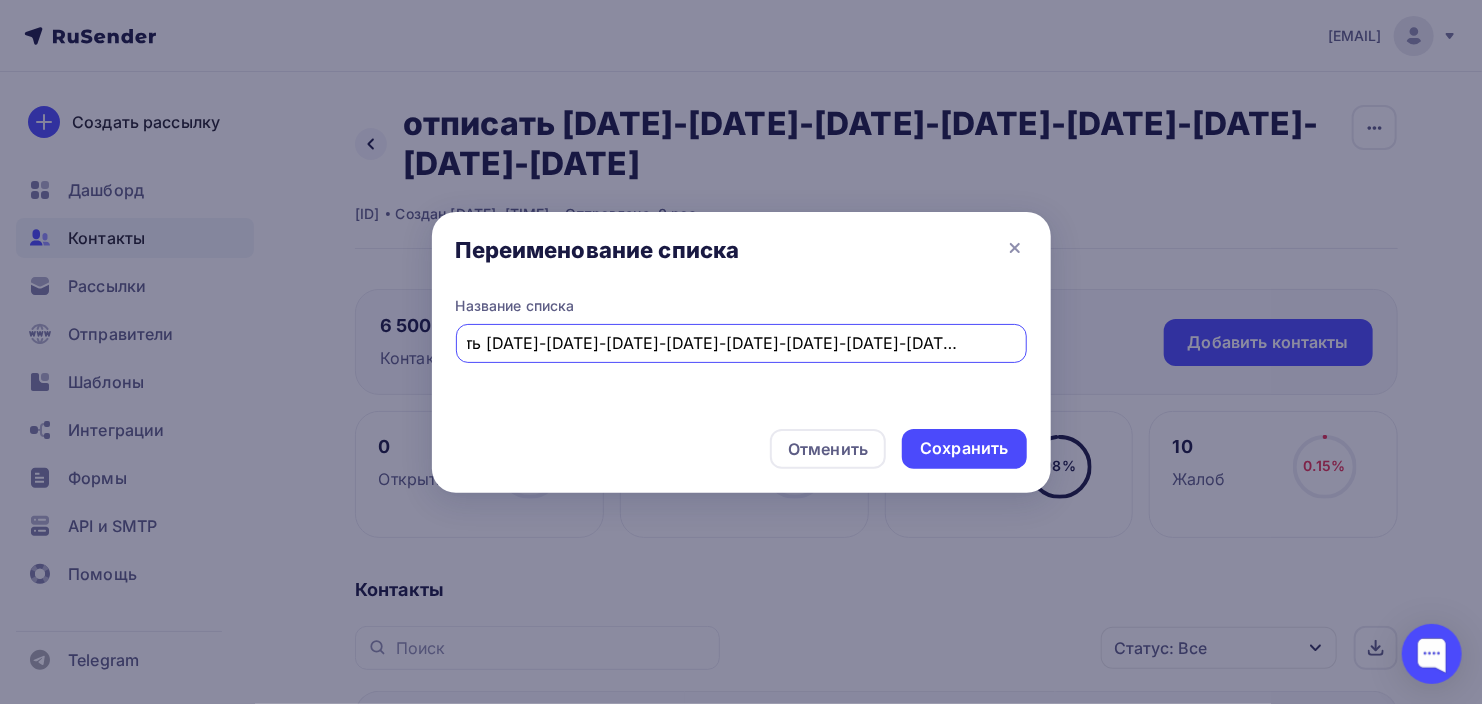 click on "отписать [DATE]-[DATE]-[DATE]-[DATE]-[DATE]-[DATE]-[DATE]-[DATE]-[DATE]" at bounding box center [741, 343] 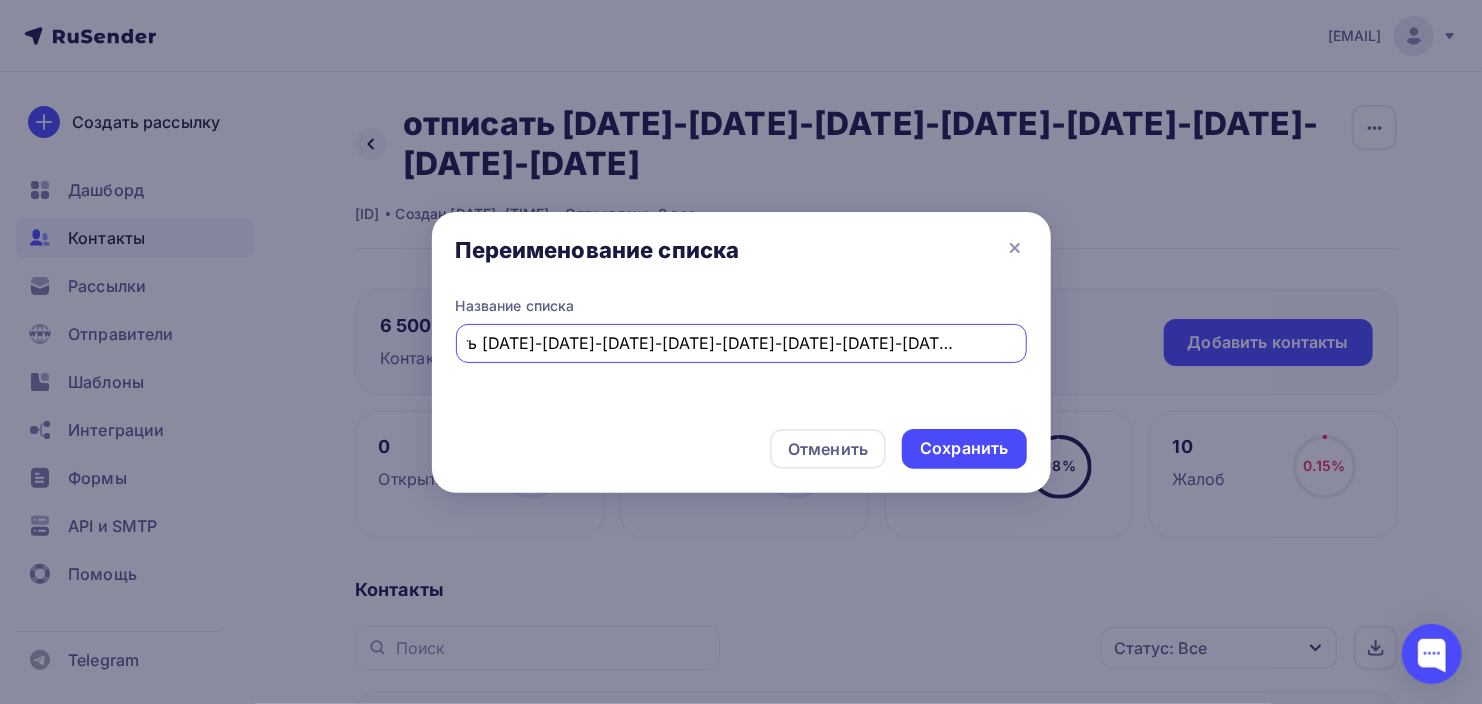 scroll, scrollTop: 0, scrollLeft: 284, axis: horizontal 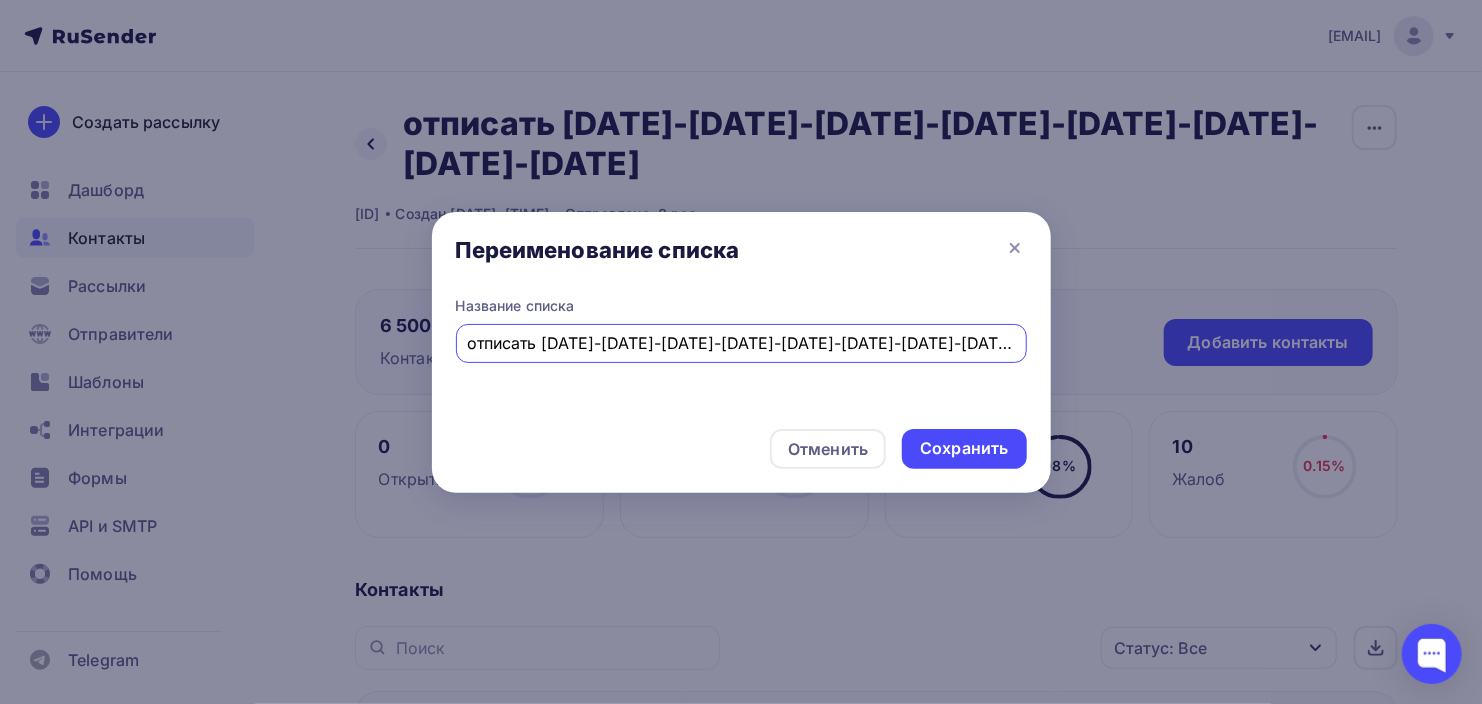 drag, startPoint x: 763, startPoint y: 338, endPoint x: 458, endPoint y: 348, distance: 305.16388 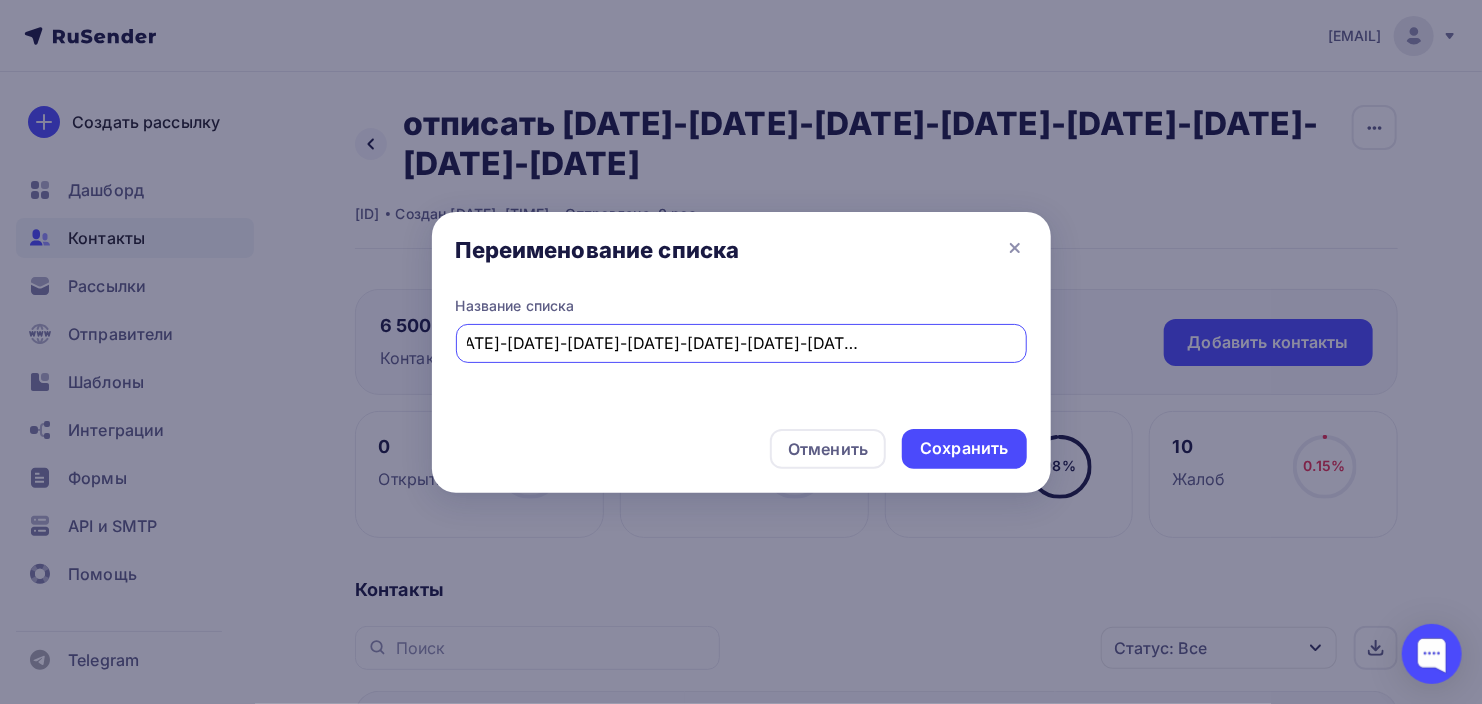 scroll, scrollTop: 0, scrollLeft: 363, axis: horizontal 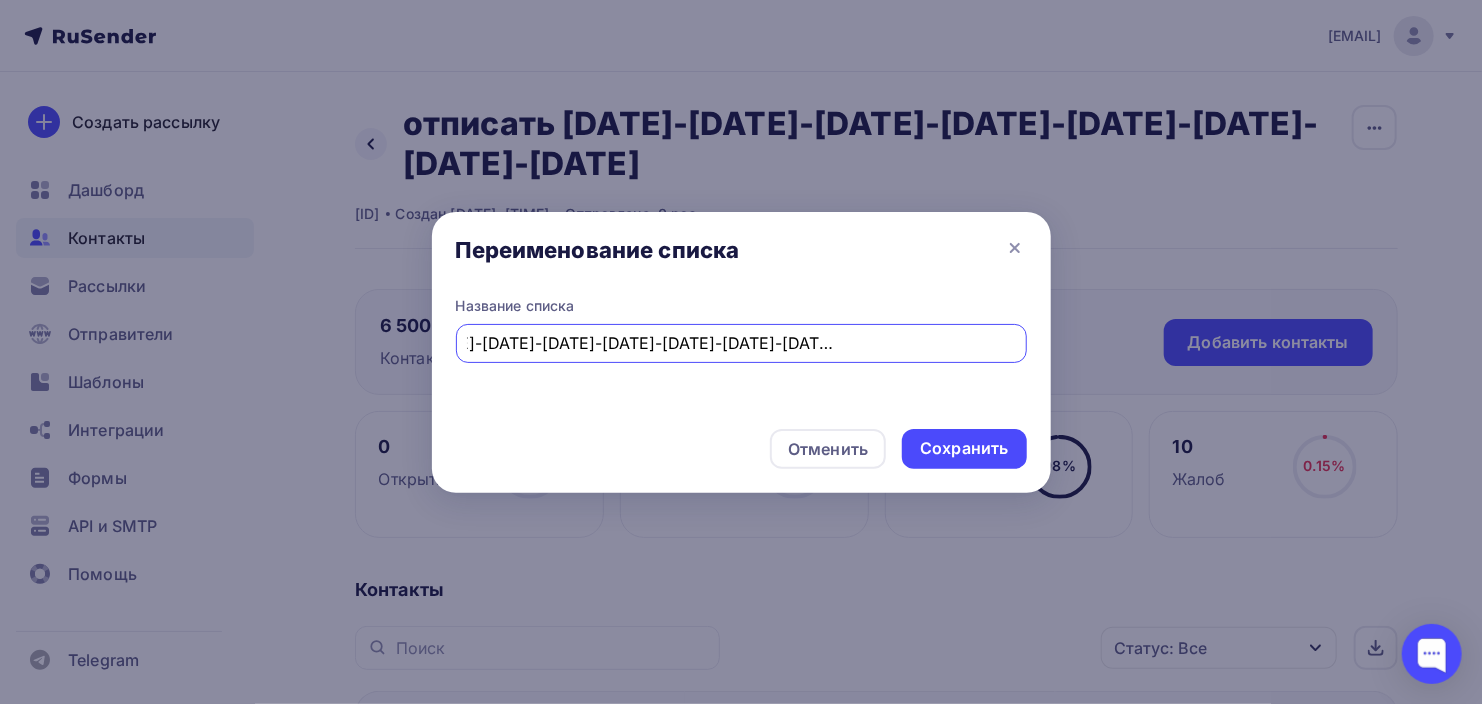 drag, startPoint x: 720, startPoint y: 342, endPoint x: 1080, endPoint y: 361, distance: 360.50104 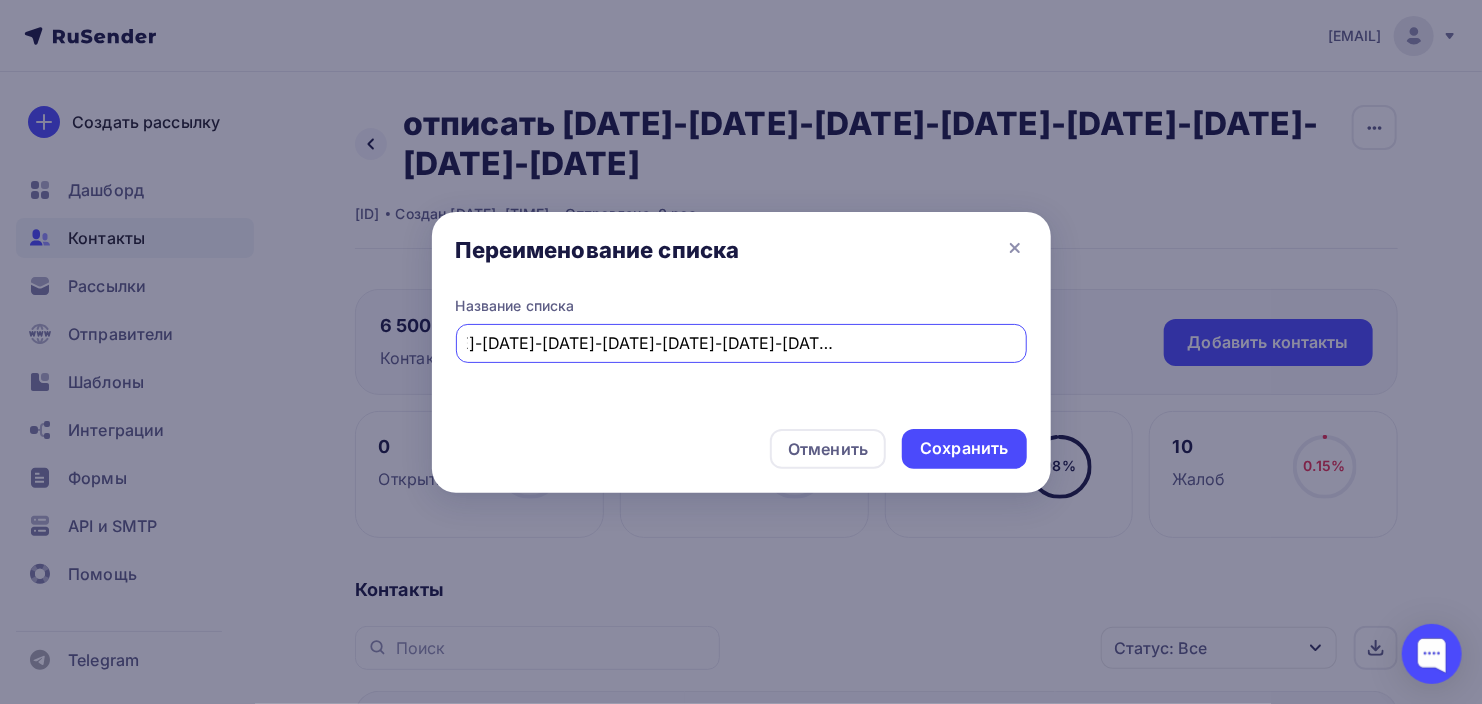drag, startPoint x: 871, startPoint y: 340, endPoint x: 939, endPoint y: 344, distance: 68.117546 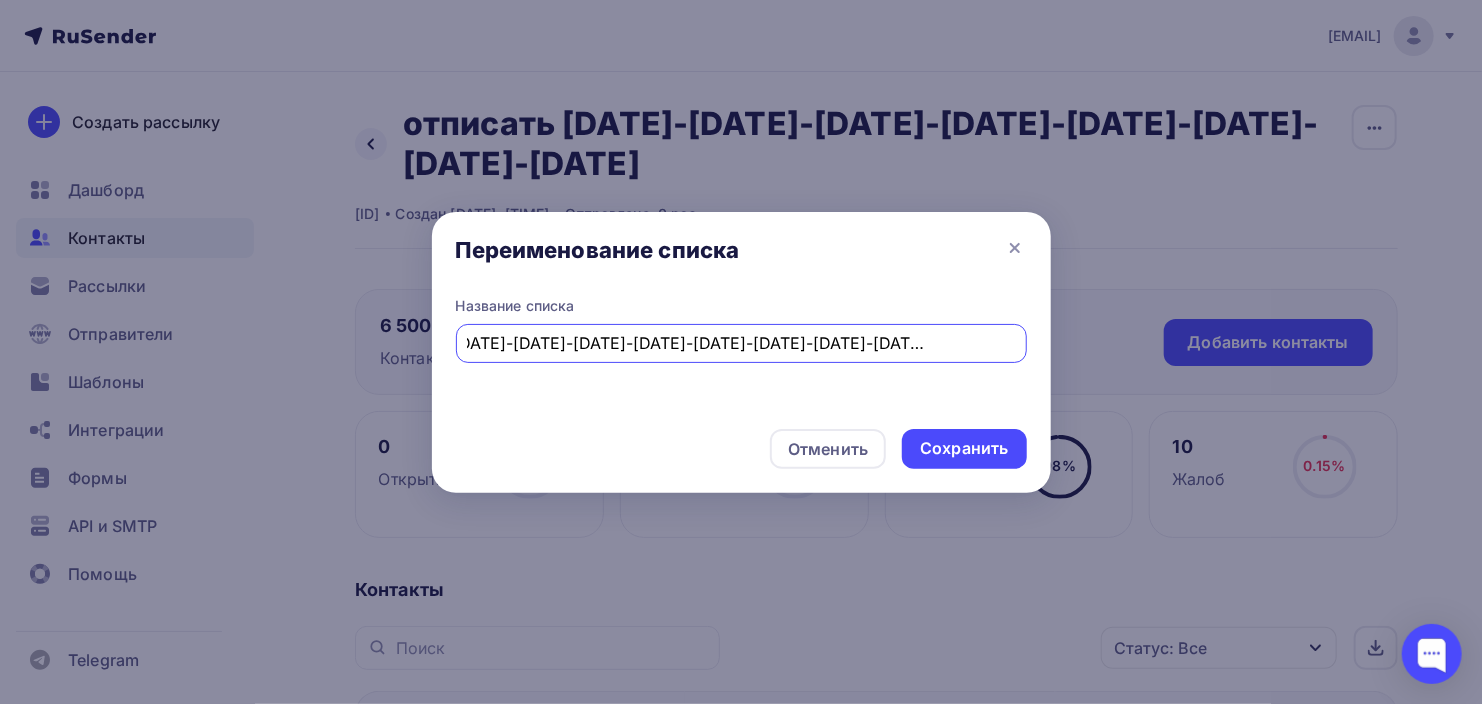 scroll, scrollTop: 0, scrollLeft: 0, axis: both 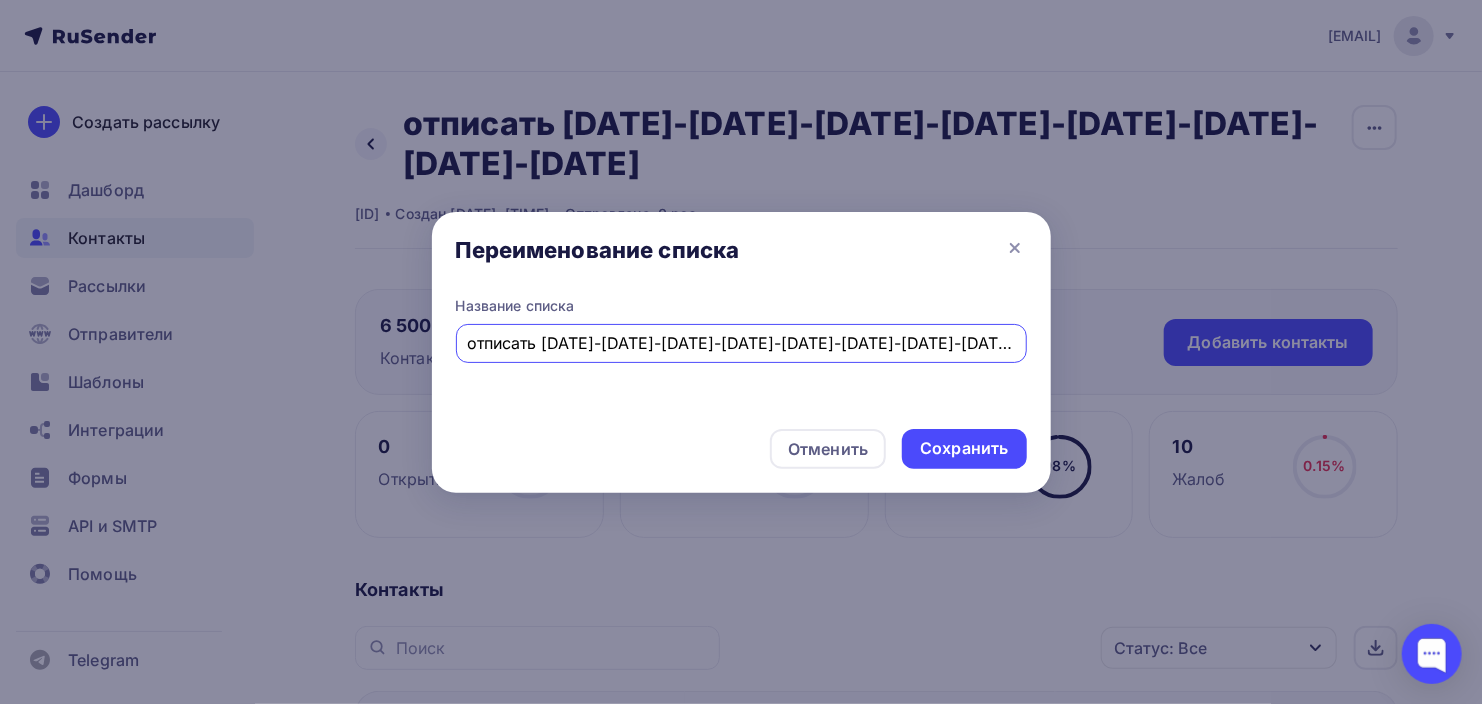 drag, startPoint x: 735, startPoint y: 341, endPoint x: 423, endPoint y: 341, distance: 312 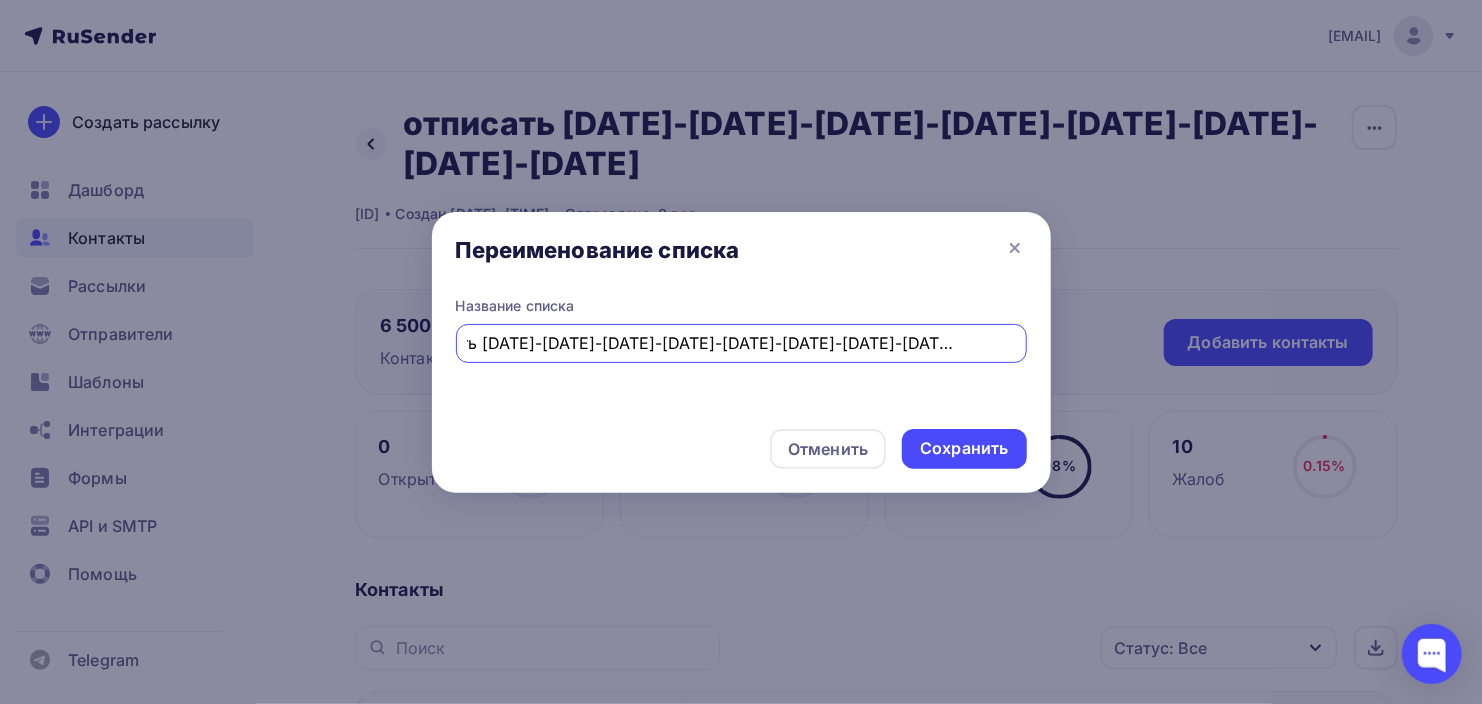 drag, startPoint x: 875, startPoint y: 339, endPoint x: 1259, endPoint y: 349, distance: 384.1302 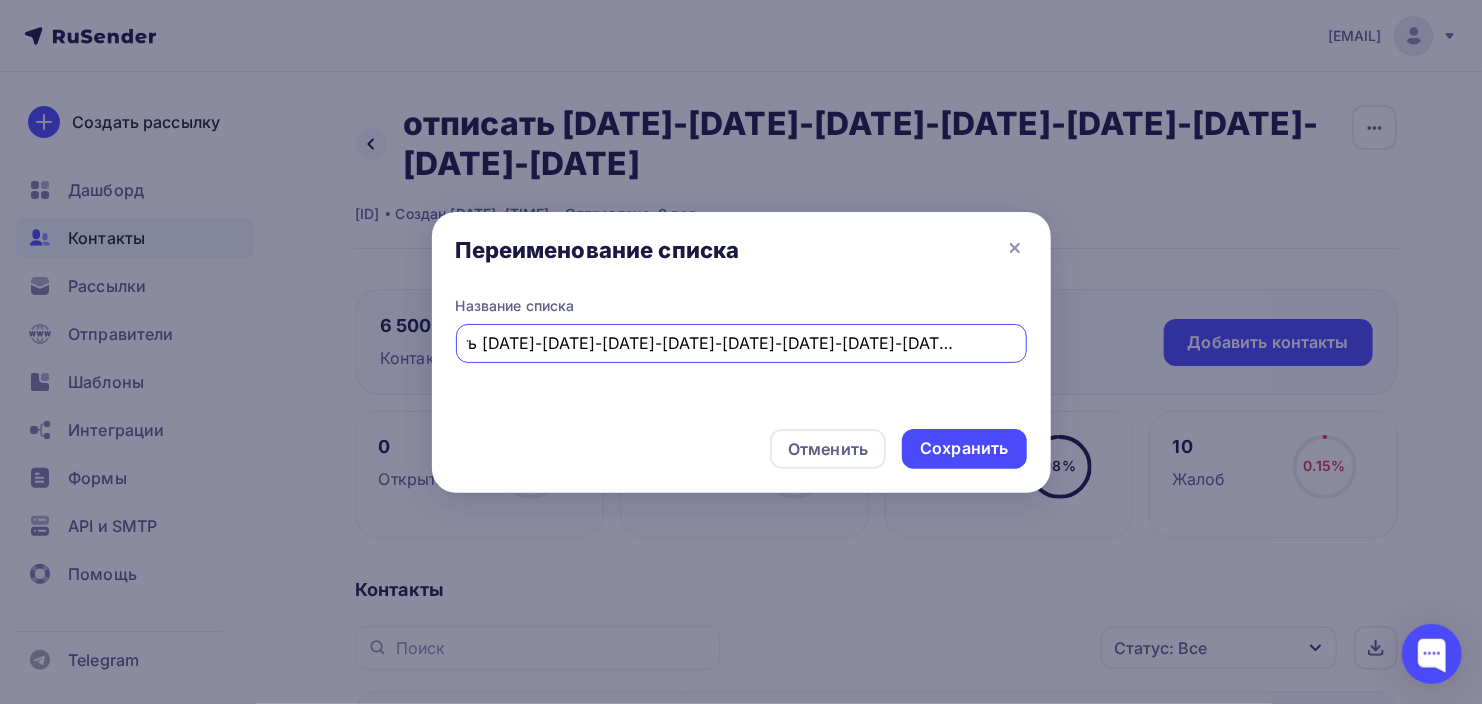 scroll, scrollTop: 0, scrollLeft: 0, axis: both 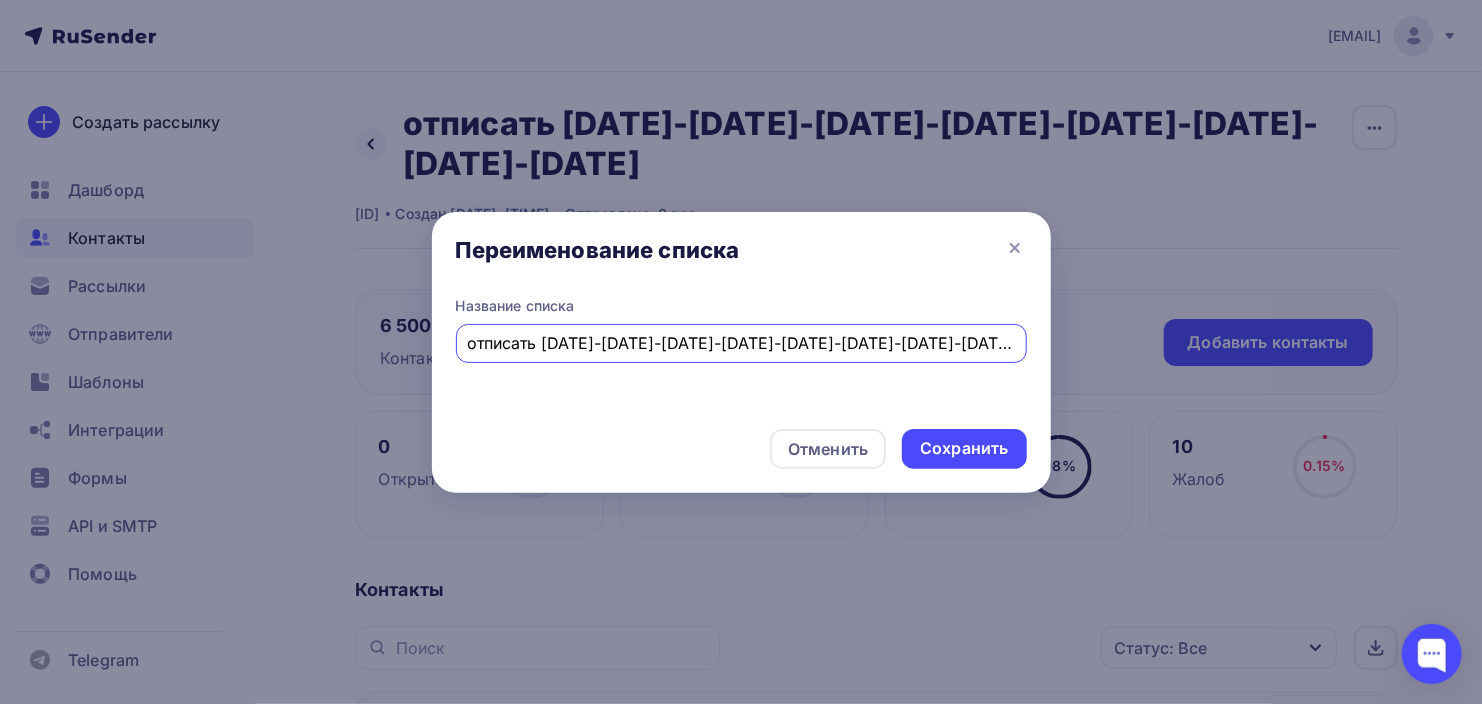 drag, startPoint x: 575, startPoint y: 339, endPoint x: 324, endPoint y: 339, distance: 251 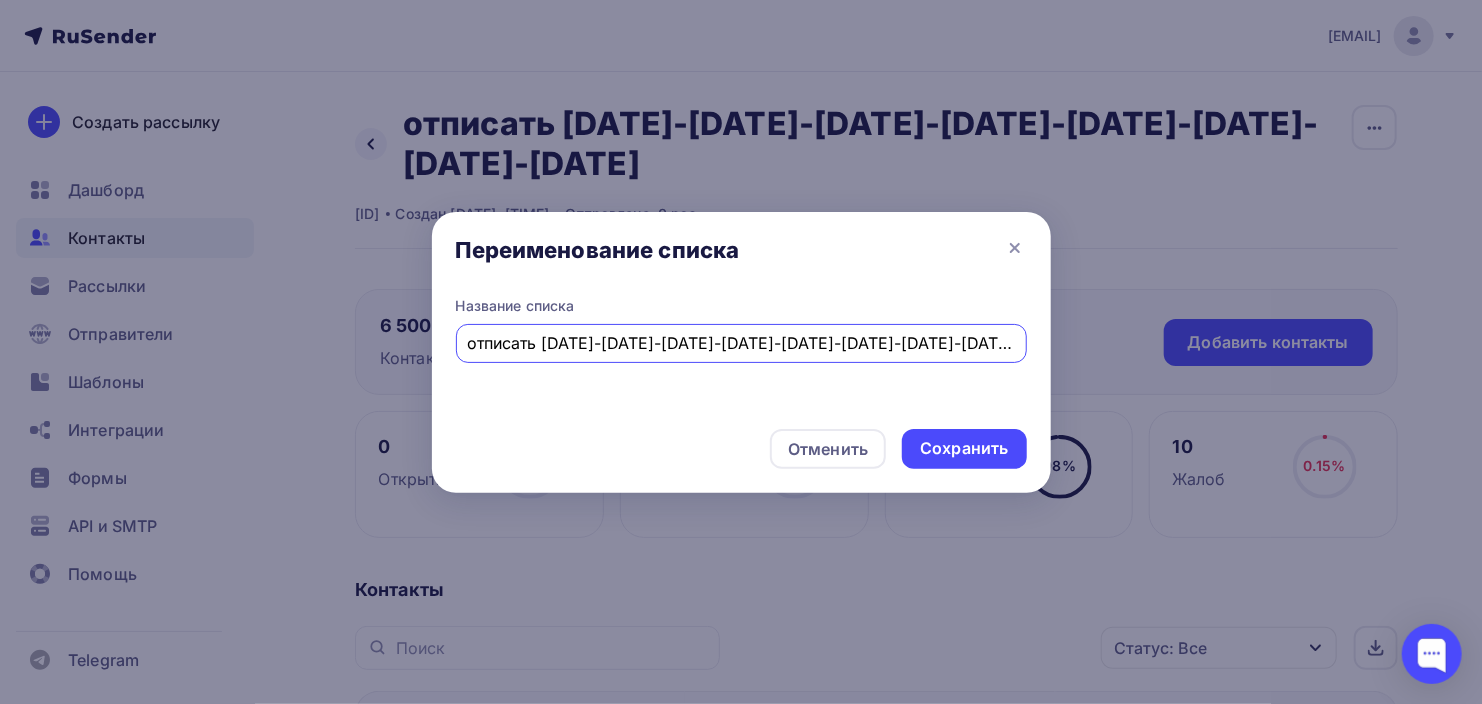 paste on "[DATE]" 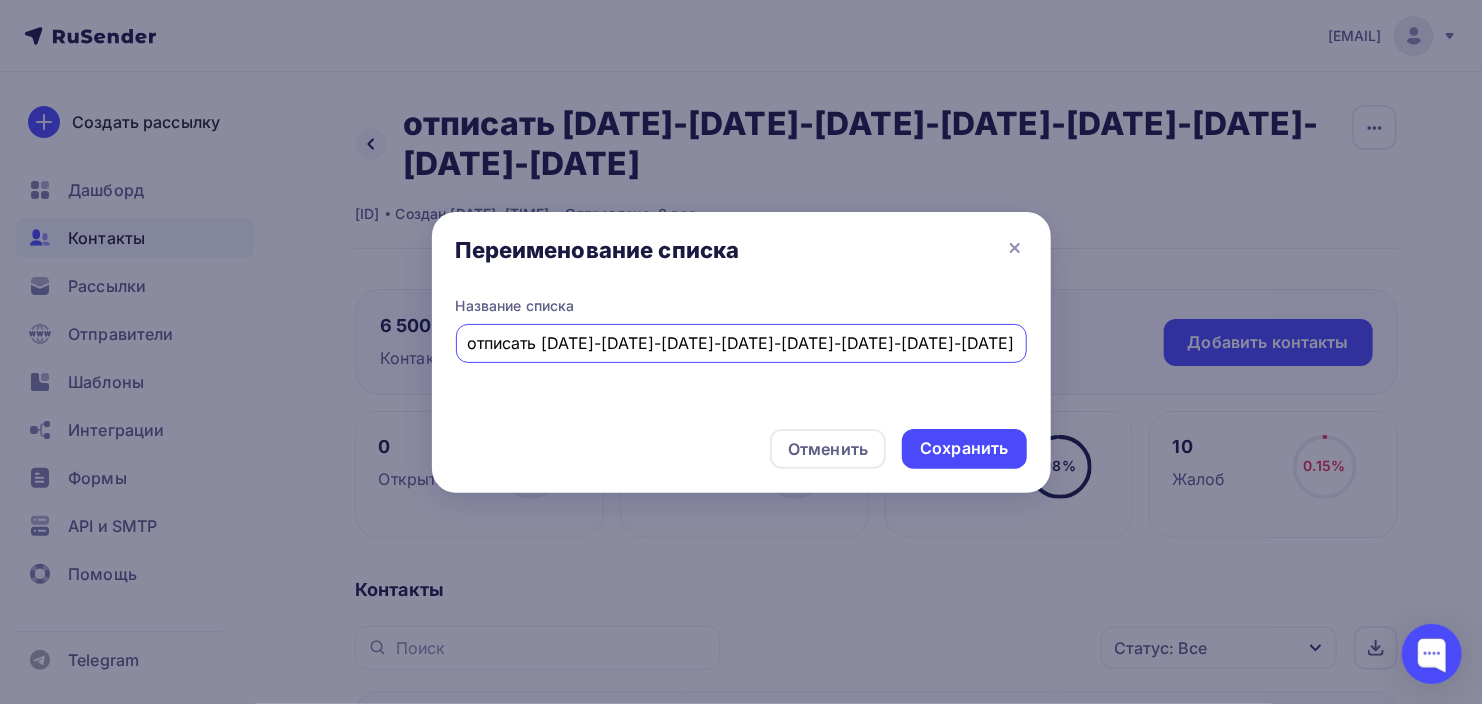 scroll, scrollTop: 0, scrollLeft: 128, axis: horizontal 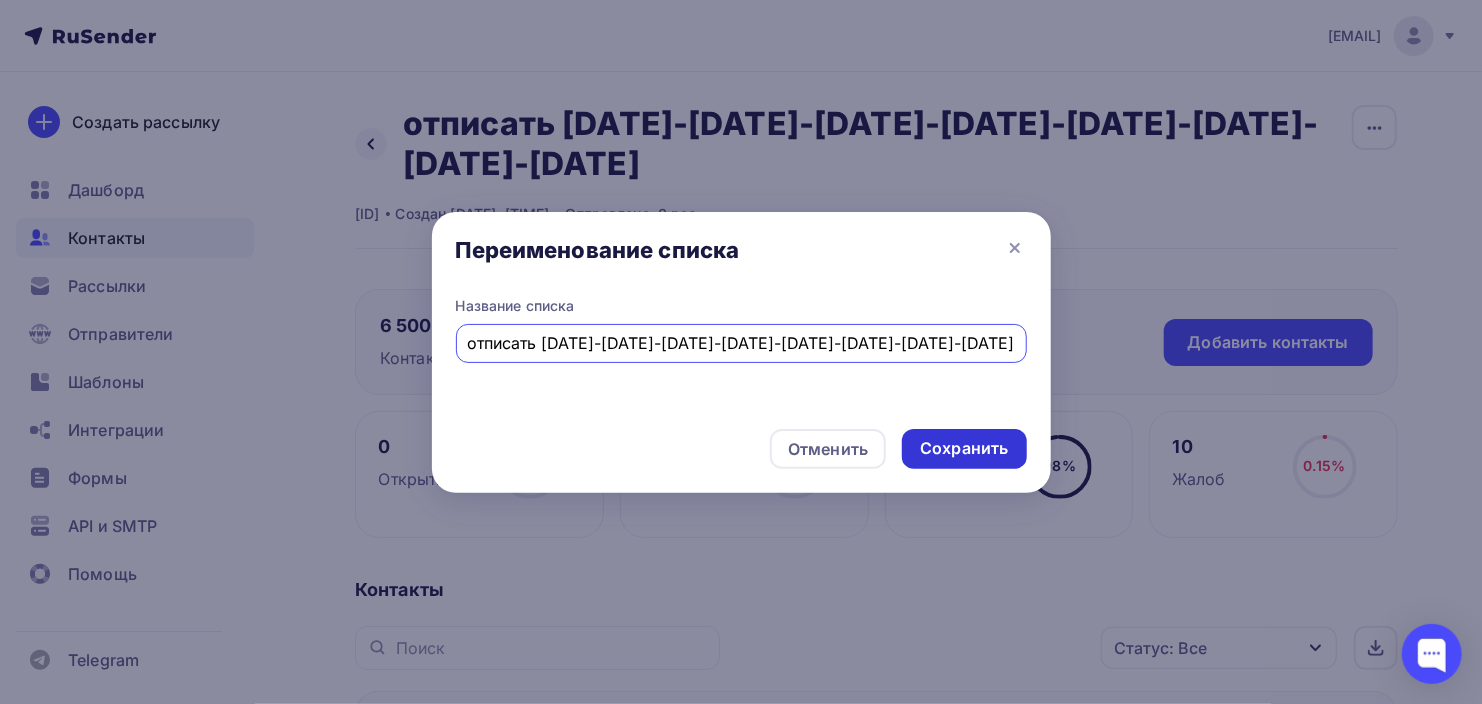 type on "отписать [DATE]-[DATE]-[DATE]-[DATE]-[DATE]-[DATE]-[DATE]-[DATE]" 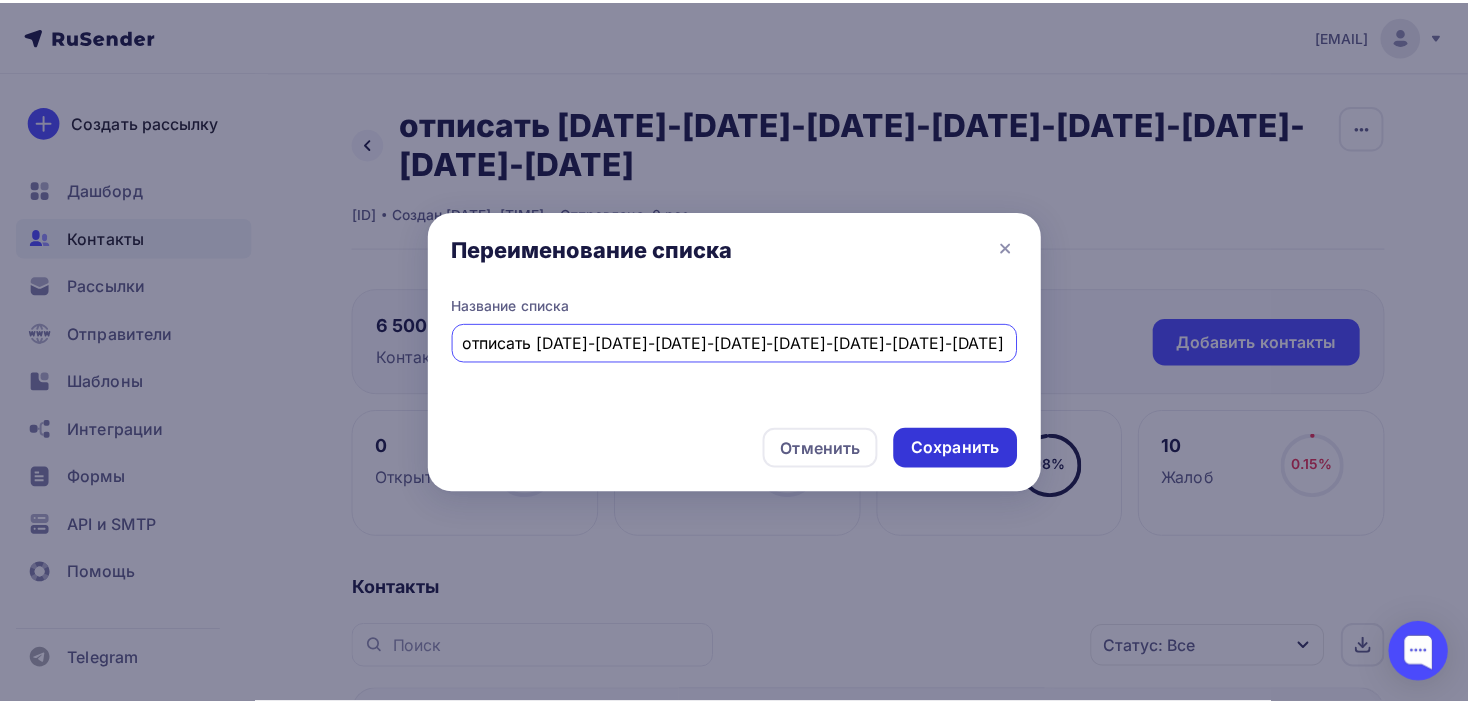 scroll, scrollTop: 0, scrollLeft: 0, axis: both 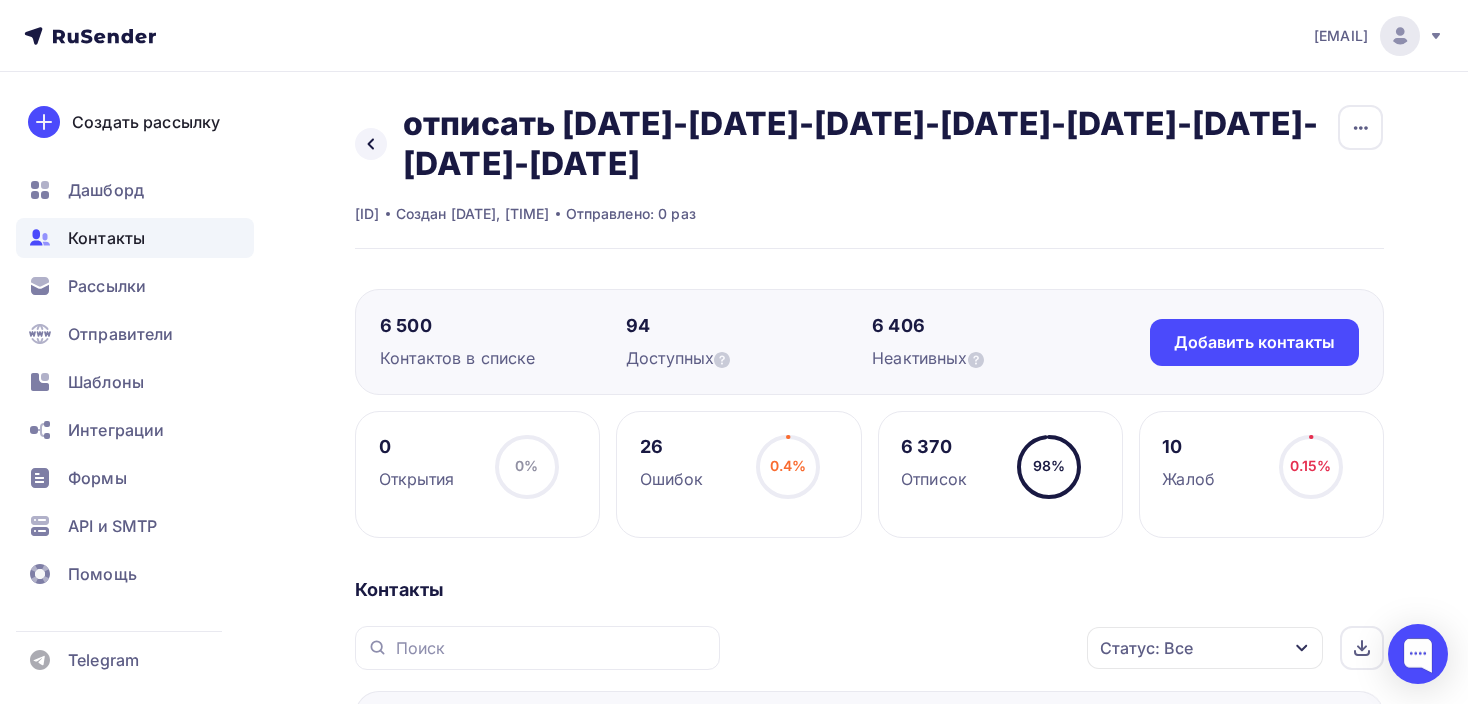 click on "Контакты" at bounding box center [106, 238] 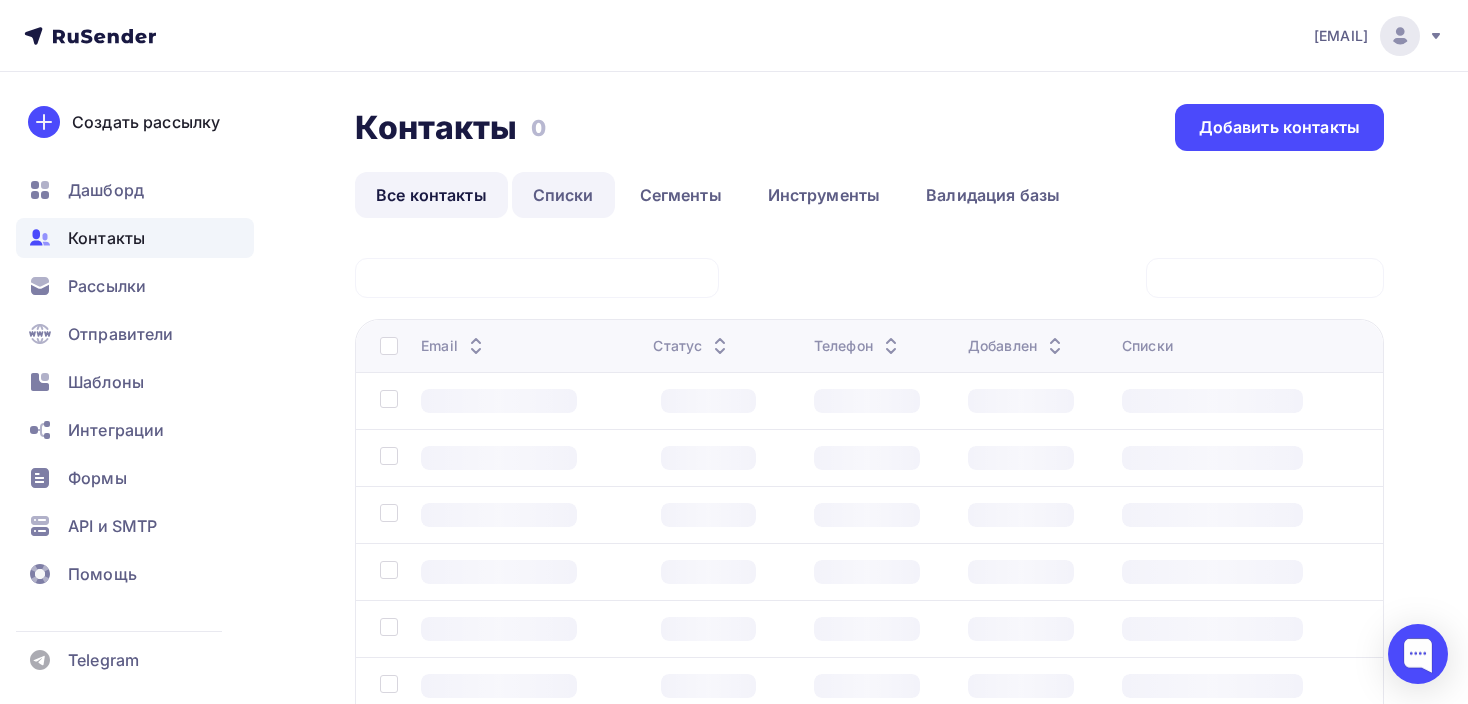 click on "Списки" at bounding box center (563, 195) 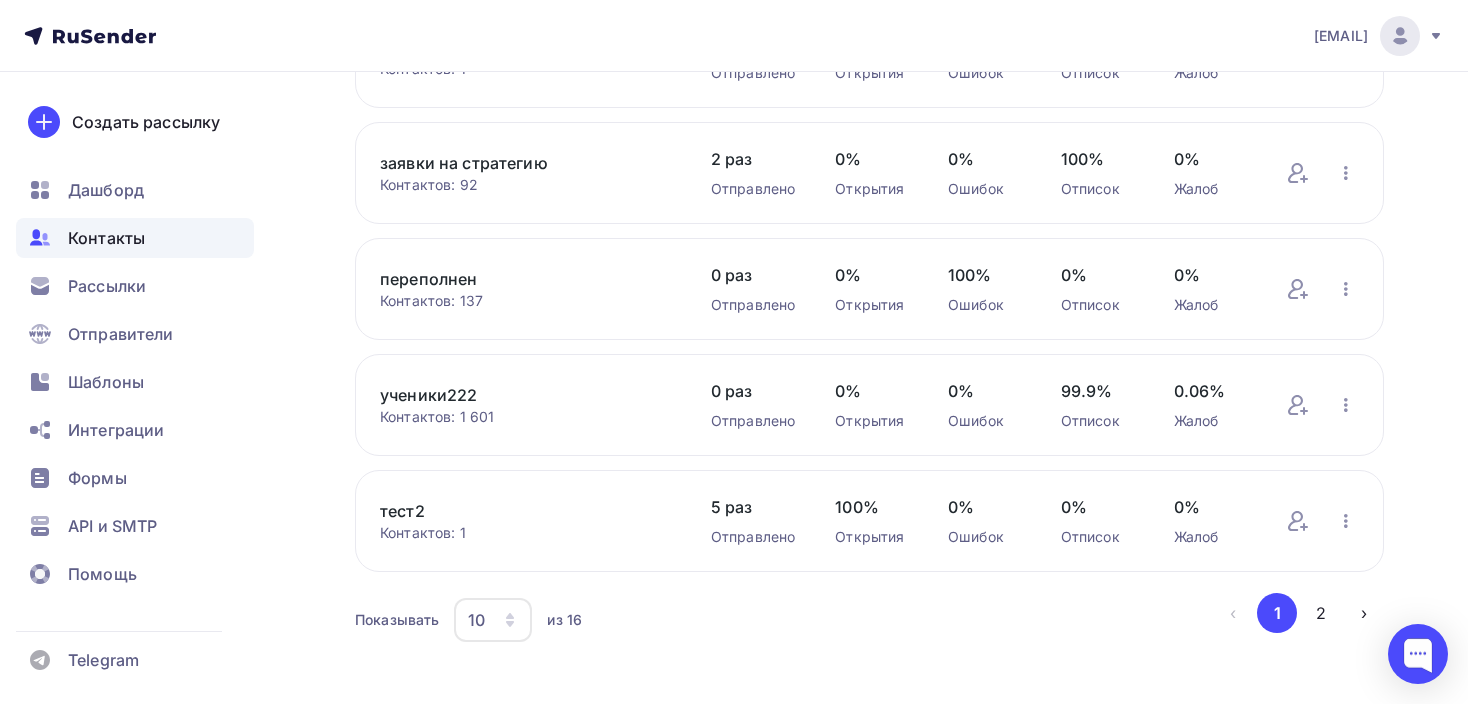 scroll, scrollTop: 883, scrollLeft: 0, axis: vertical 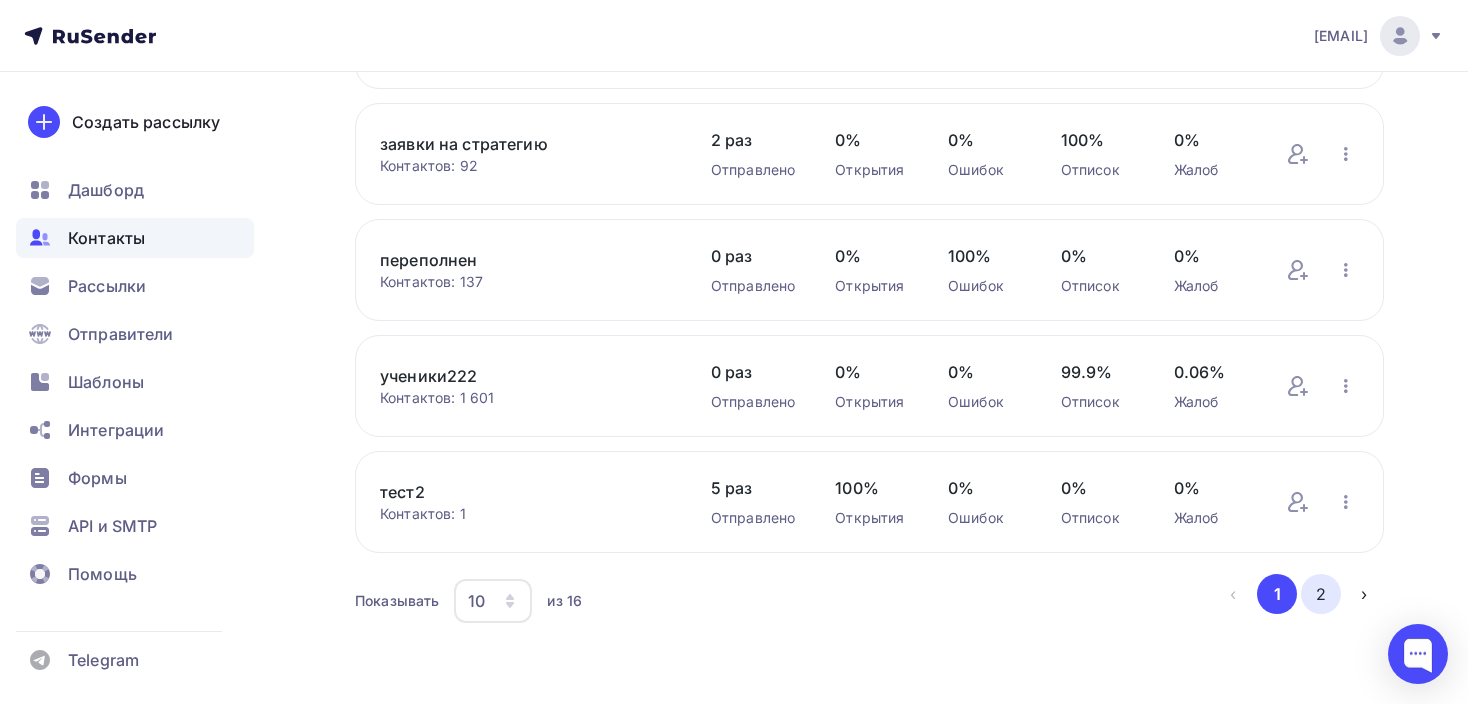 click on "2" at bounding box center [1321, 594] 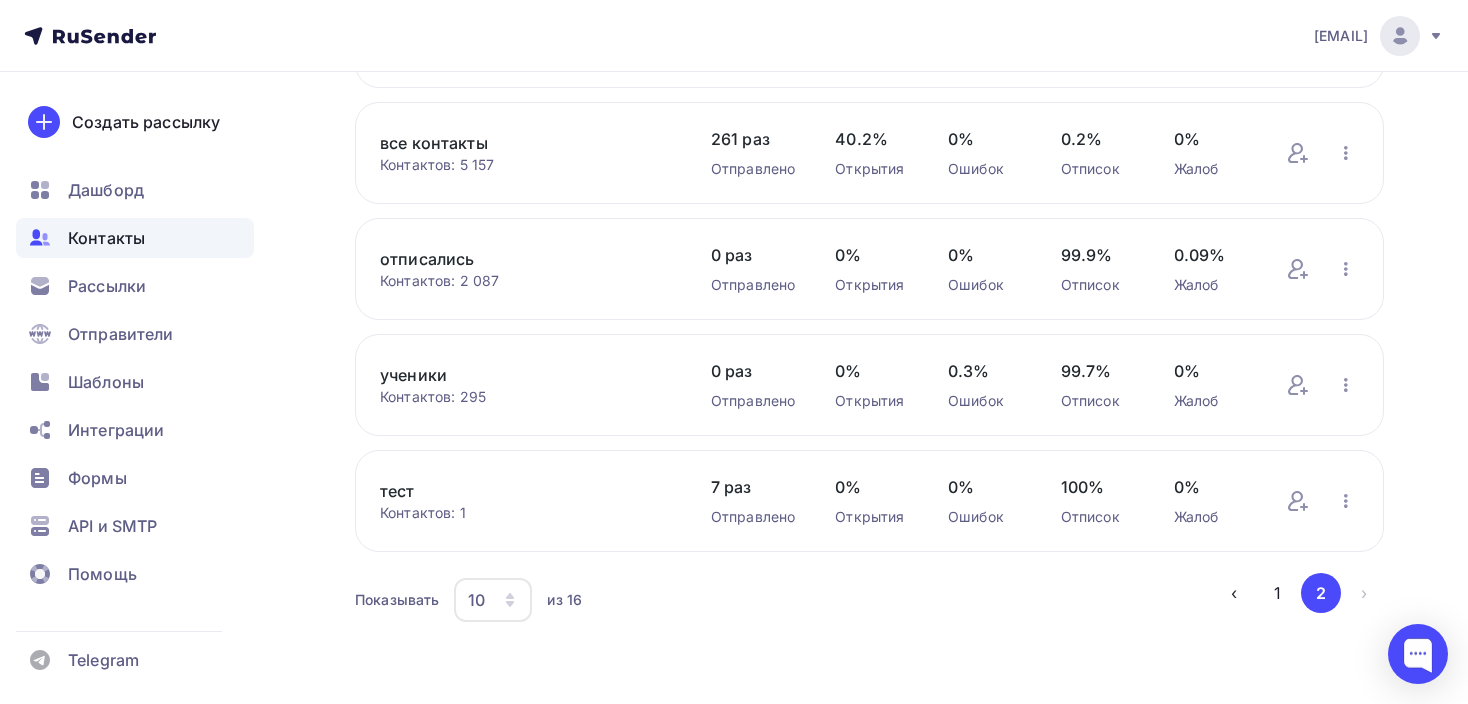 scroll, scrollTop: 180, scrollLeft: 0, axis: vertical 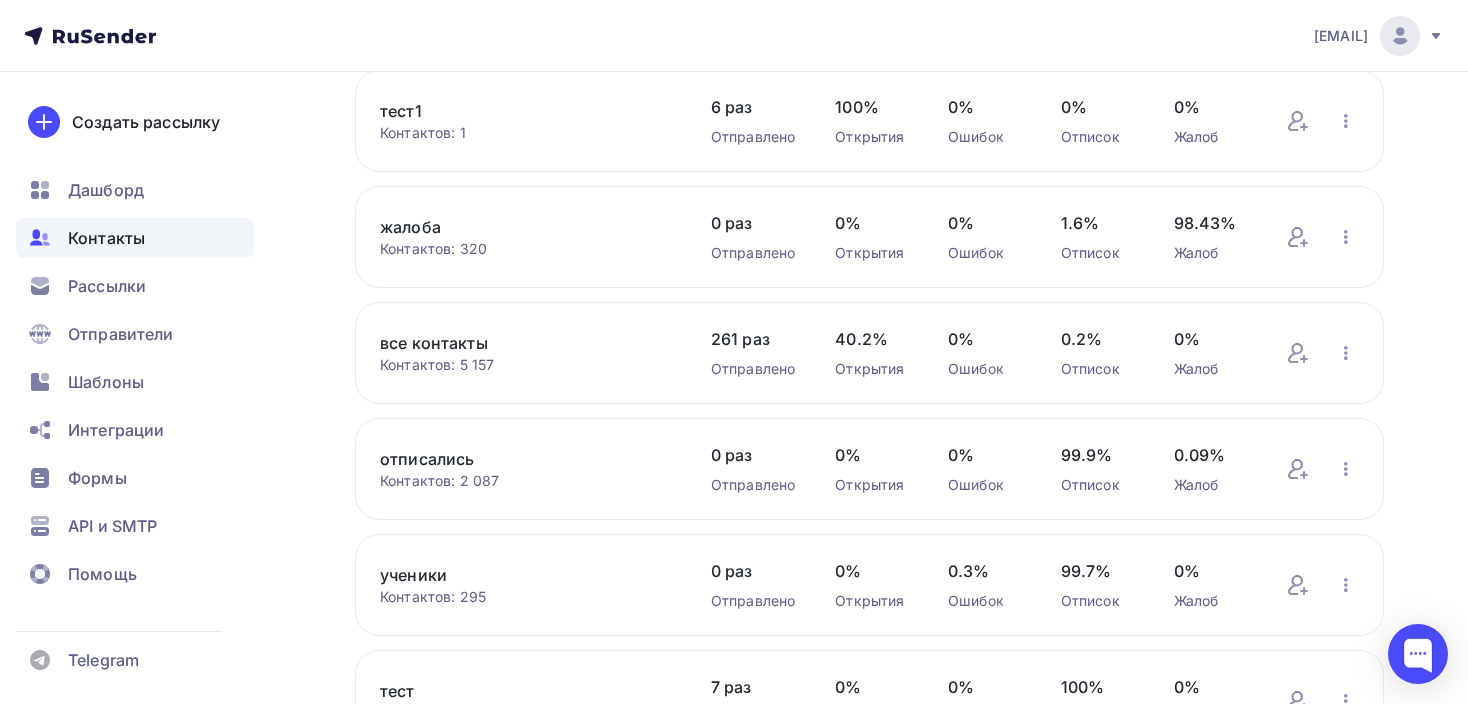 drag, startPoint x: 407, startPoint y: 341, endPoint x: 487, endPoint y: 333, distance: 80.399 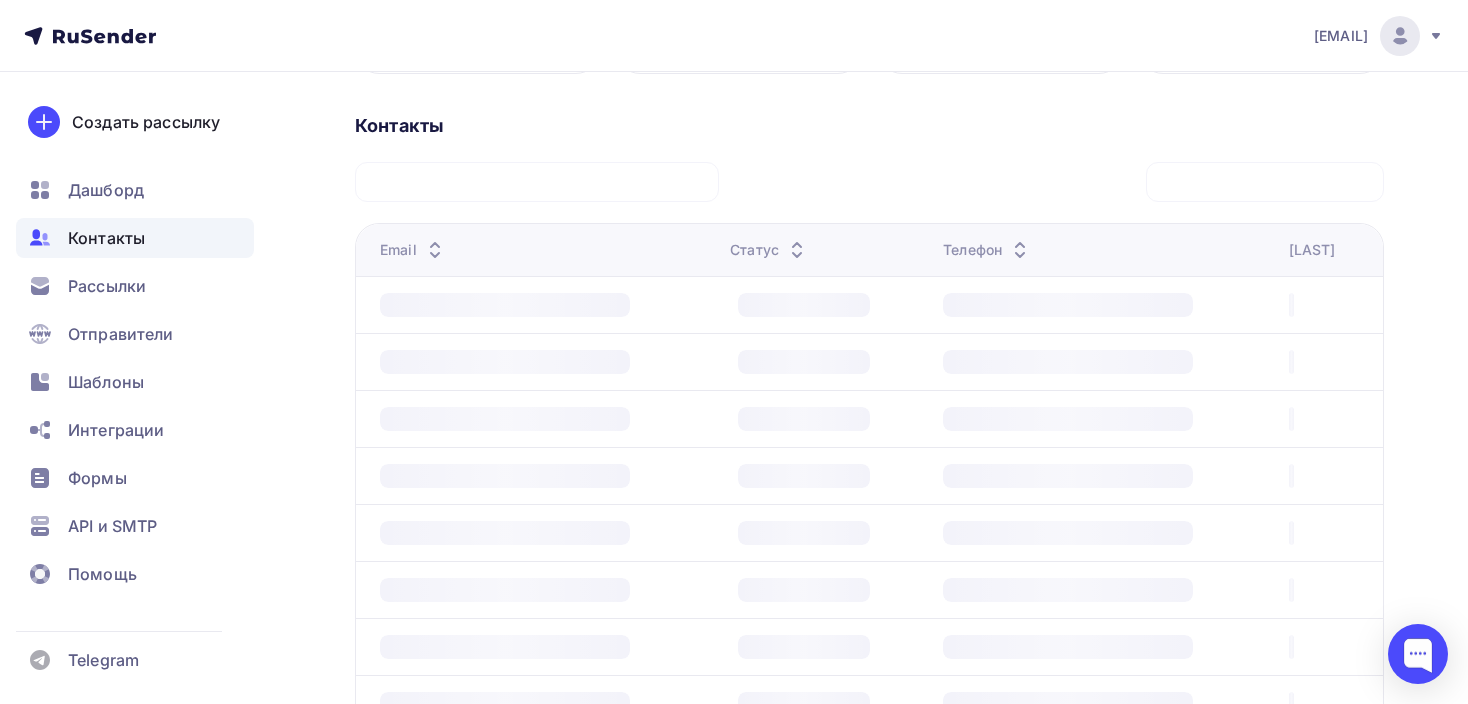 scroll, scrollTop: 300, scrollLeft: 0, axis: vertical 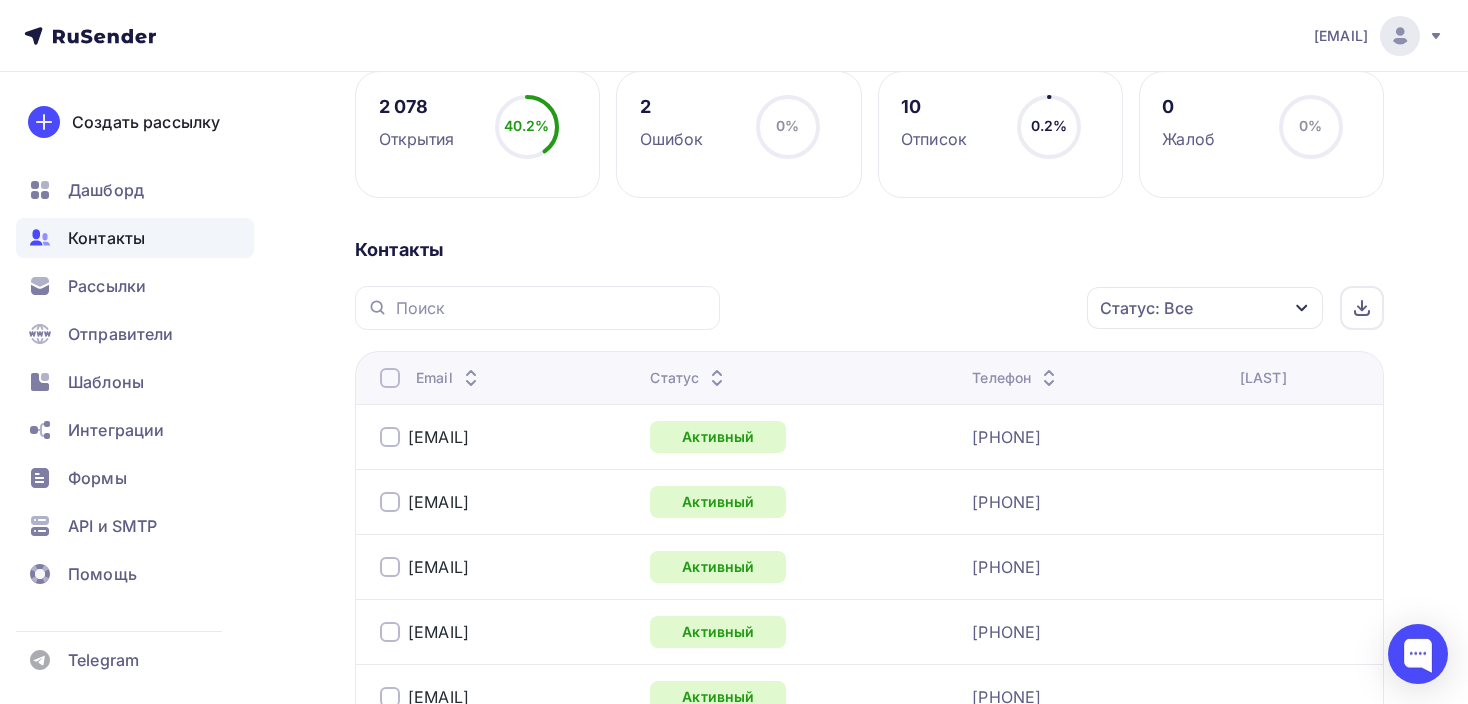 click on "Статус: Все" at bounding box center (1205, 308) 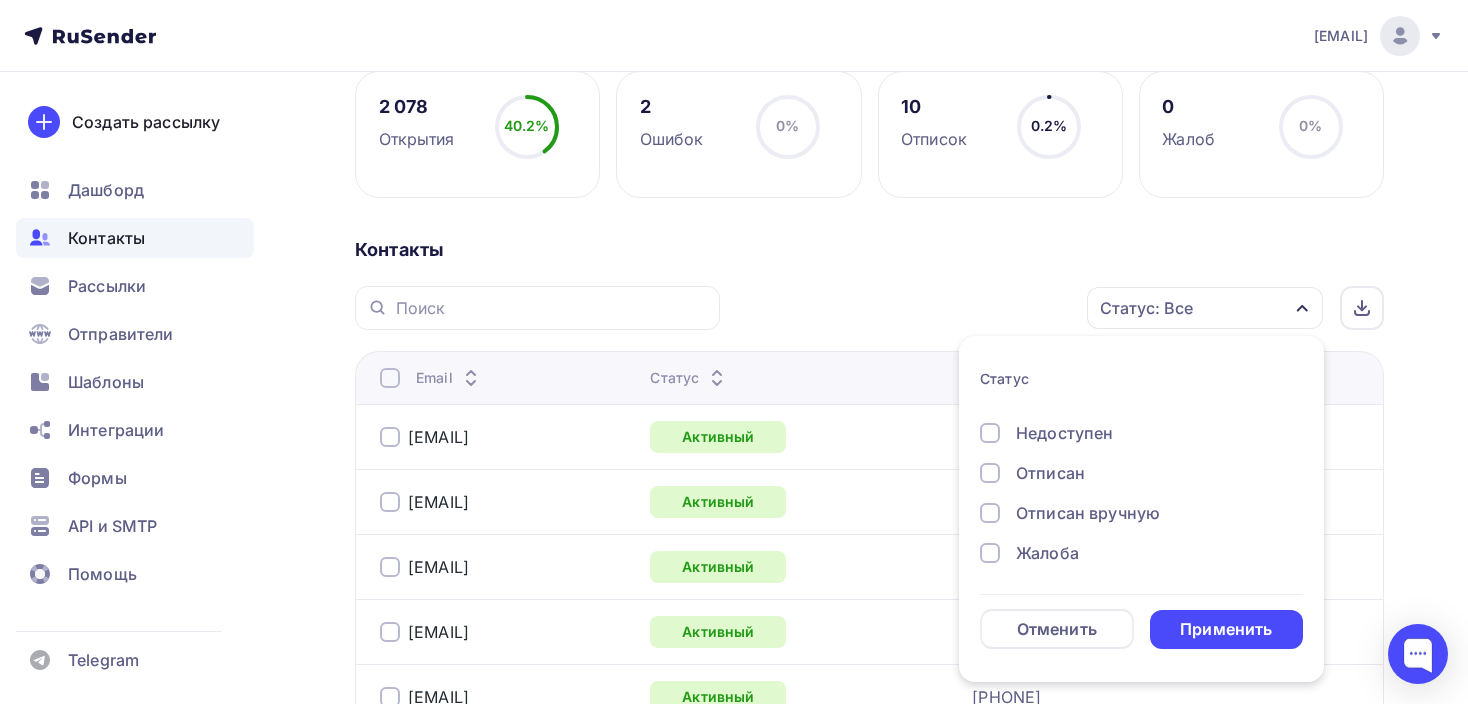 scroll, scrollTop: 144, scrollLeft: 0, axis: vertical 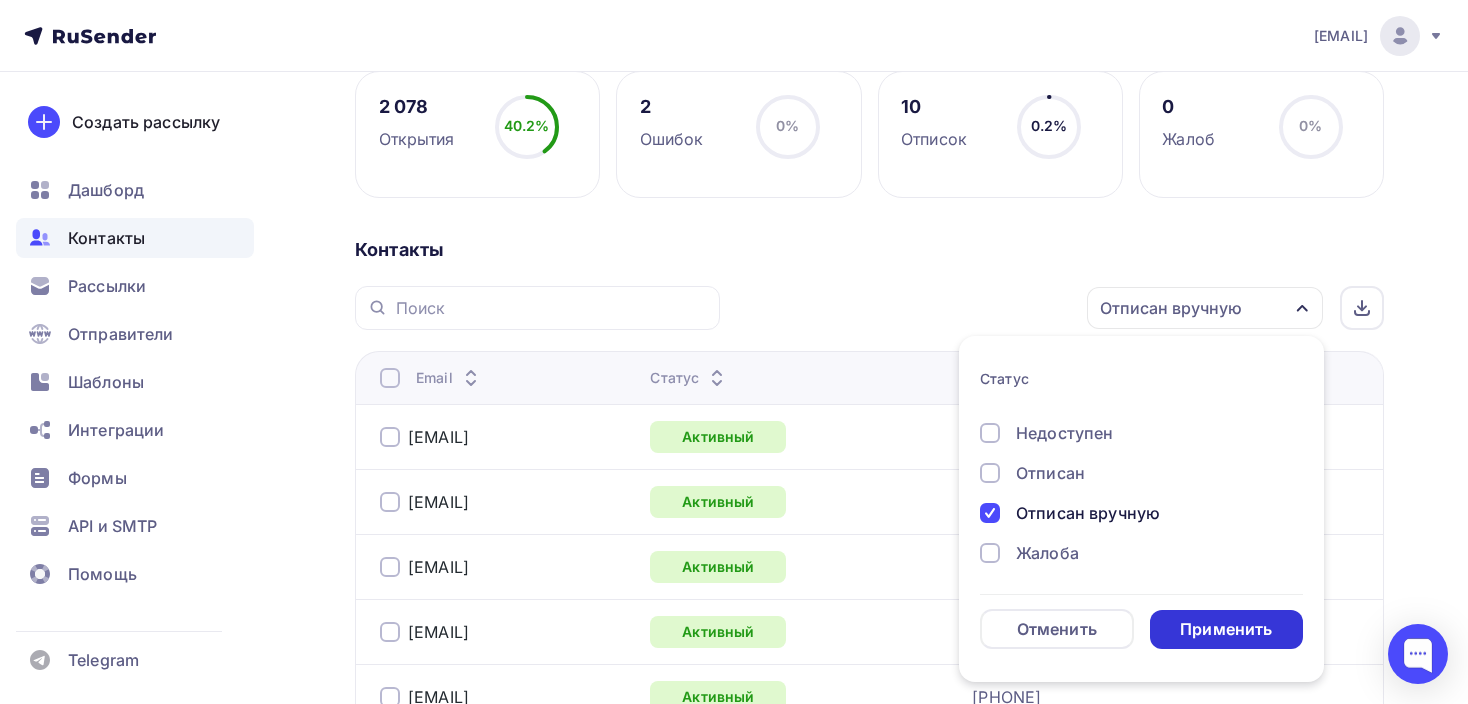 click on "Применить" at bounding box center (1226, 629) 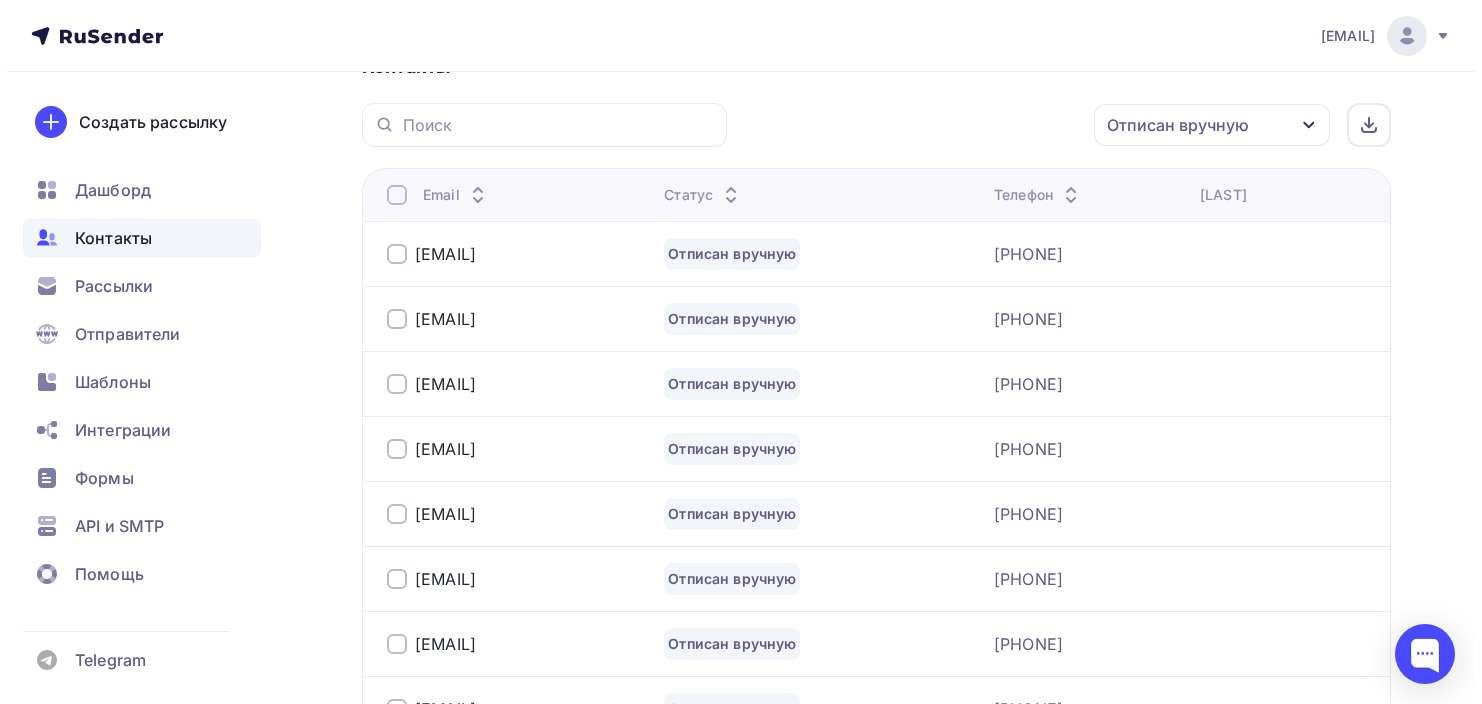 scroll, scrollTop: 405, scrollLeft: 0, axis: vertical 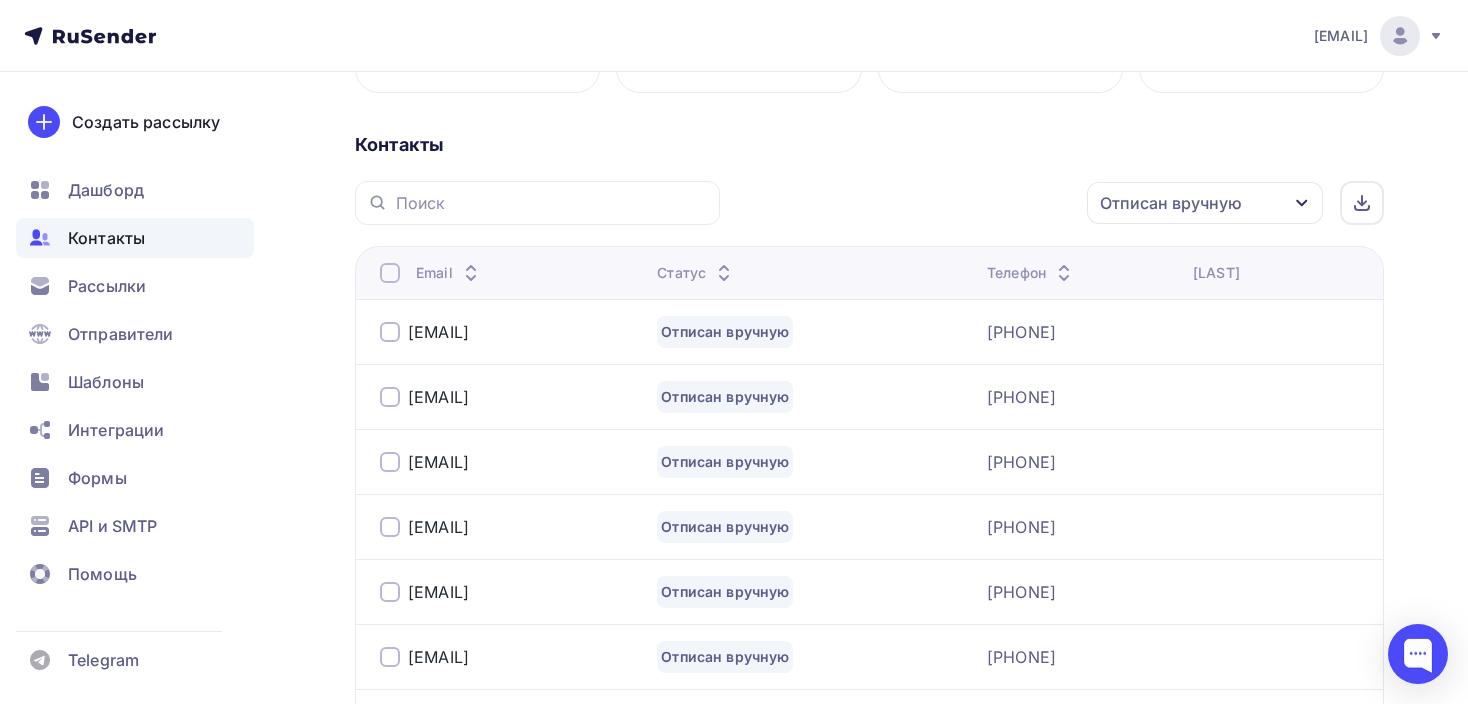 click at bounding box center (390, 273) 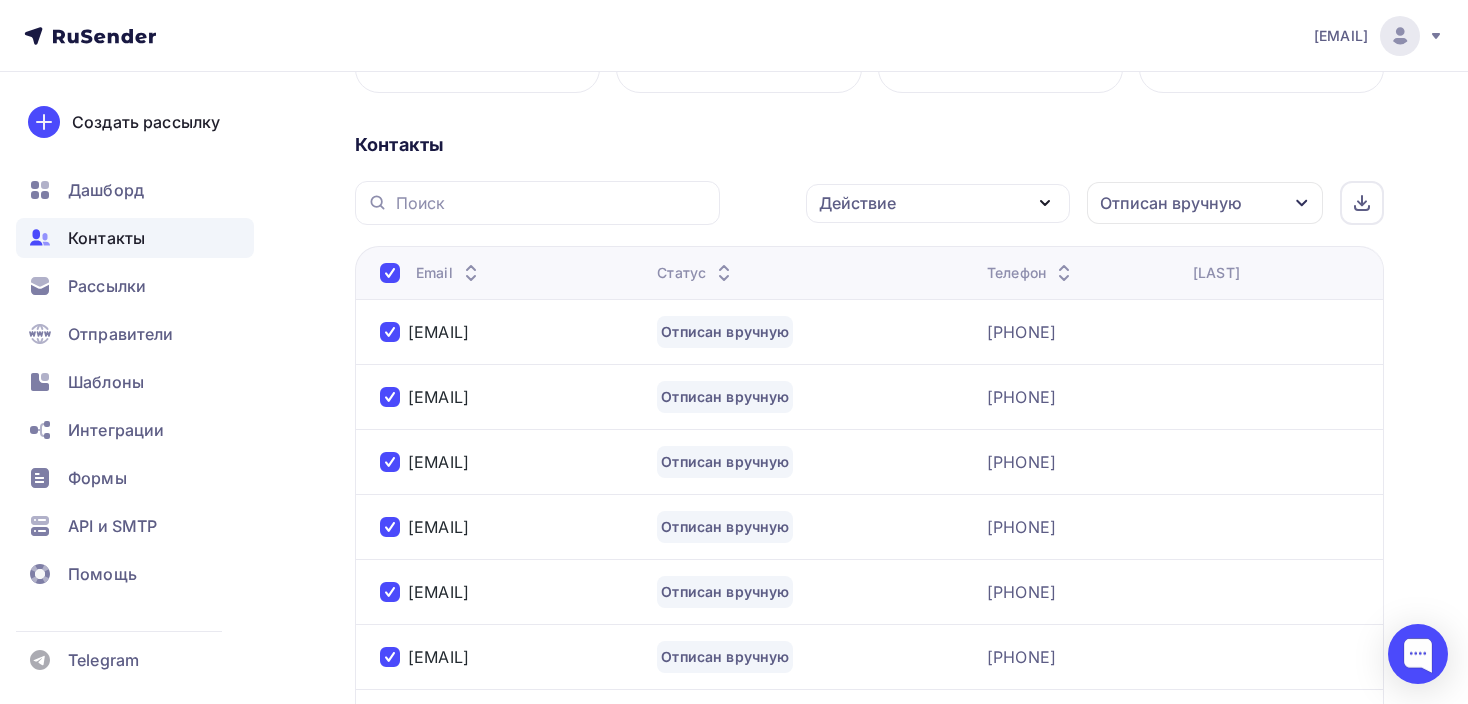 click on "Действие" at bounding box center (938, 203) 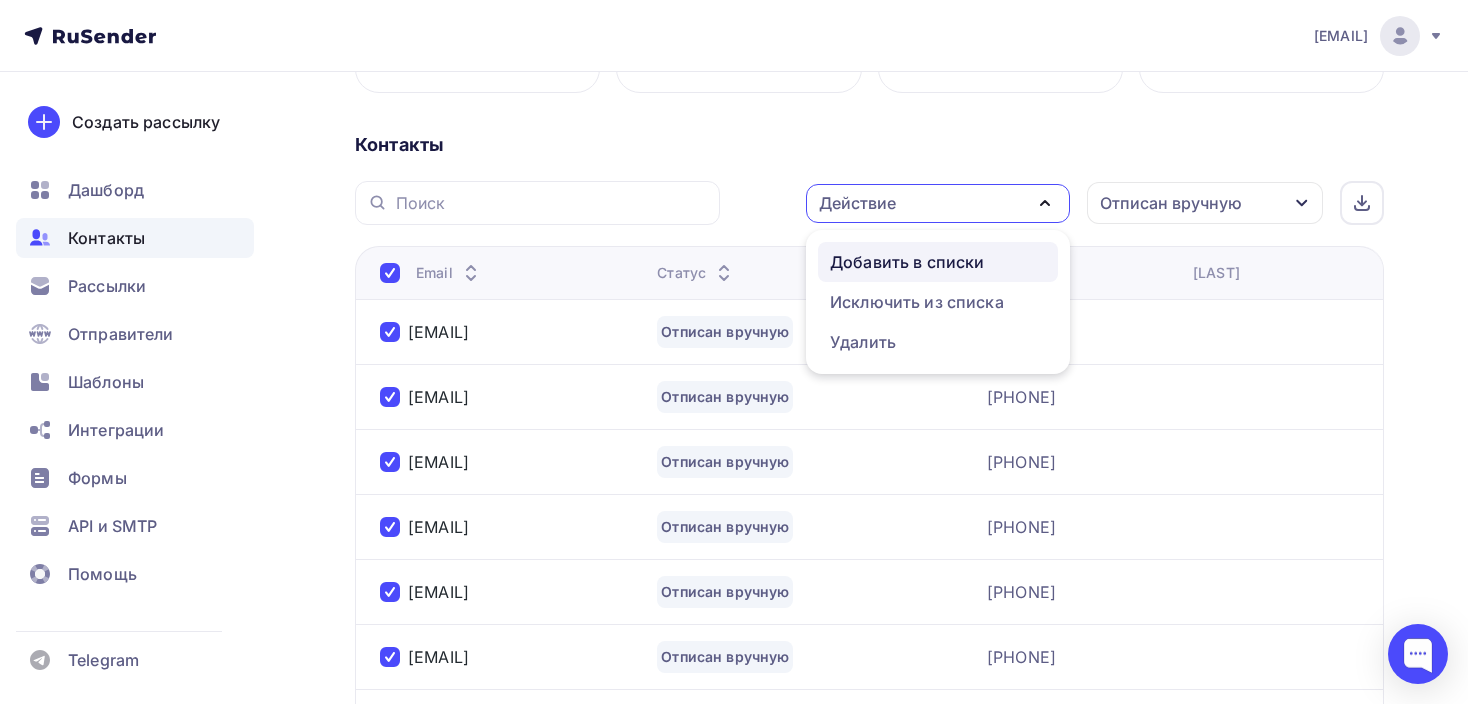 click on "Добавить в списки" at bounding box center (907, 262) 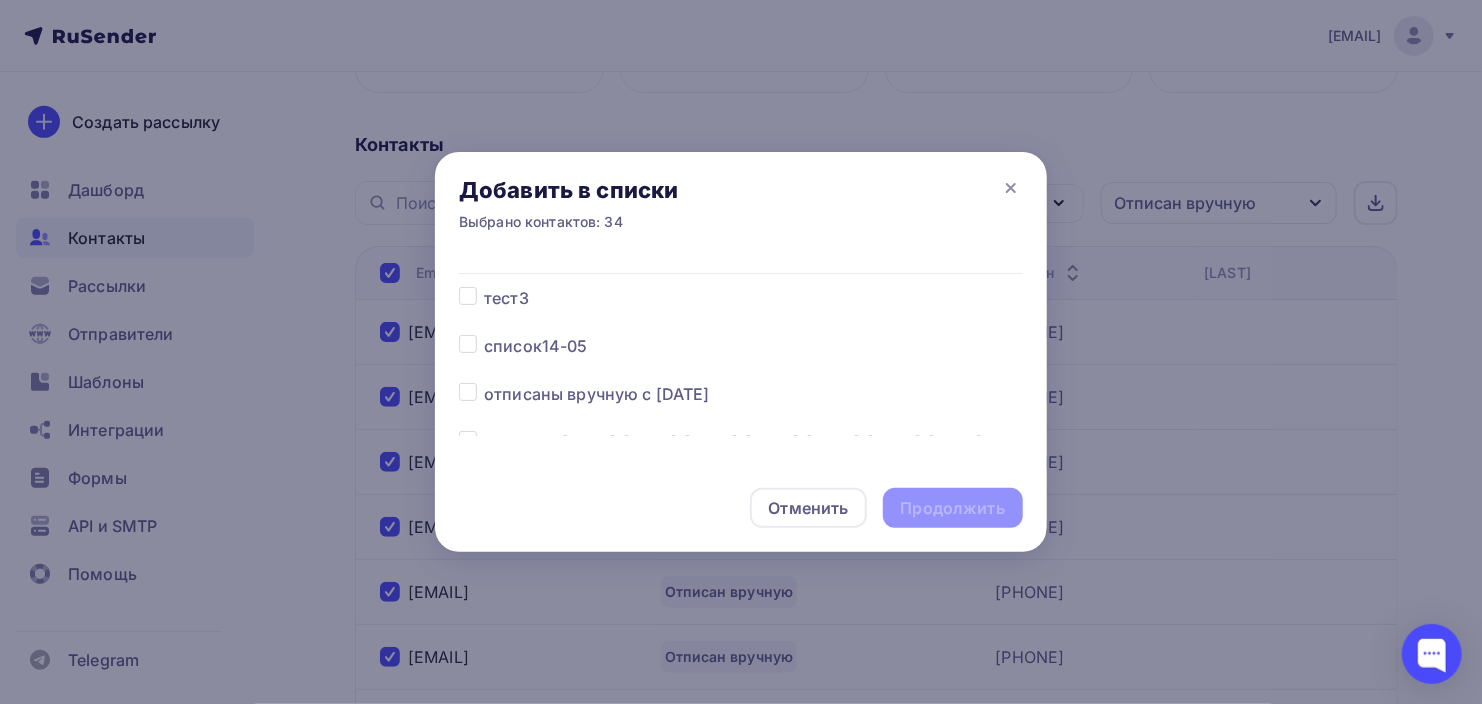 scroll, scrollTop: 33, scrollLeft: 0, axis: vertical 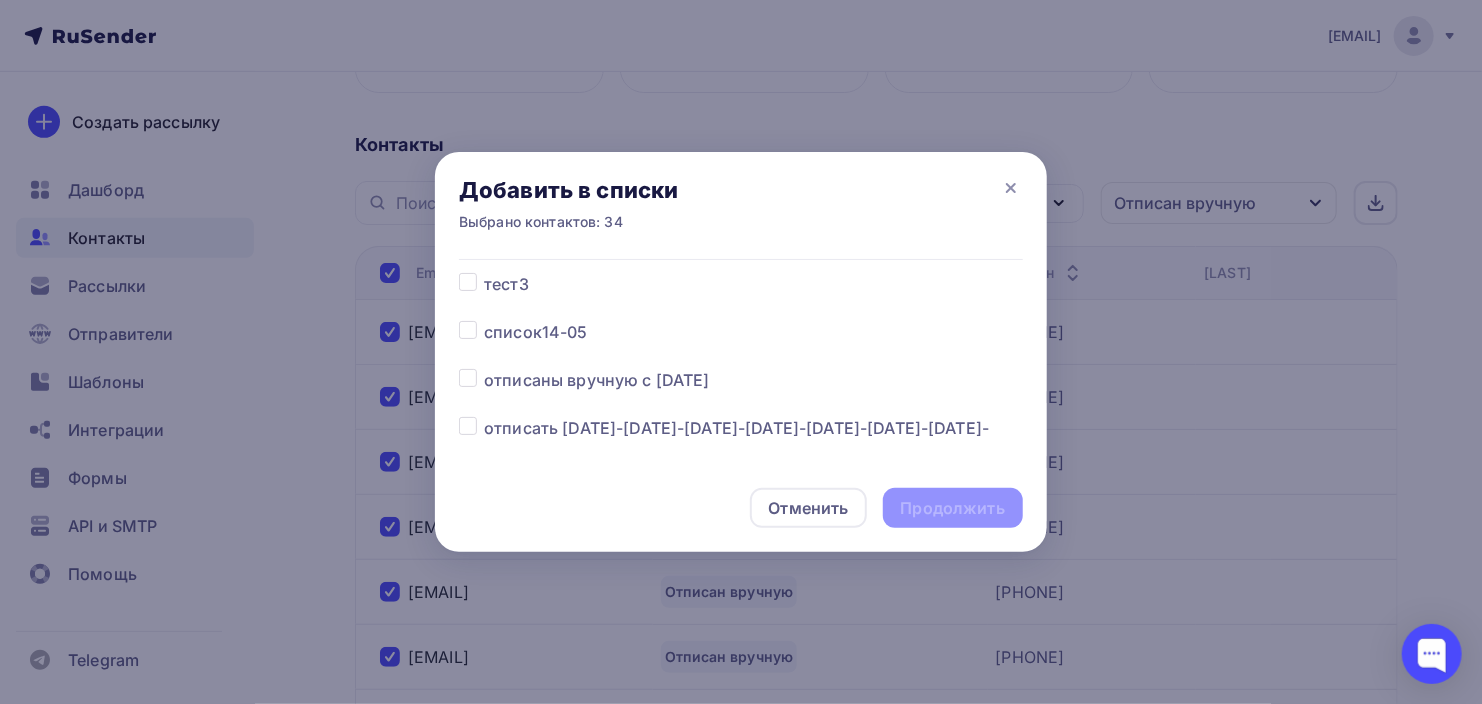 click at bounding box center (484, 368) 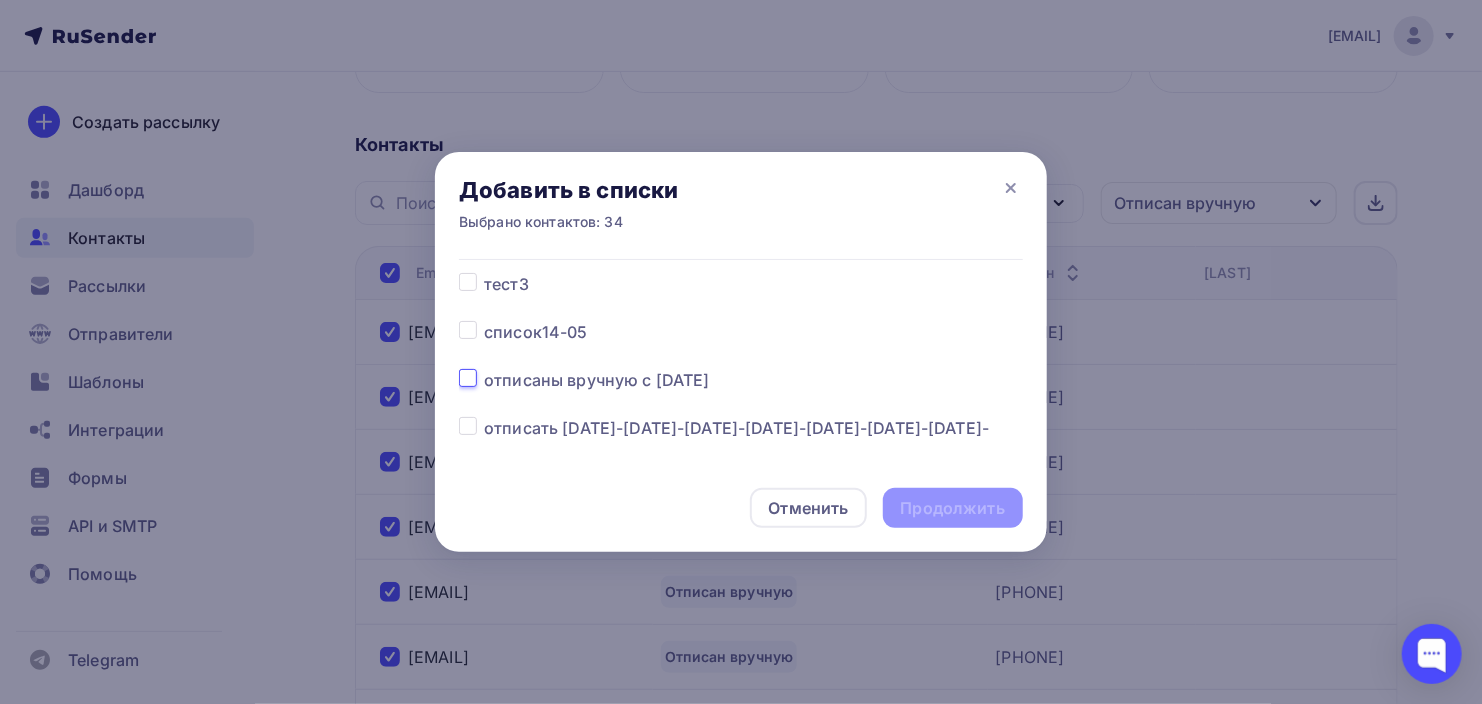 click at bounding box center (468, 377) 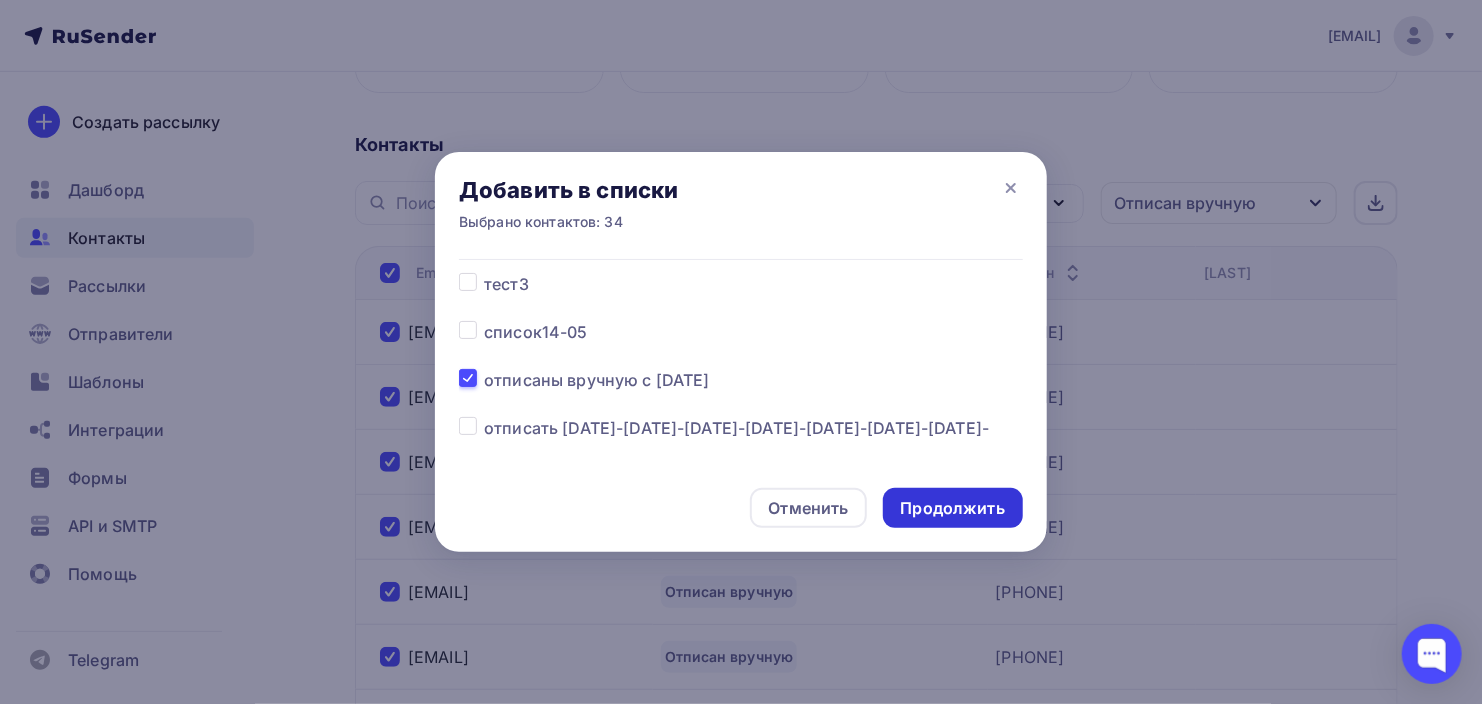 click on "Продолжить" at bounding box center [953, 508] 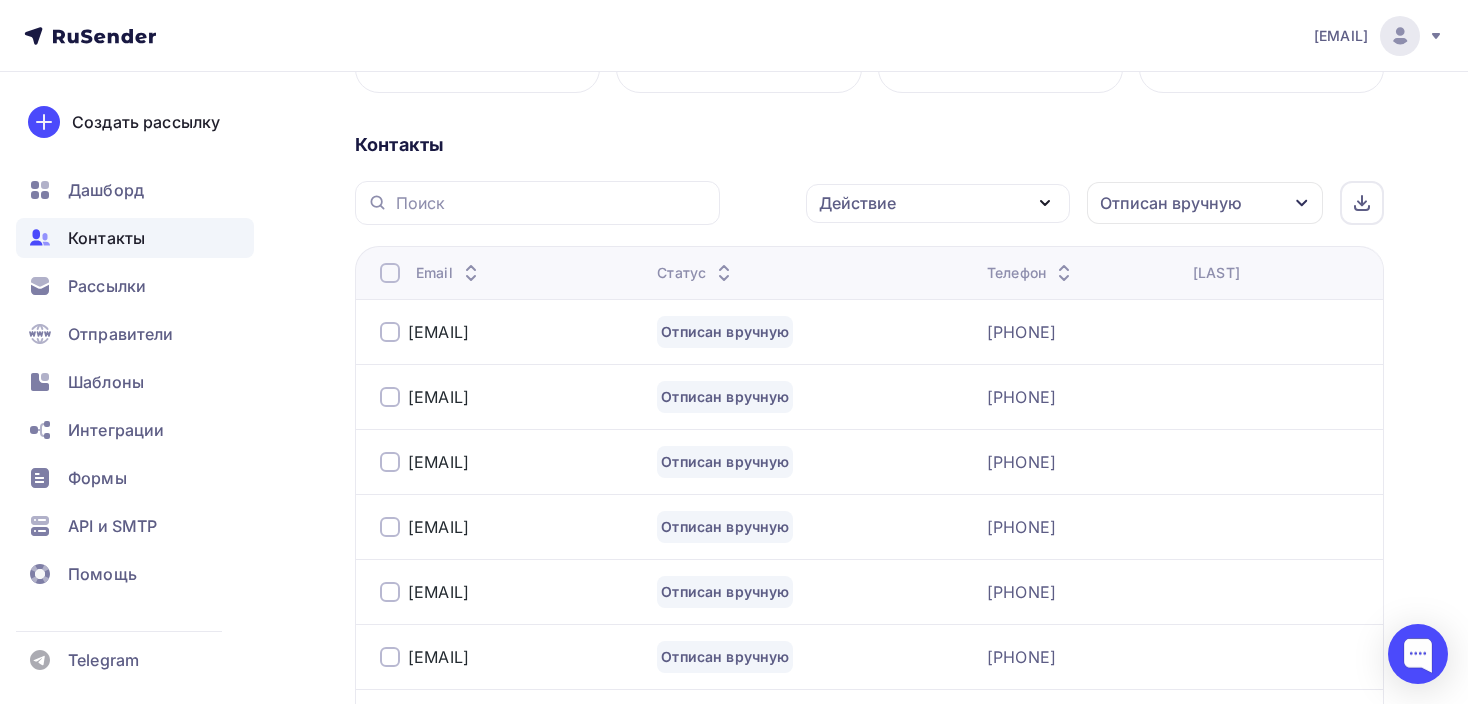 click at bounding box center [390, 273] 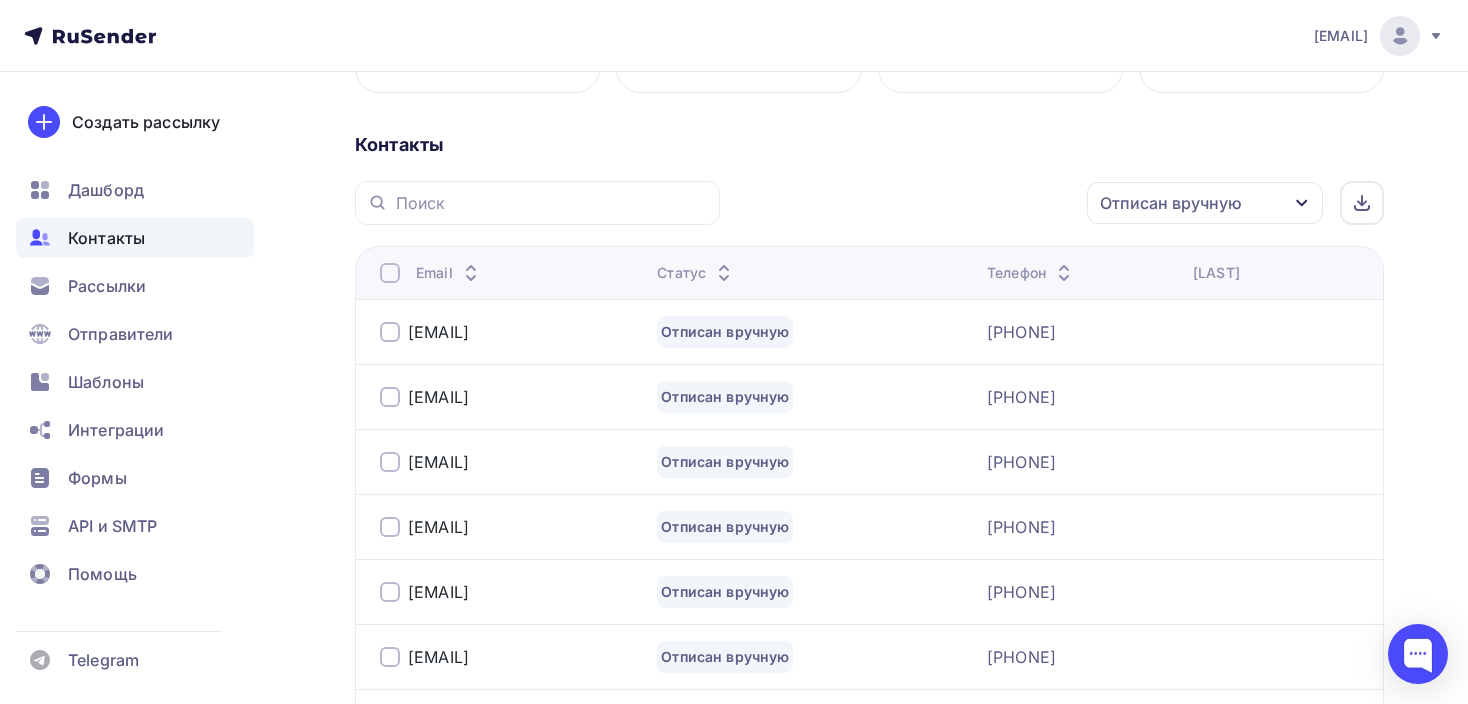 click at bounding box center [390, 273] 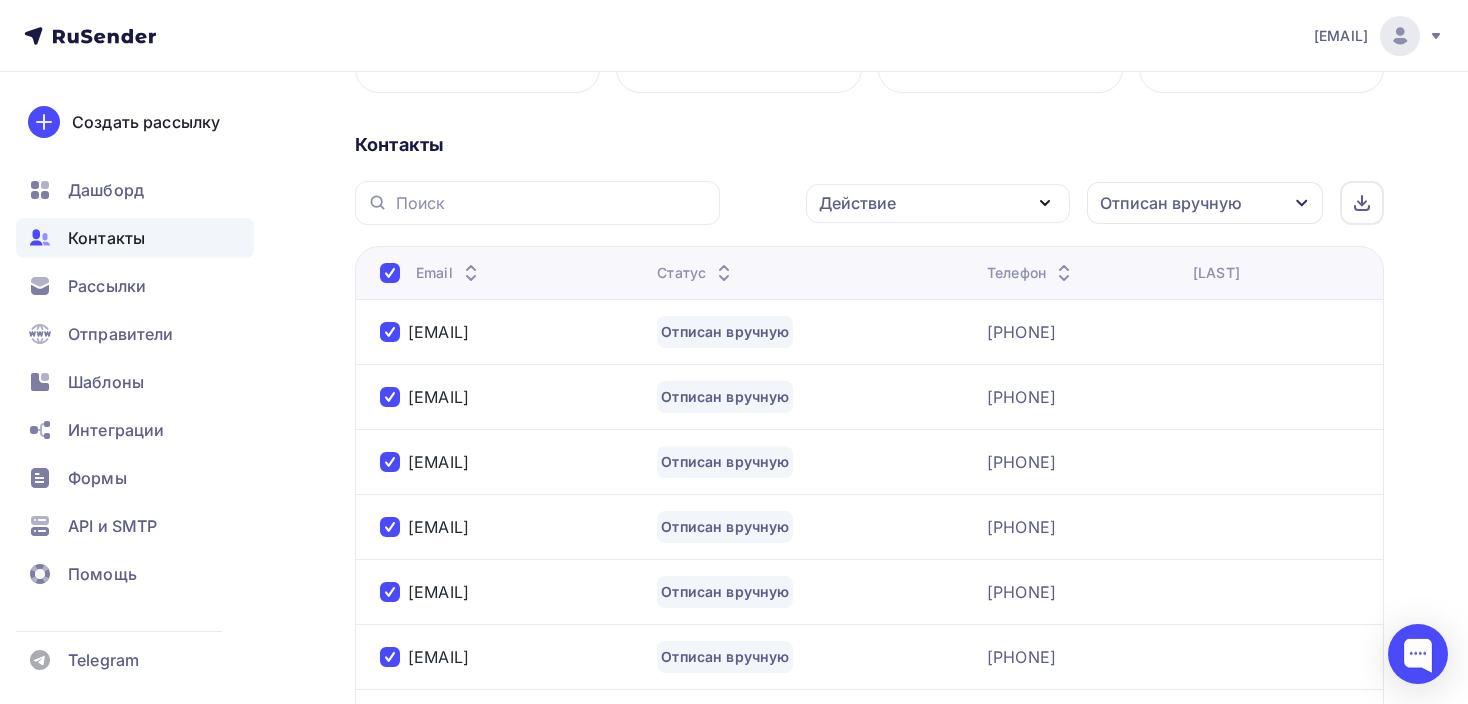 click on "Действие" at bounding box center (857, 203) 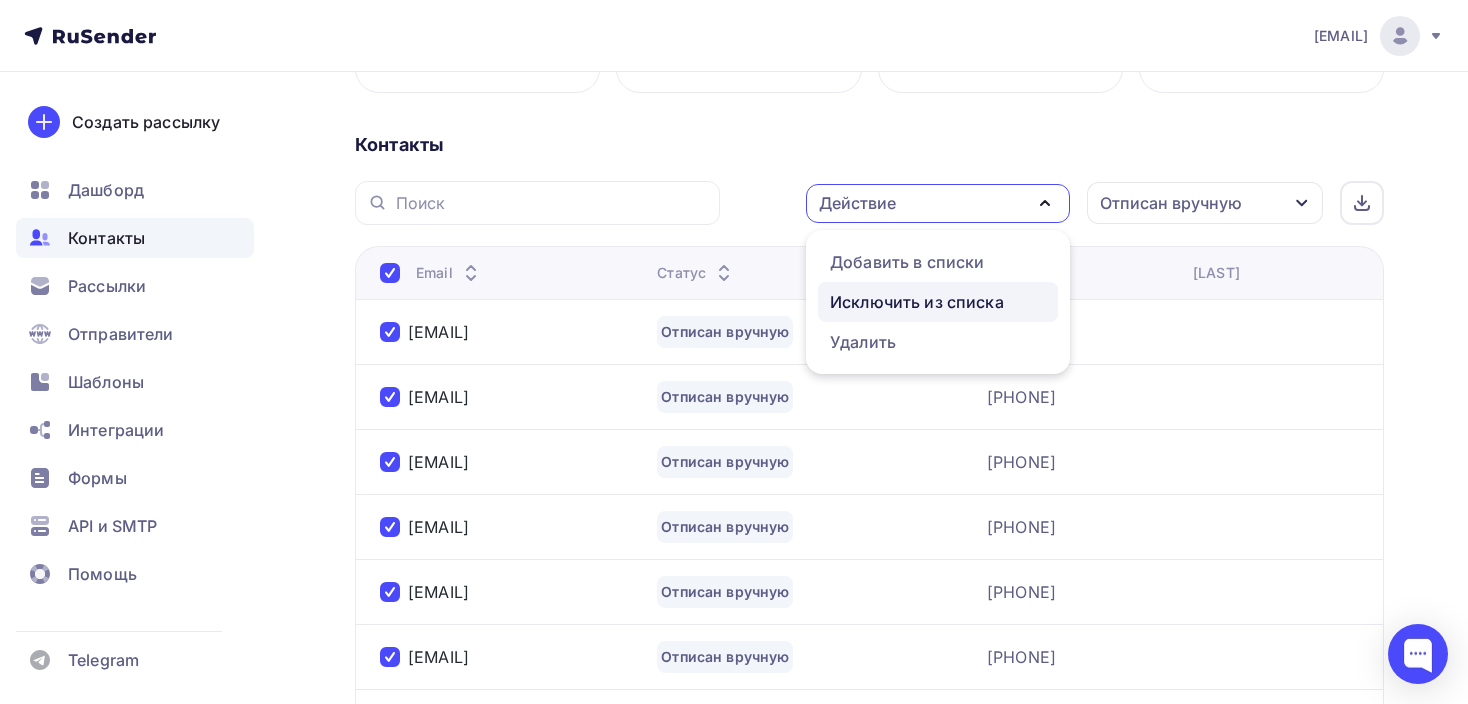 click on "Исключить из списка" at bounding box center [917, 302] 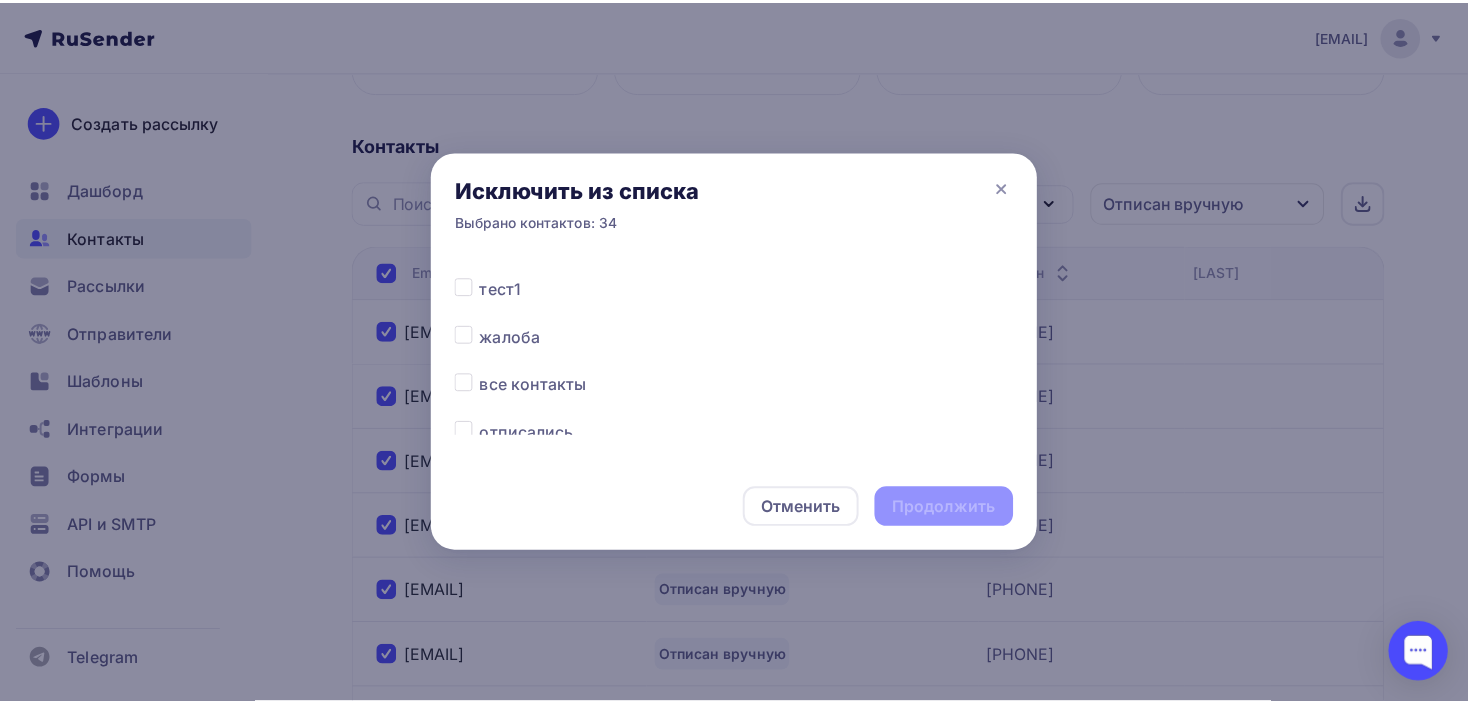 scroll, scrollTop: 533, scrollLeft: 0, axis: vertical 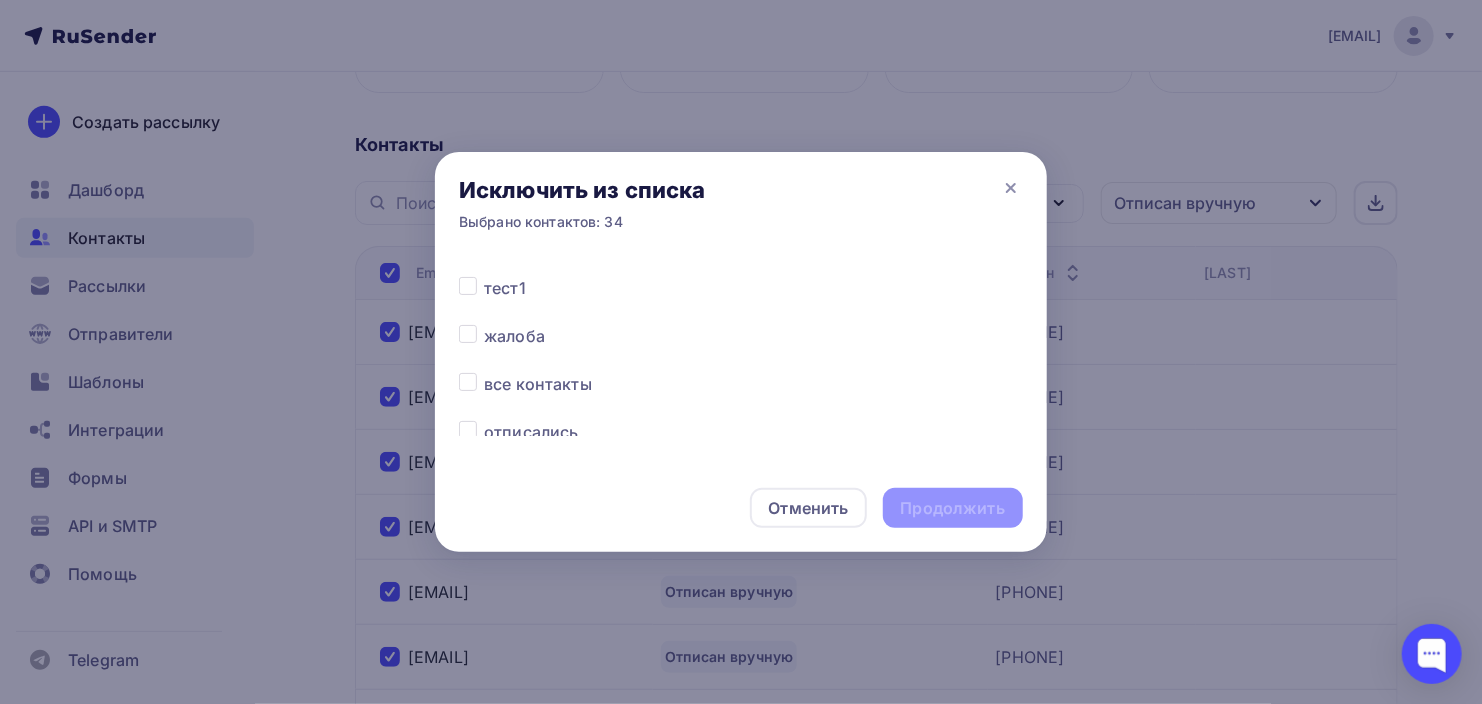 click at bounding box center [484, 372] 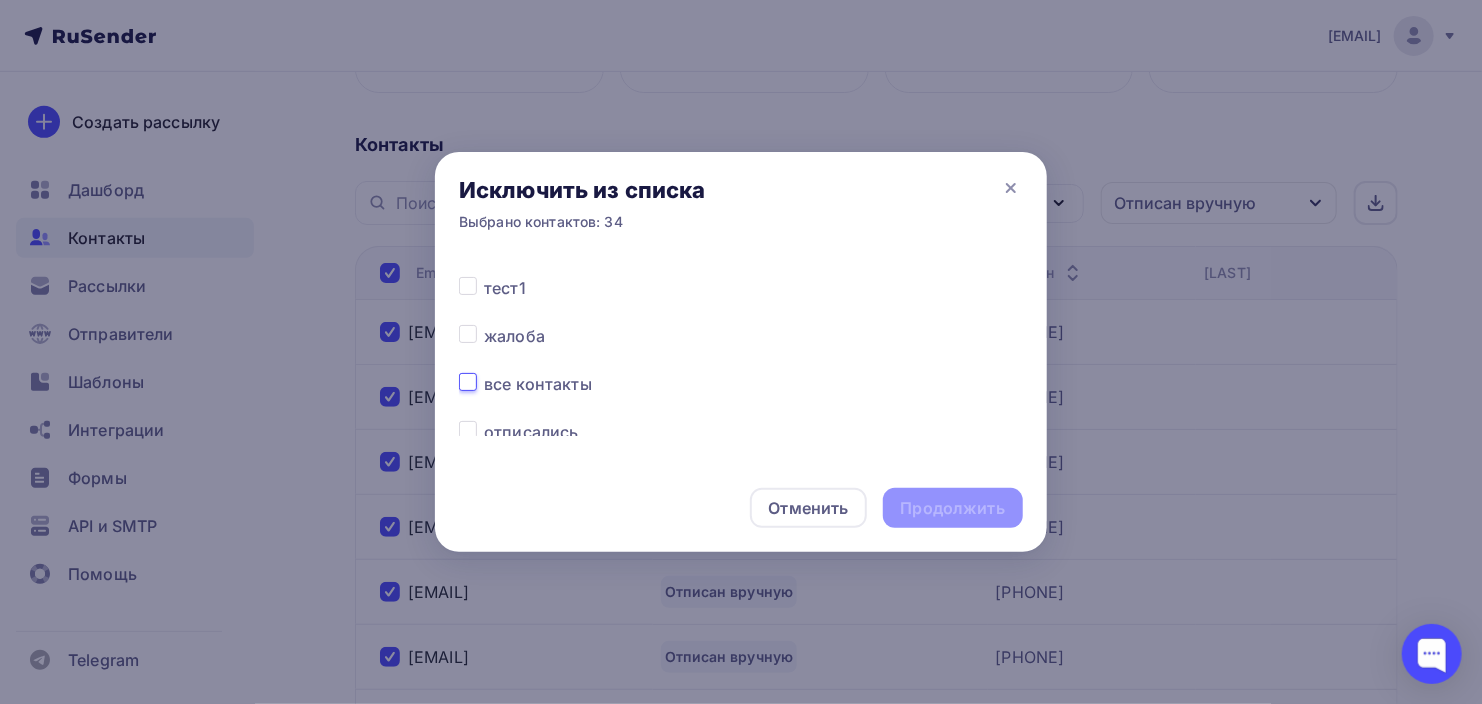 click at bounding box center [468, 381] 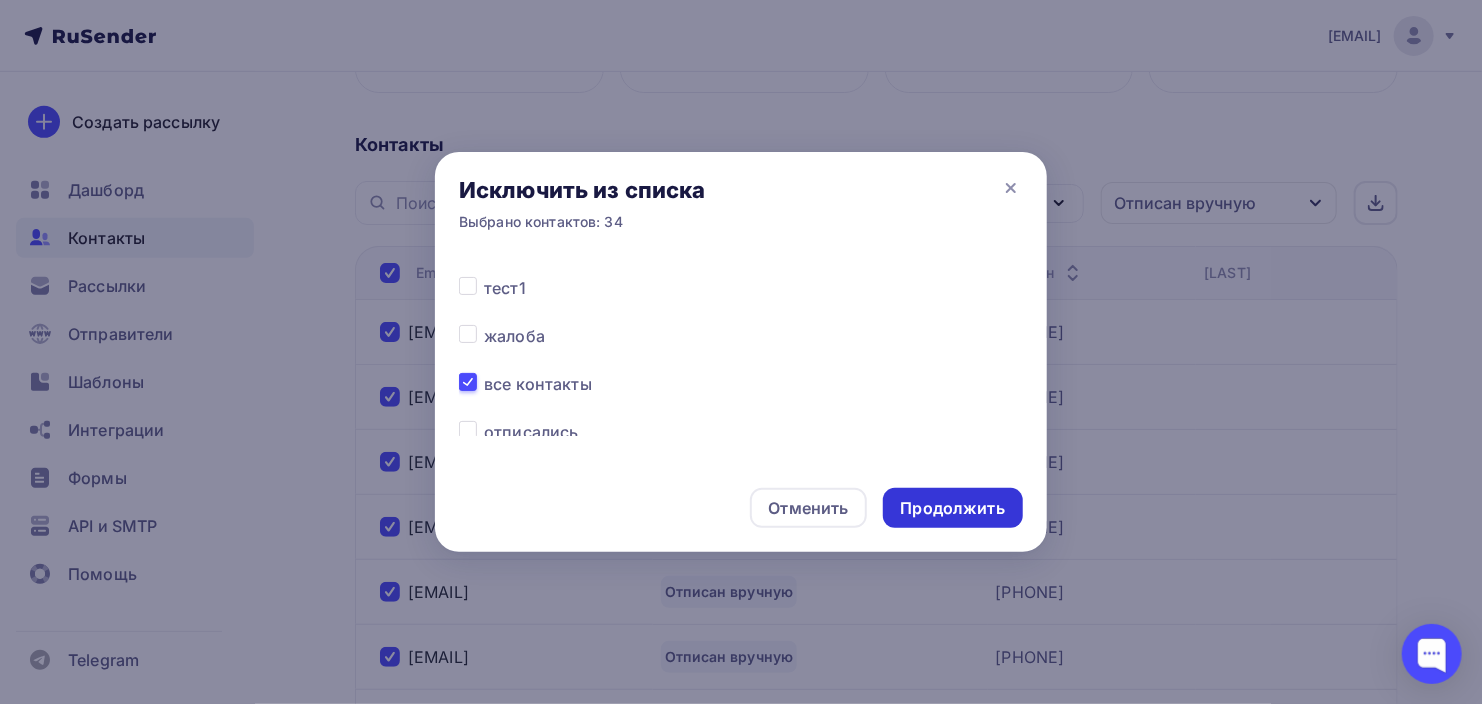 click on "Продолжить" at bounding box center [953, 508] 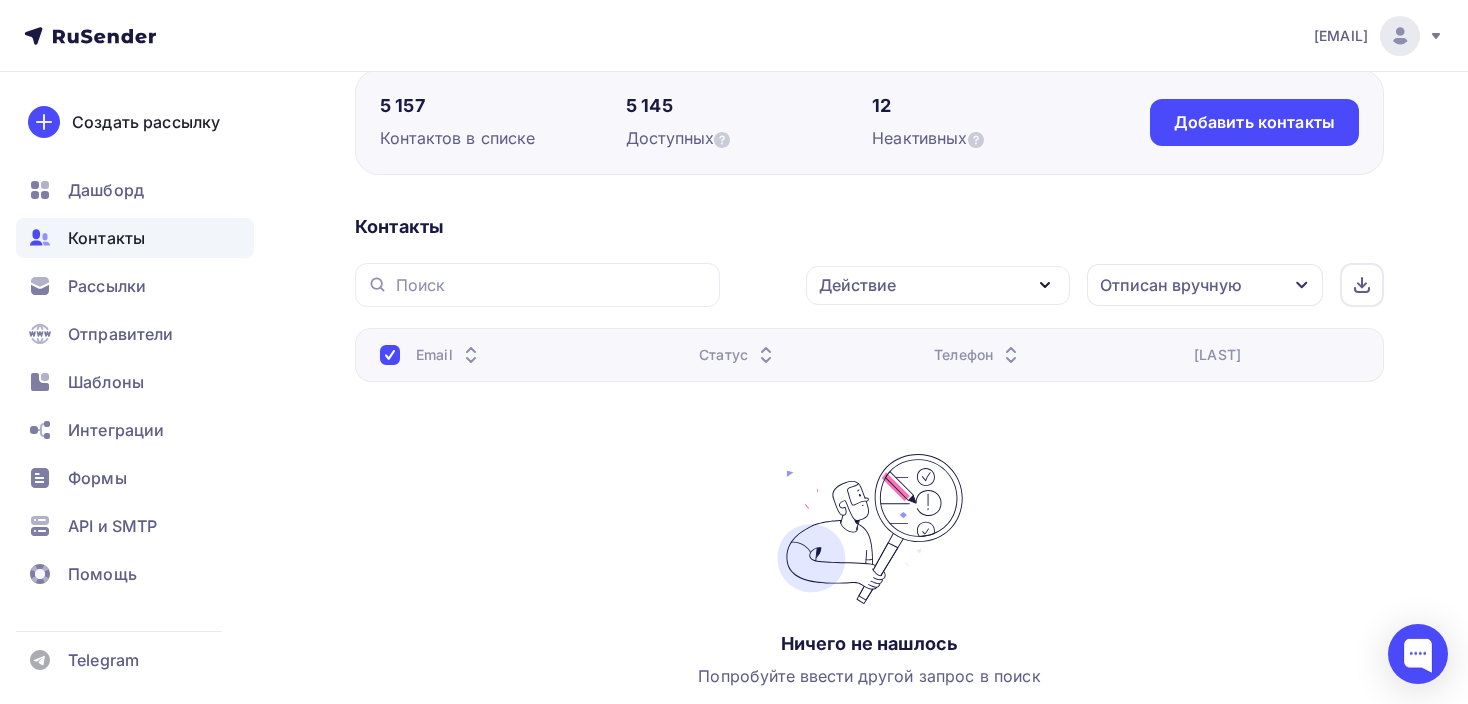 scroll, scrollTop: 208, scrollLeft: 0, axis: vertical 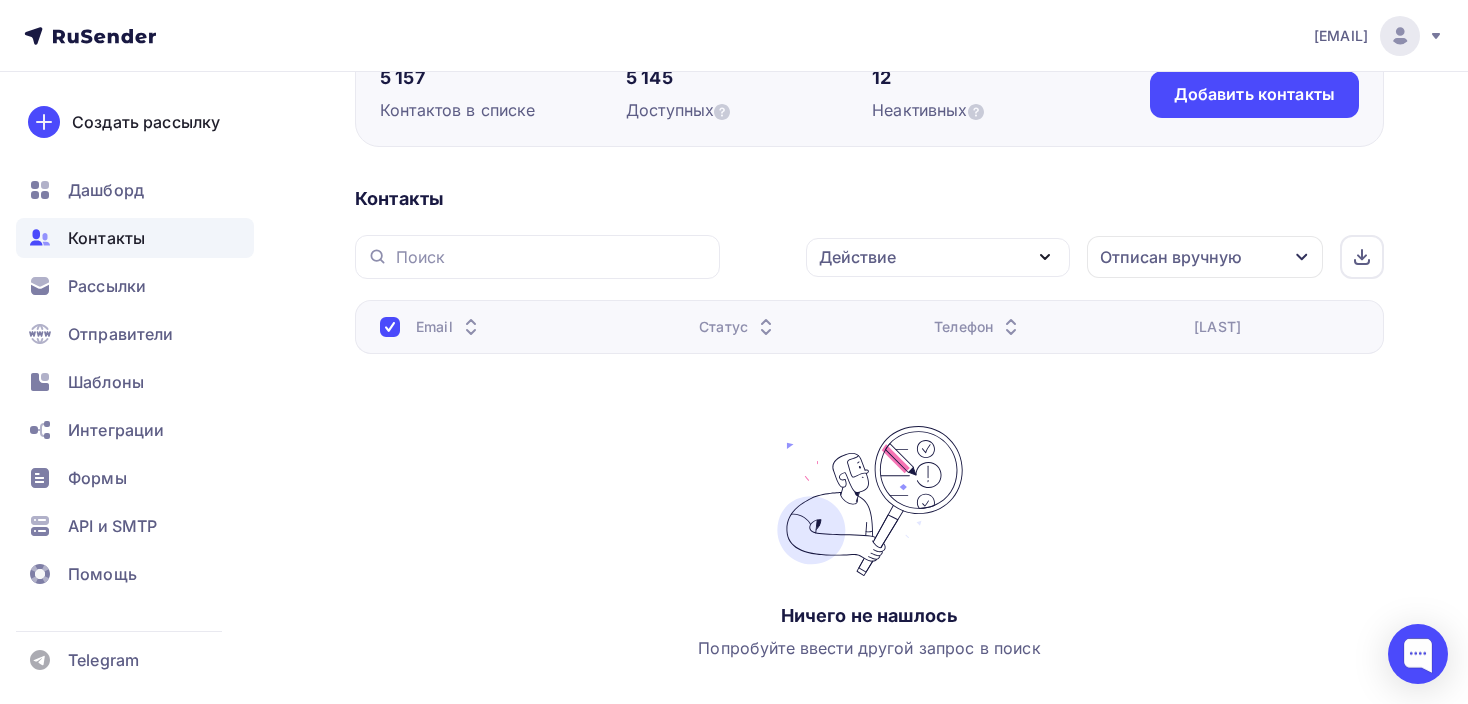 click on "Отписан вручную" at bounding box center (1171, 257) 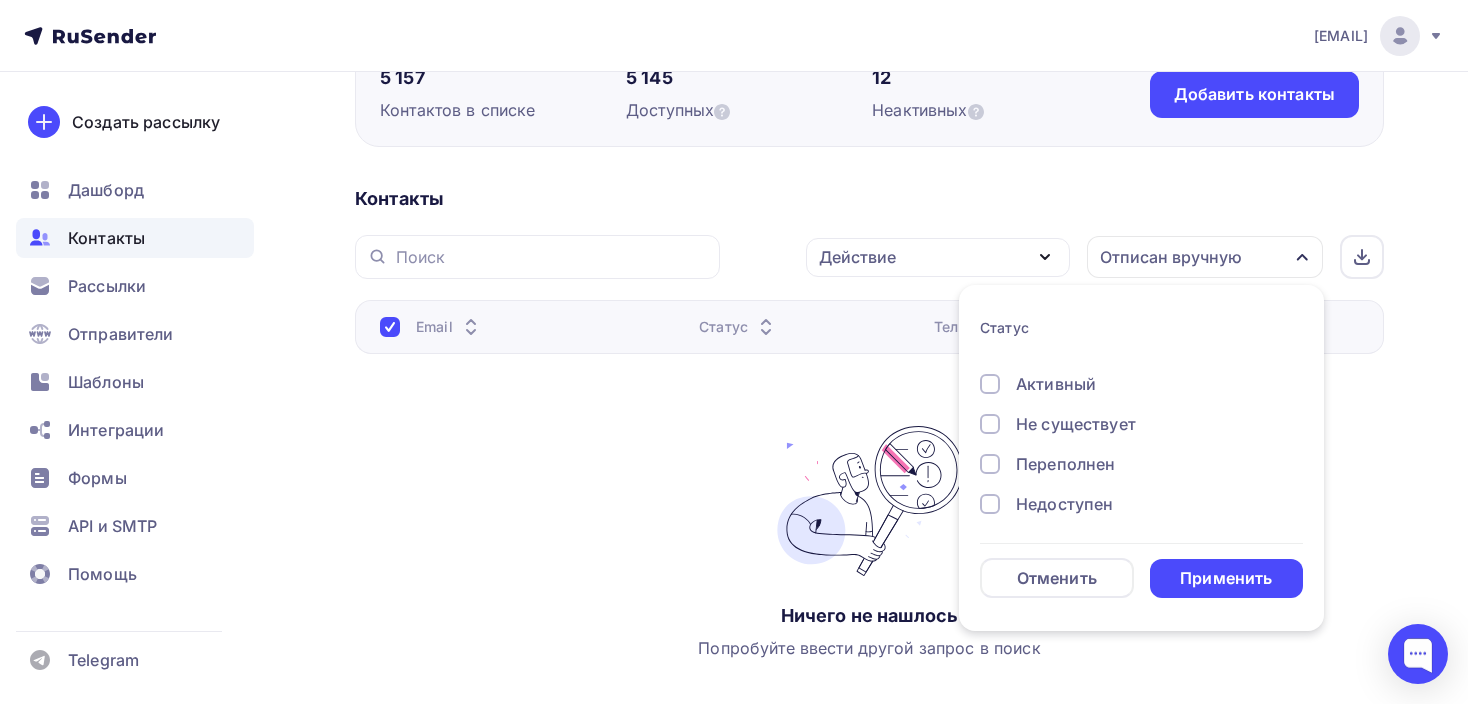 scroll, scrollTop: 0, scrollLeft: 0, axis: both 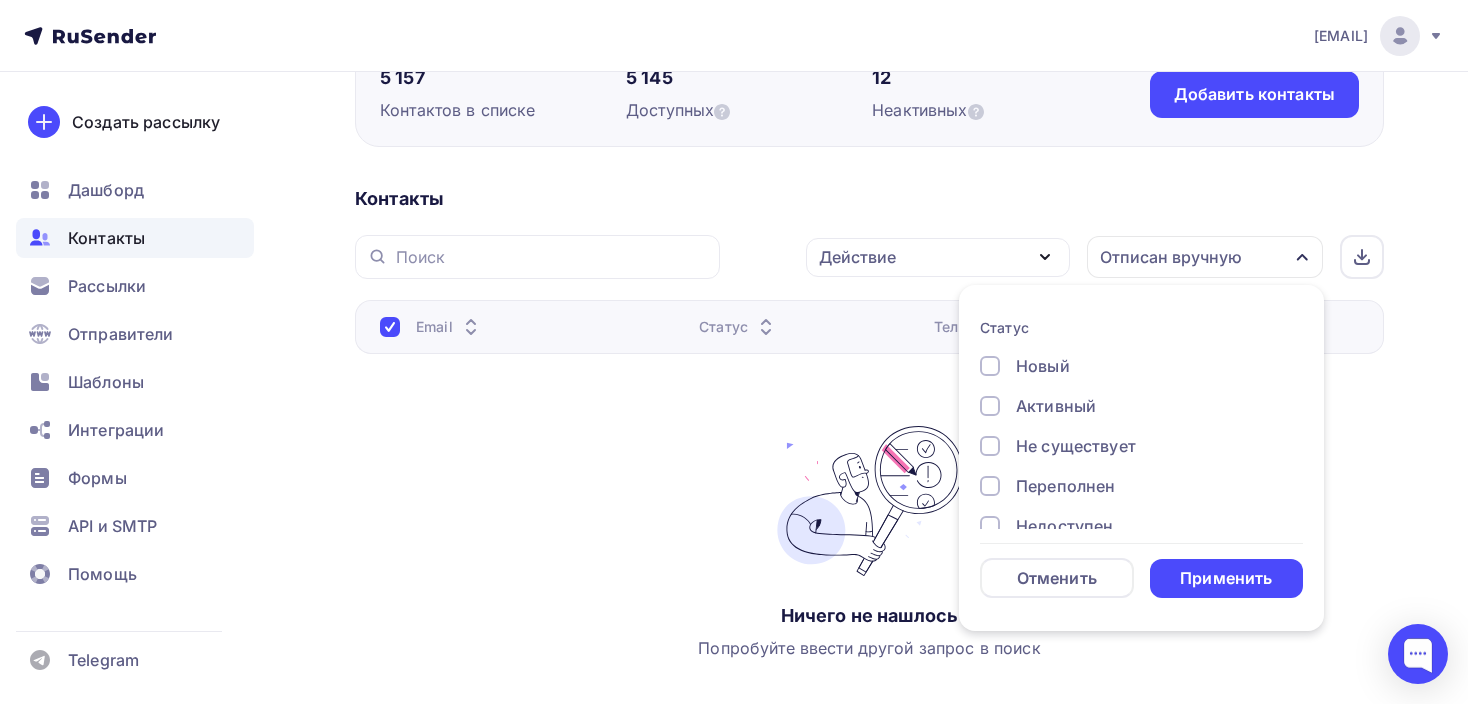 click at bounding box center (990, 446) 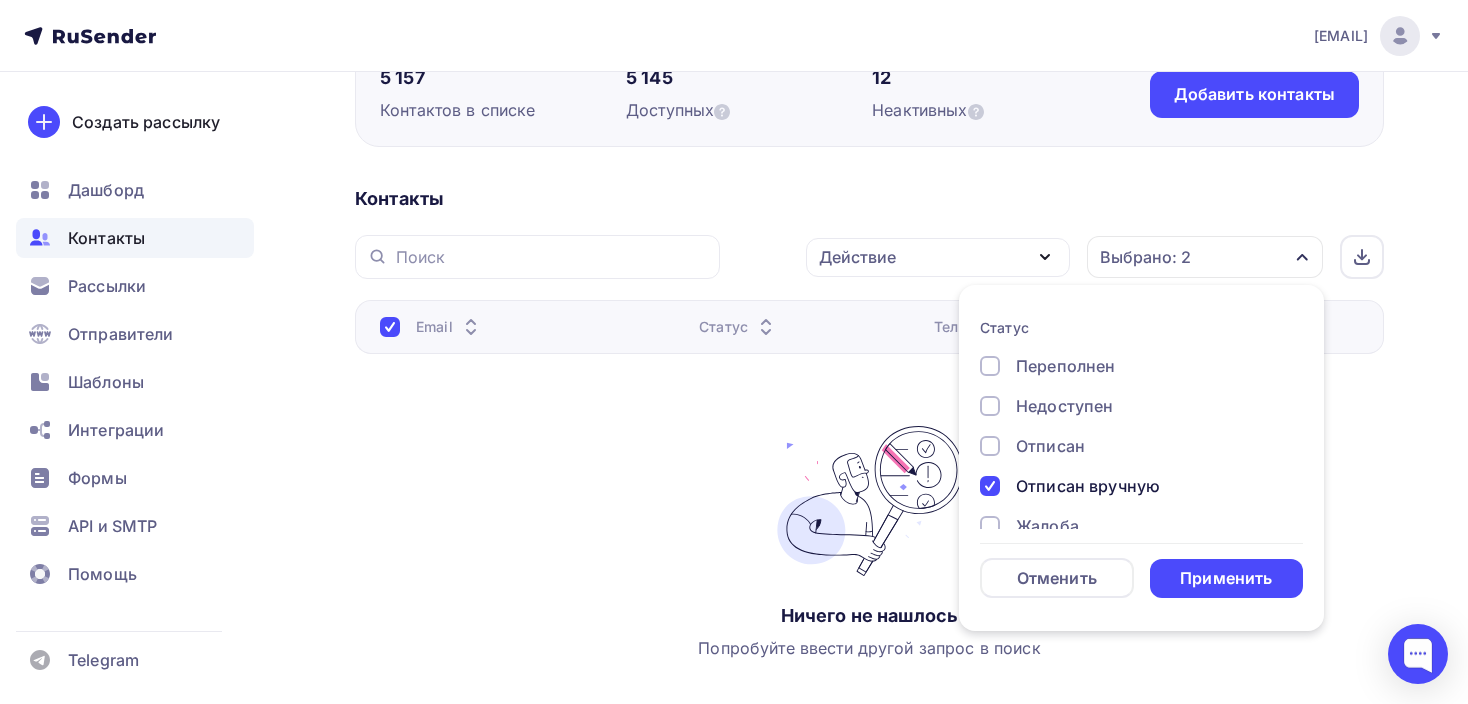 scroll, scrollTop: 144, scrollLeft: 0, axis: vertical 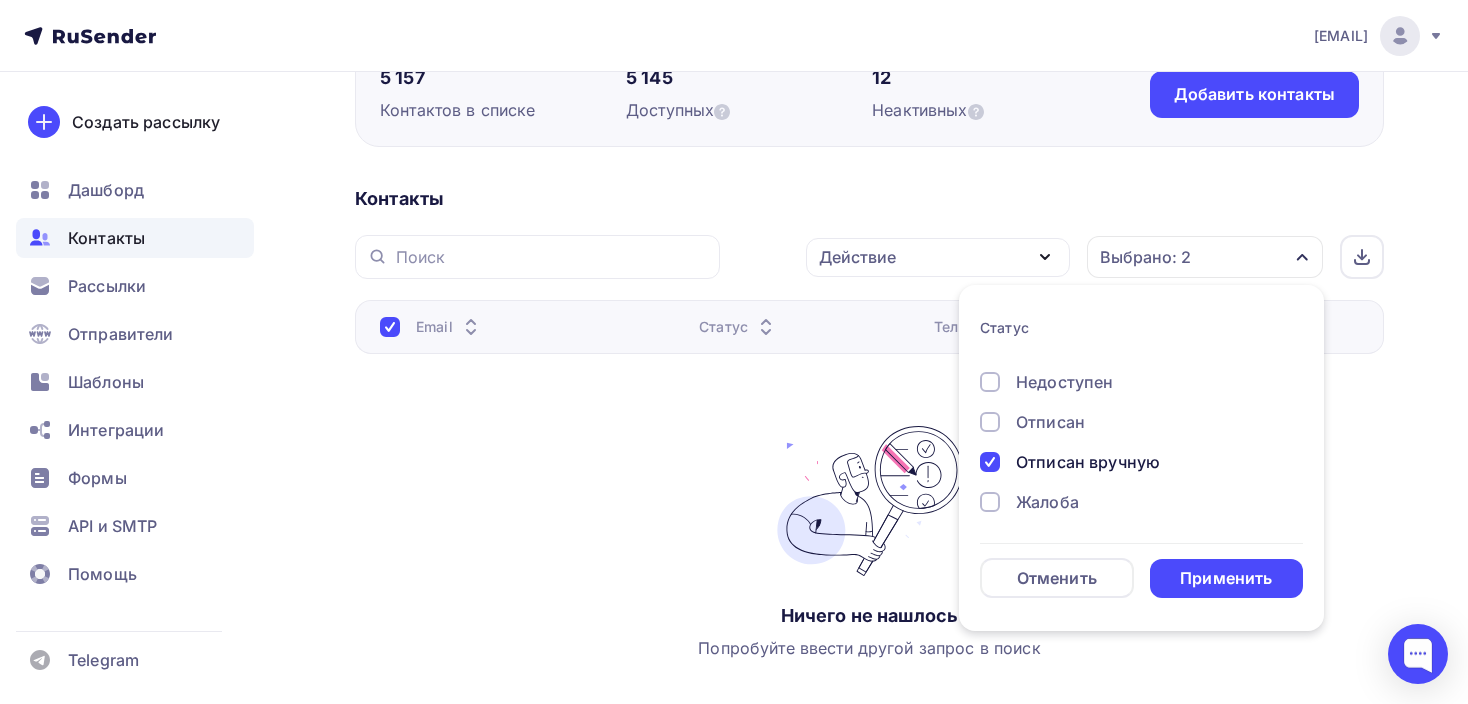 click at bounding box center [990, 462] 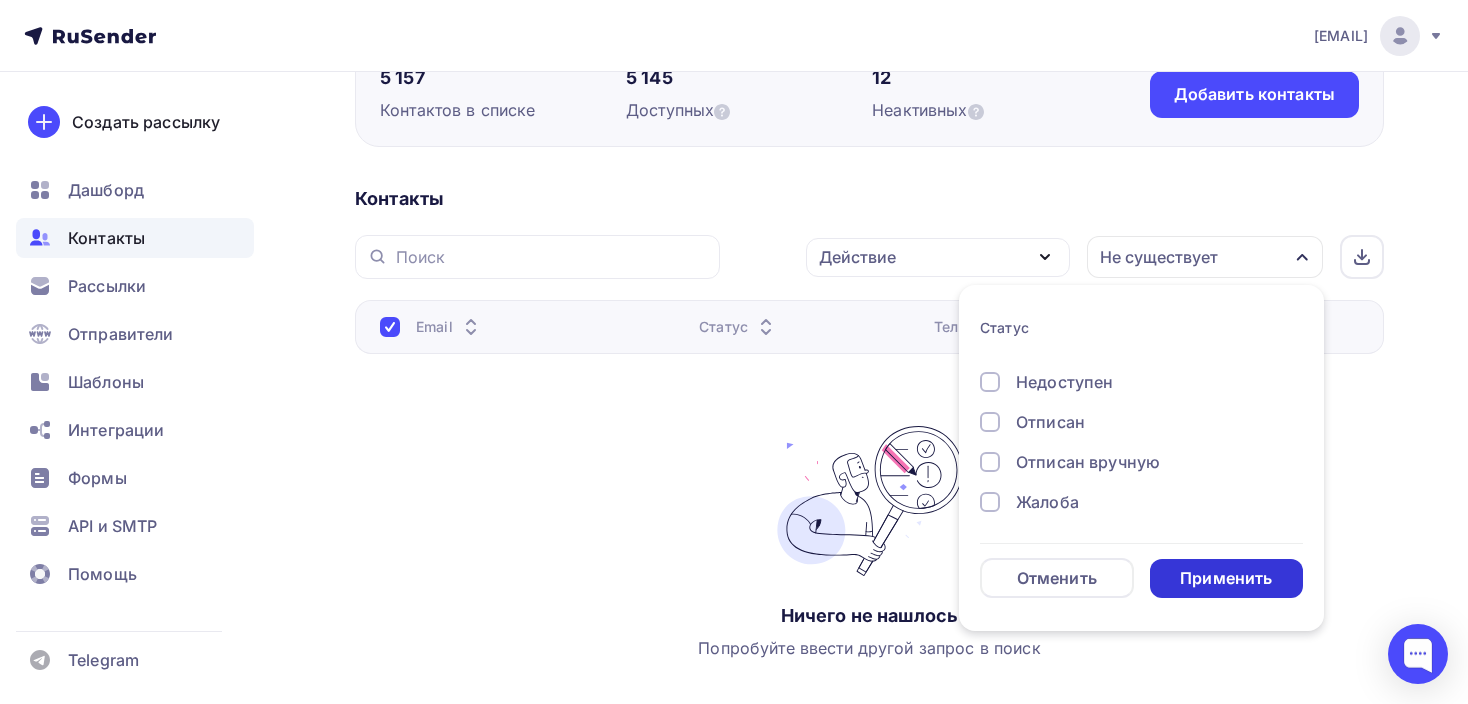 click on "Применить" at bounding box center (1226, 578) 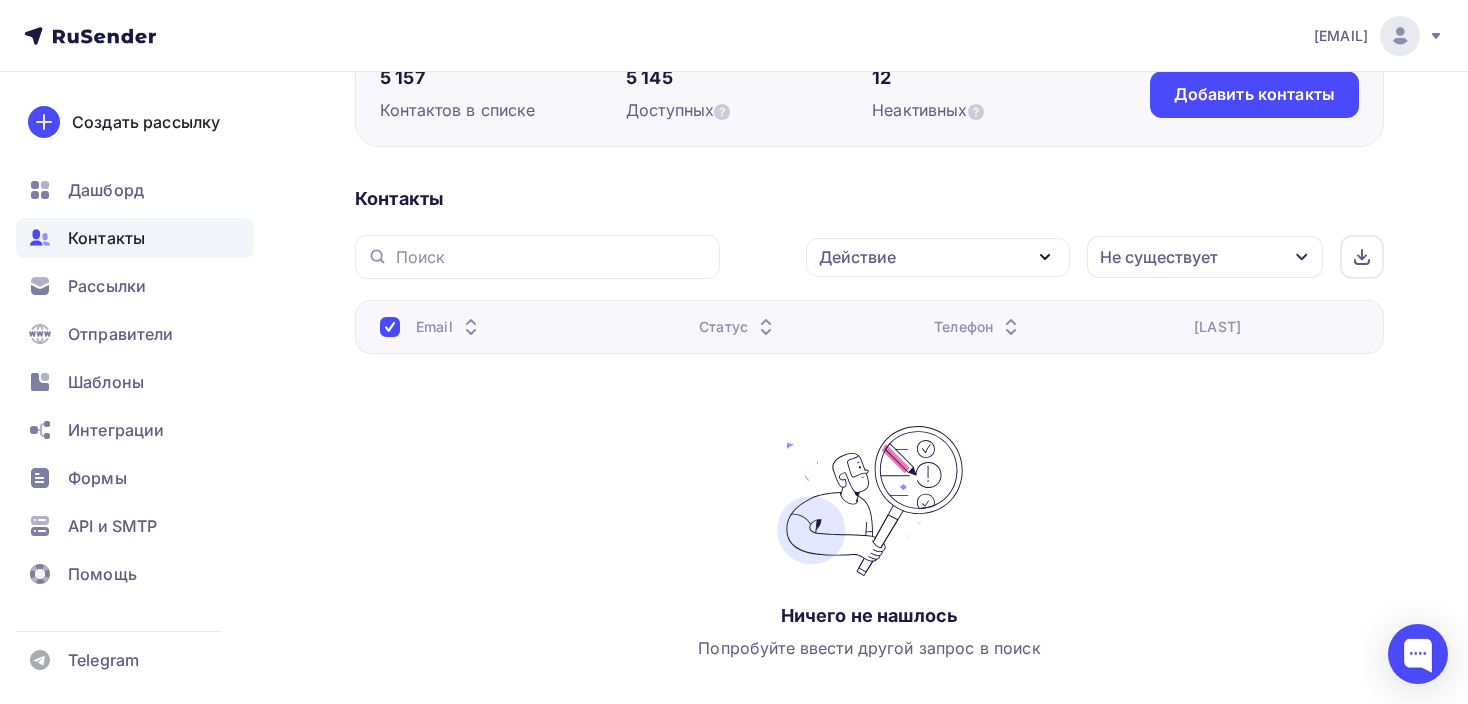 click on "Не существует" at bounding box center [1159, 257] 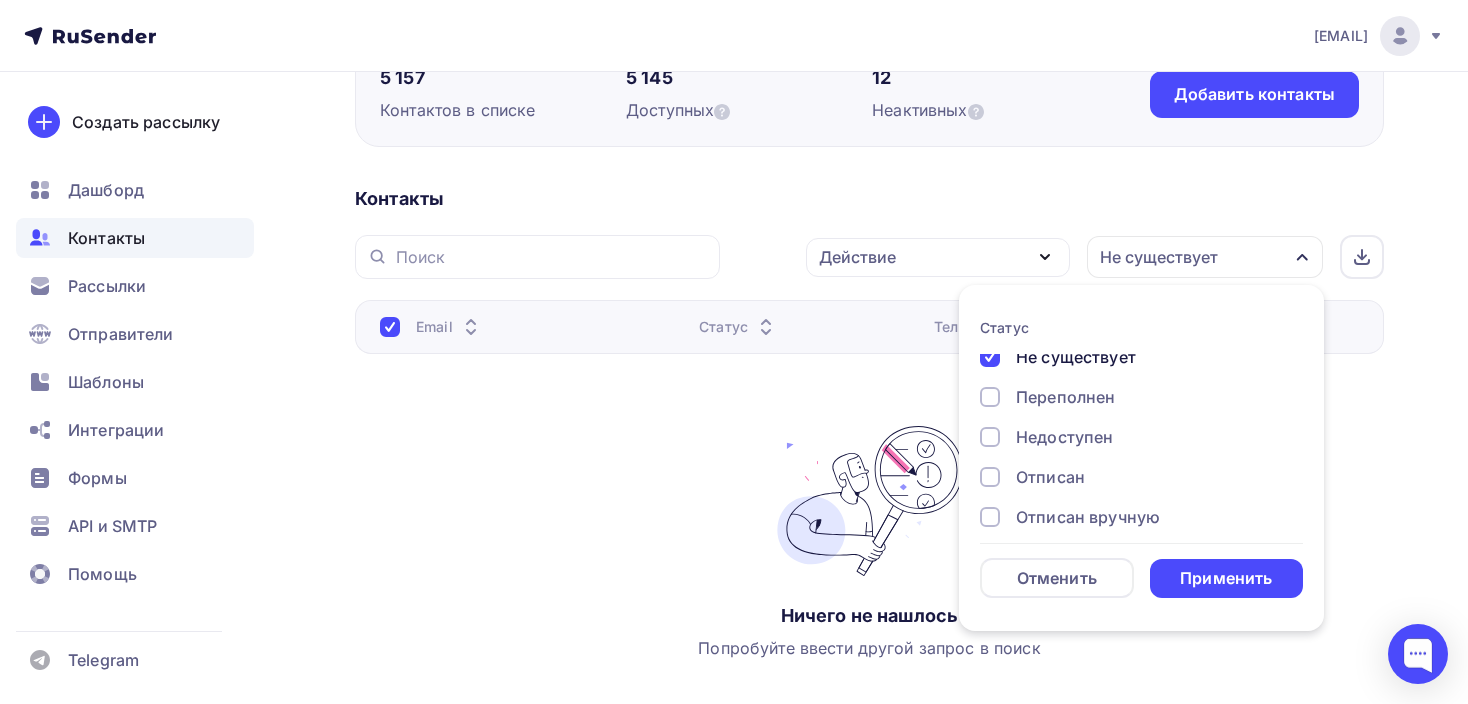 scroll, scrollTop: 0, scrollLeft: 0, axis: both 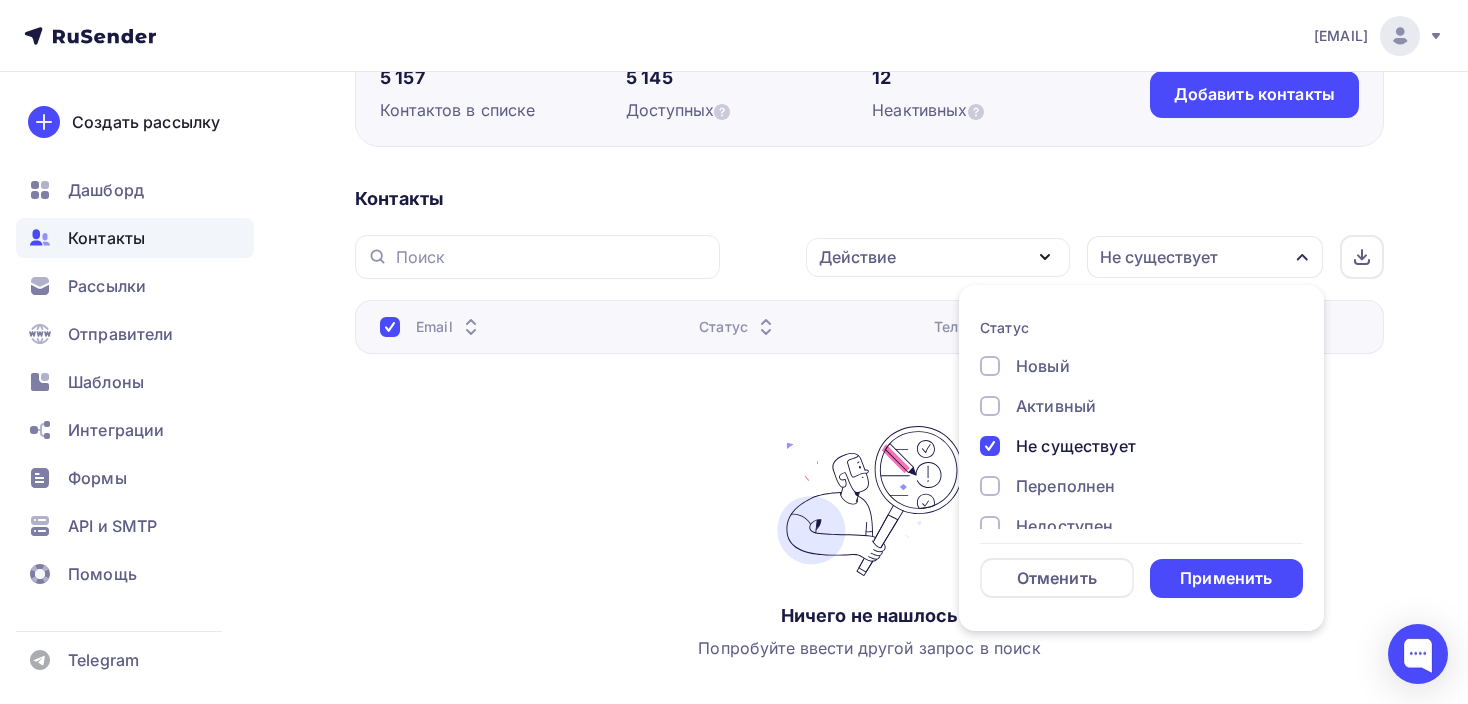 click at bounding box center (990, 446) 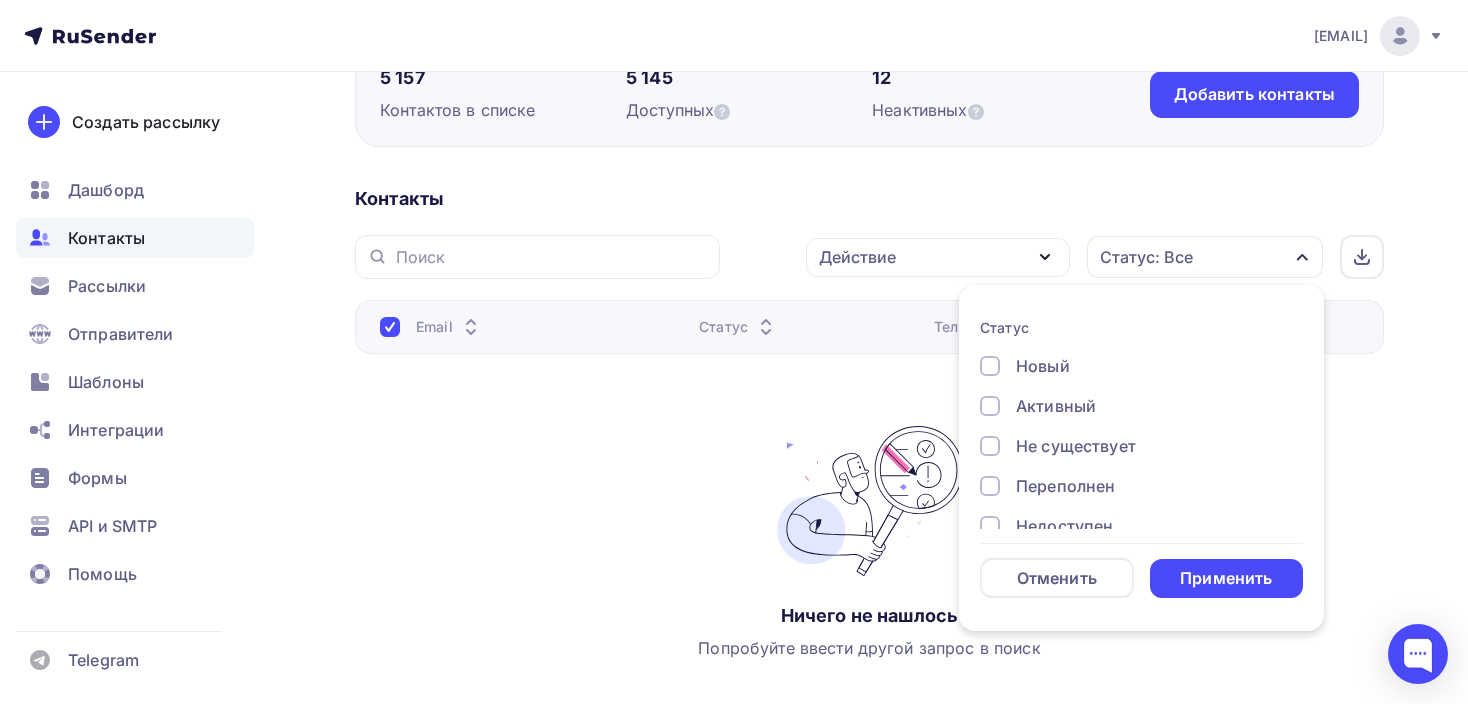 click at bounding box center [990, 486] 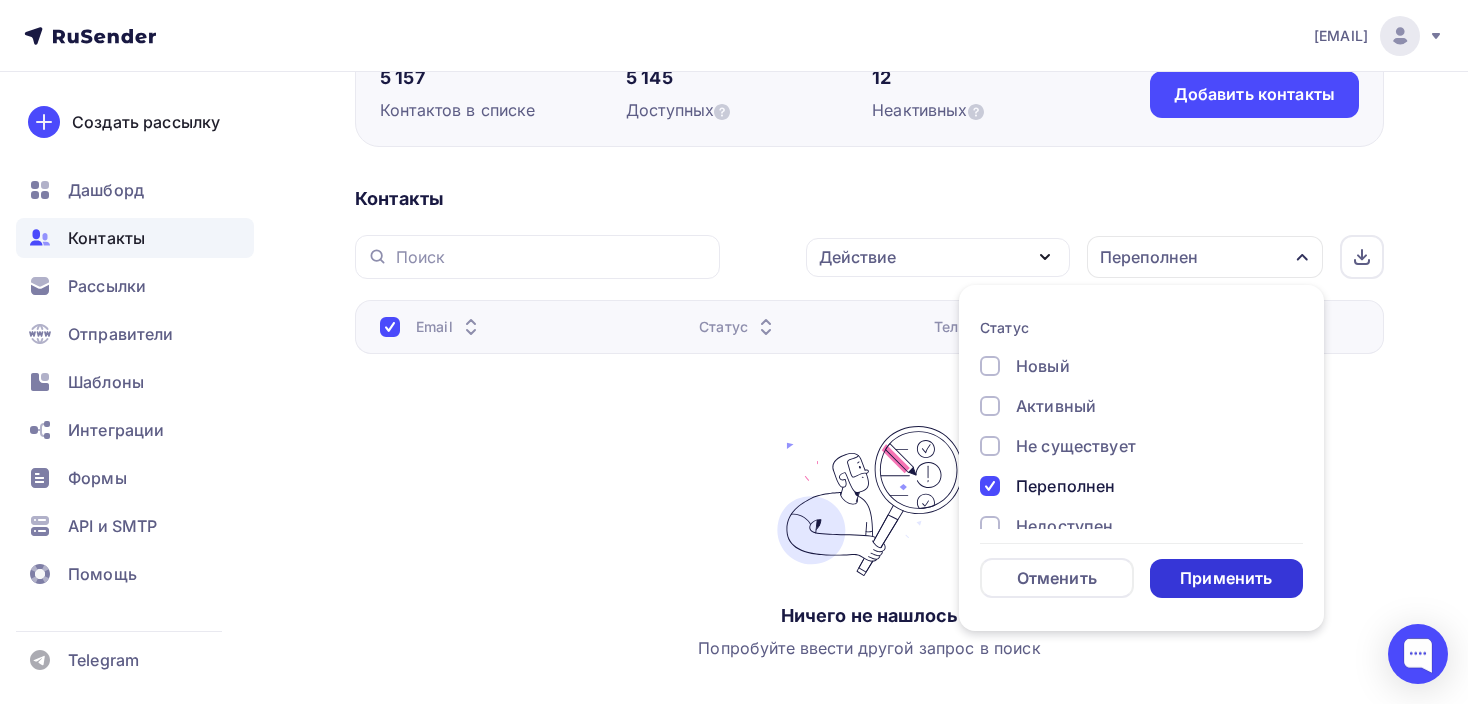 click on "Применить" at bounding box center [1226, 578] 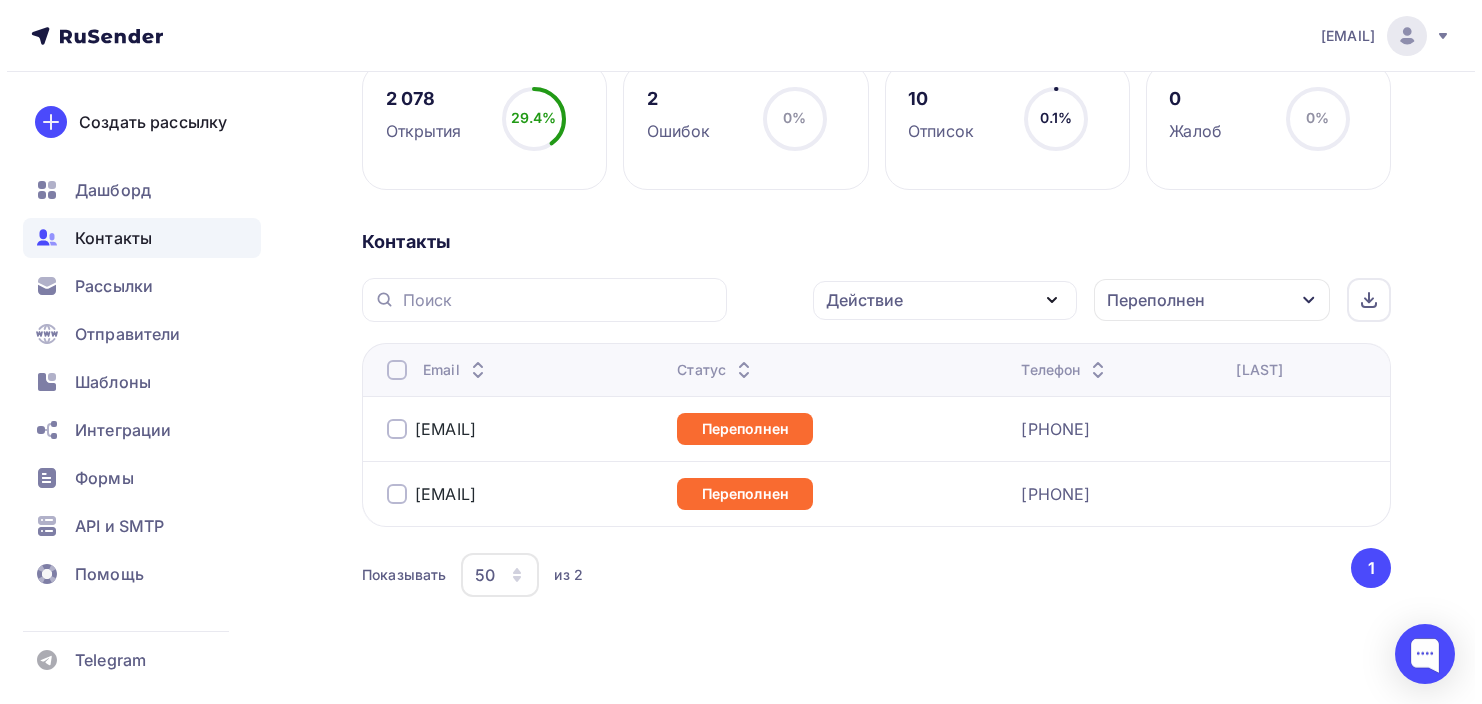 scroll, scrollTop: 308, scrollLeft: 0, axis: vertical 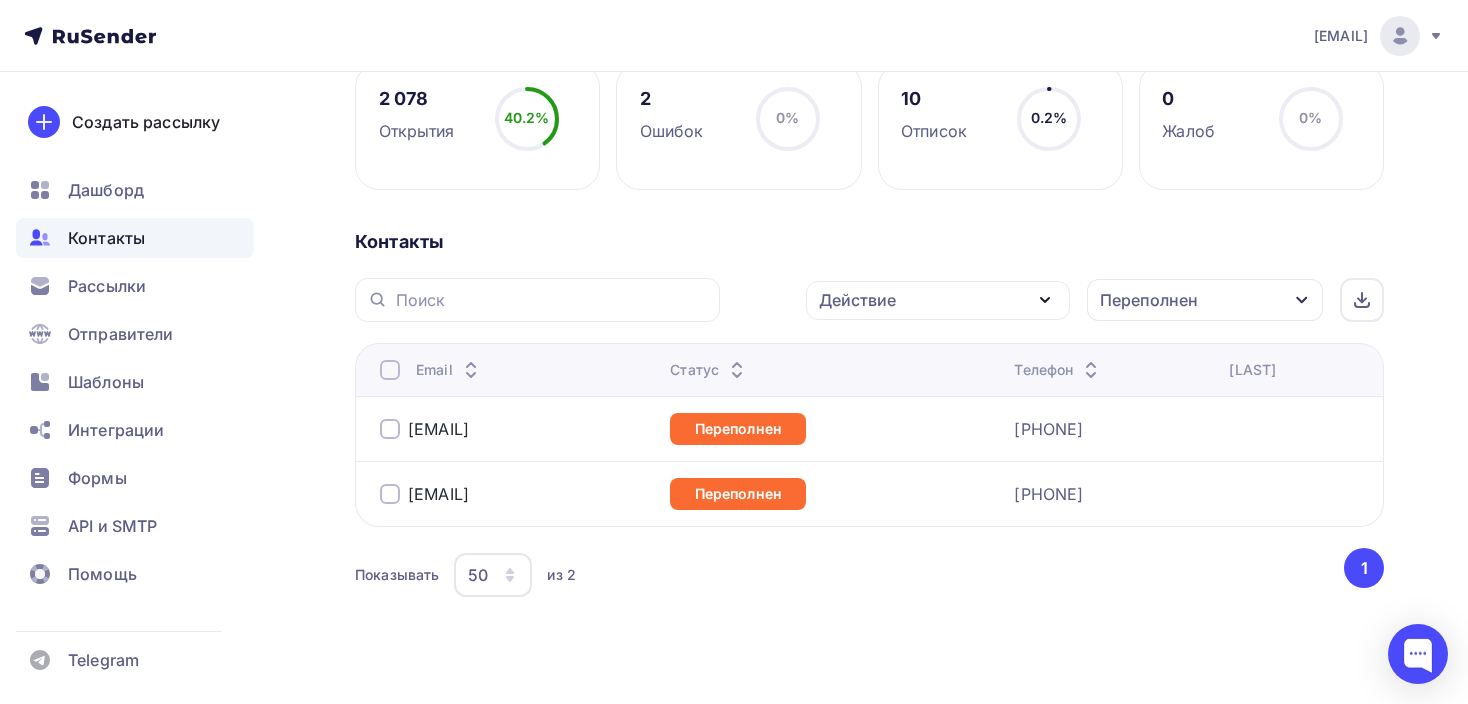 click at bounding box center [390, 429] 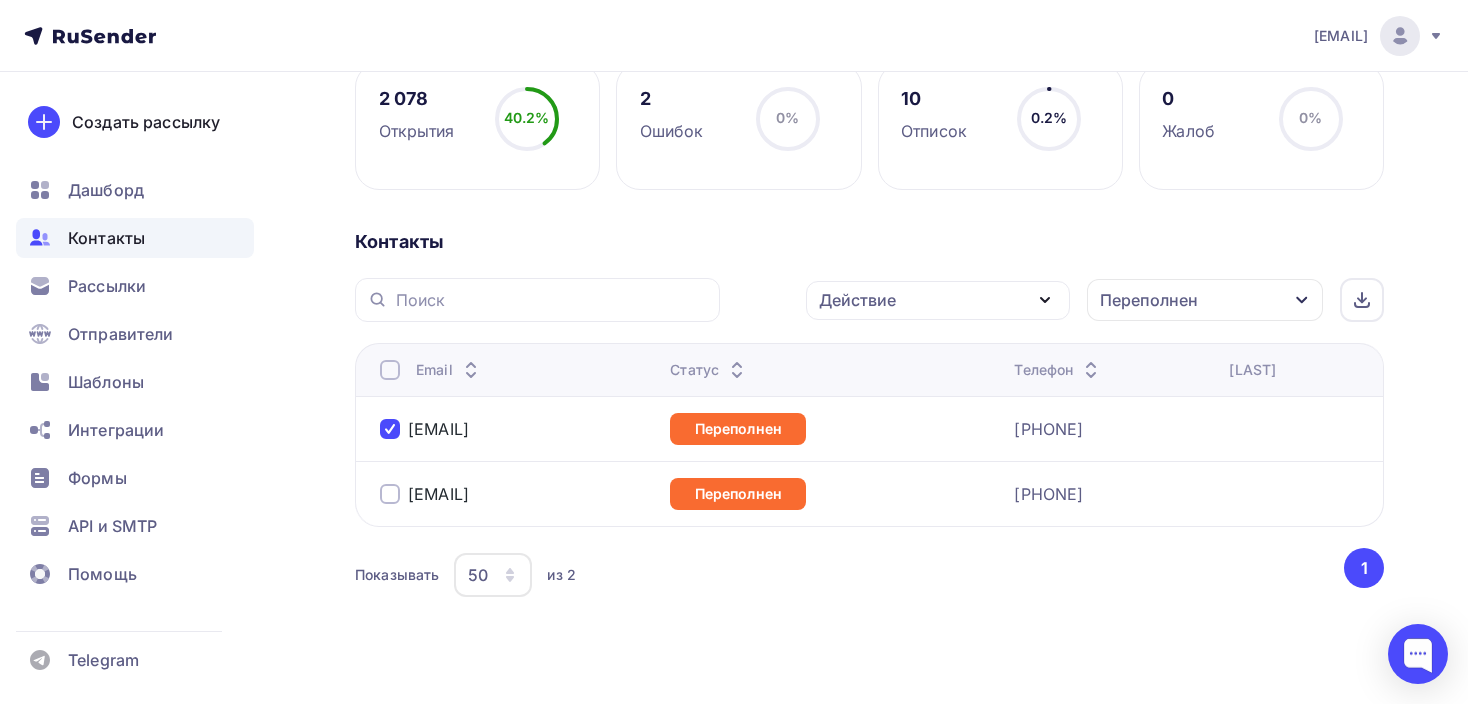drag, startPoint x: 386, startPoint y: 485, endPoint x: 511, endPoint y: 466, distance: 126.43575 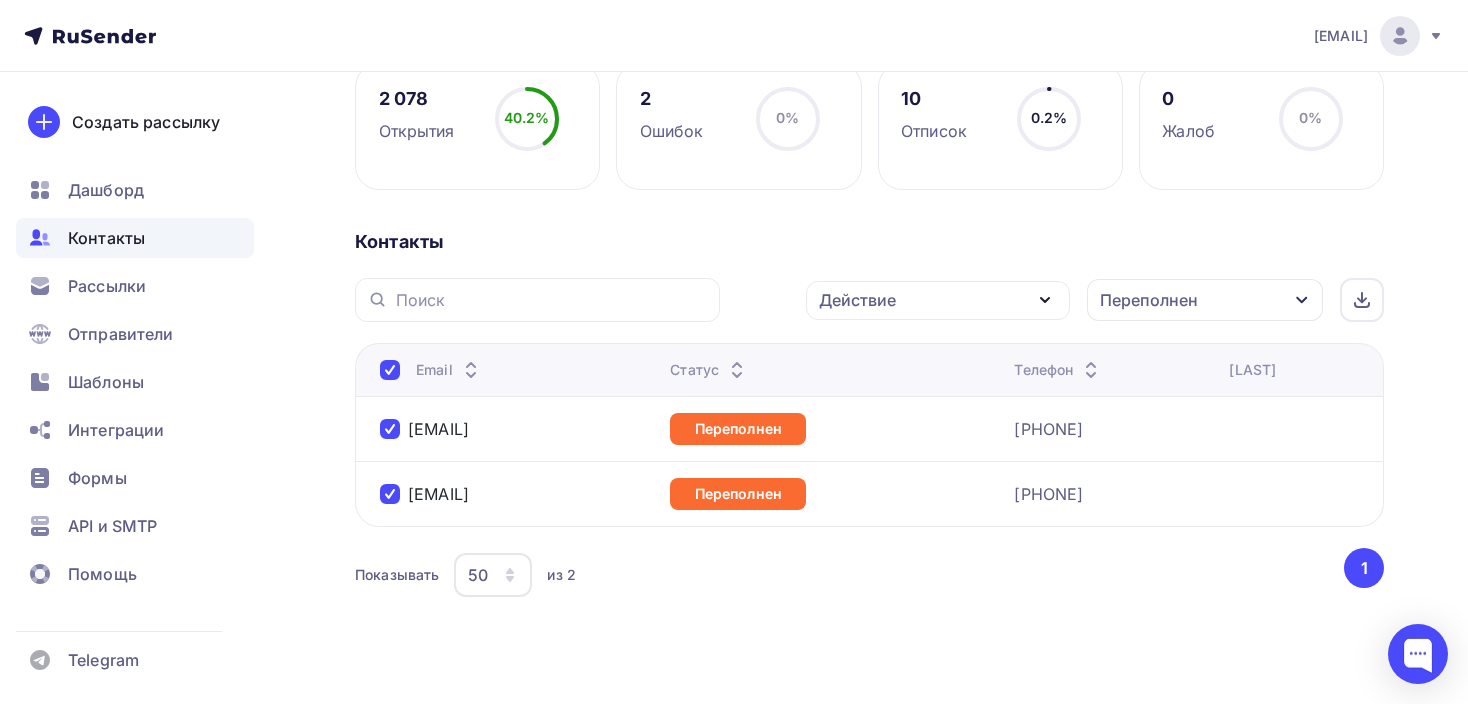 click on "Действие" at bounding box center (857, 300) 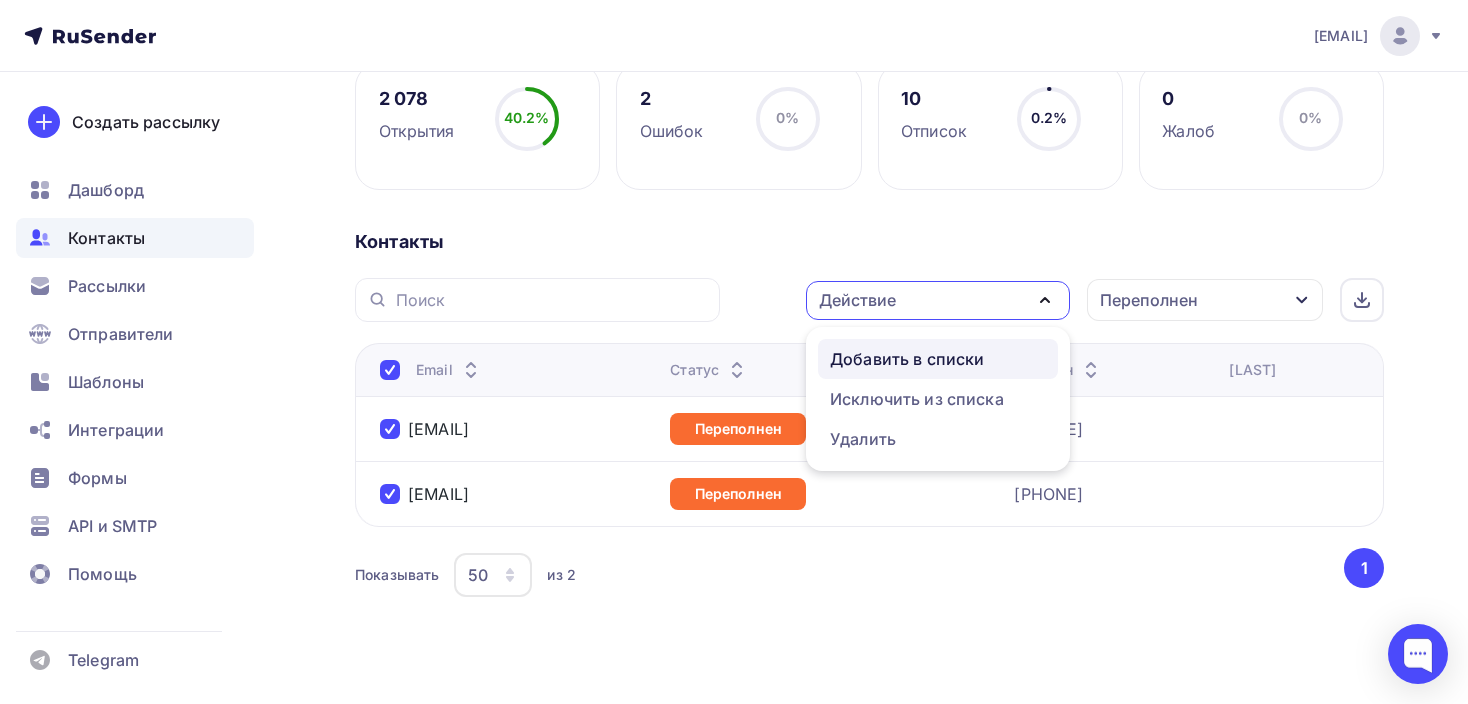click on "Добавить в списки" at bounding box center [907, 359] 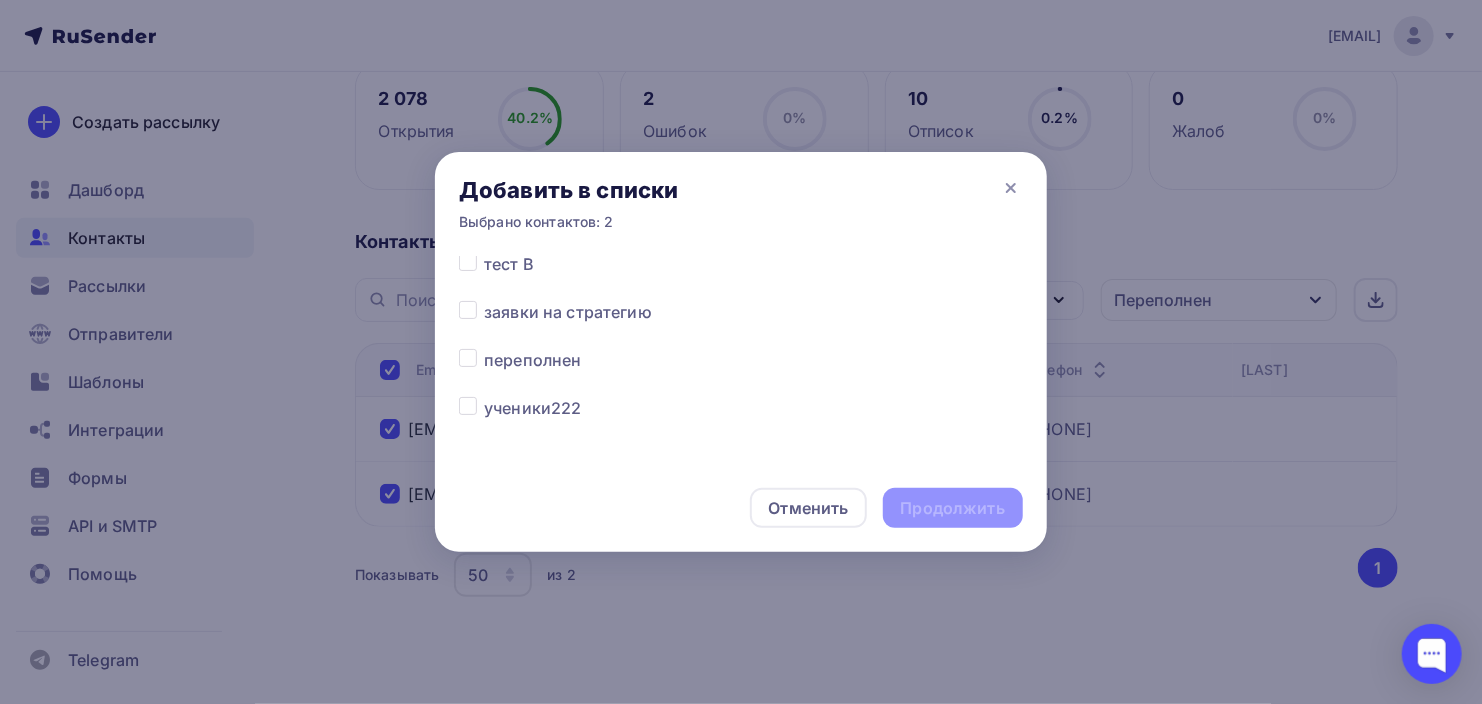 scroll, scrollTop: 333, scrollLeft: 0, axis: vertical 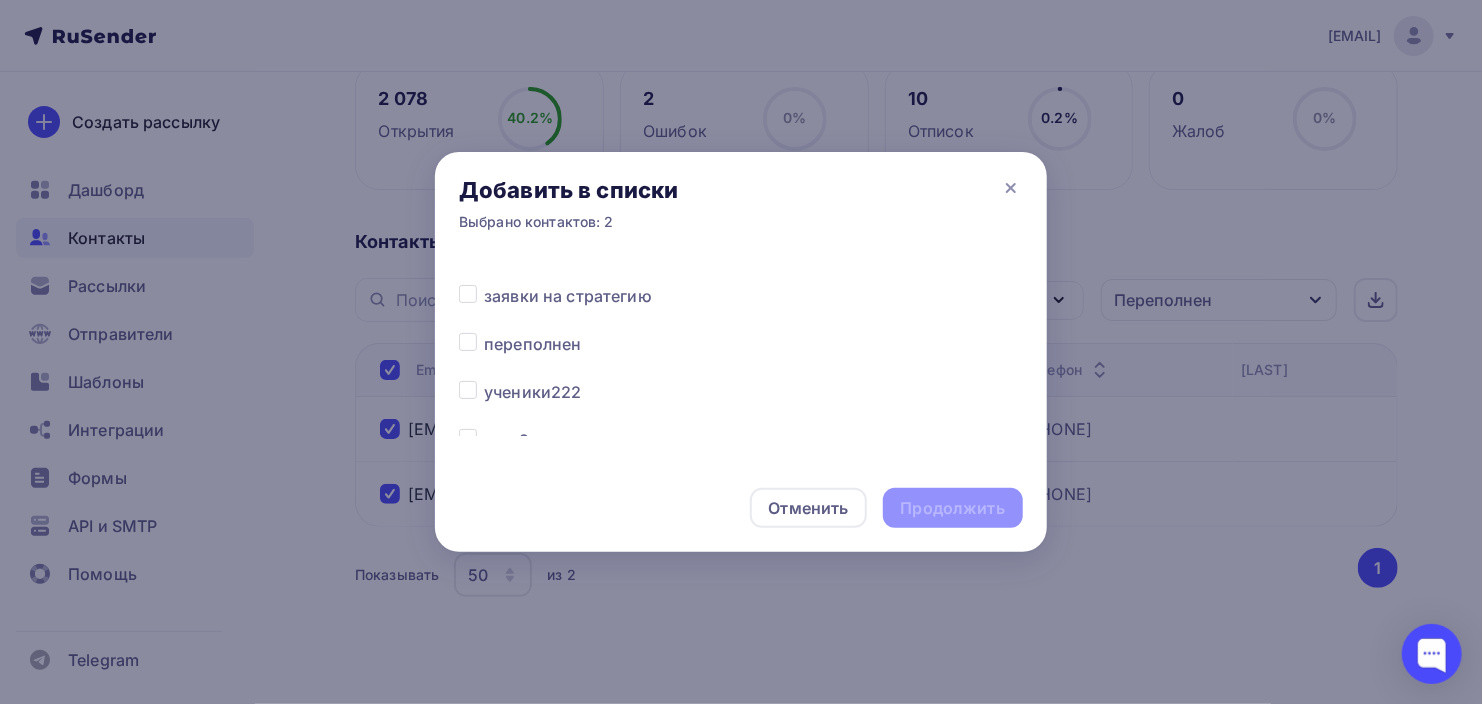 click at bounding box center [484, 332] 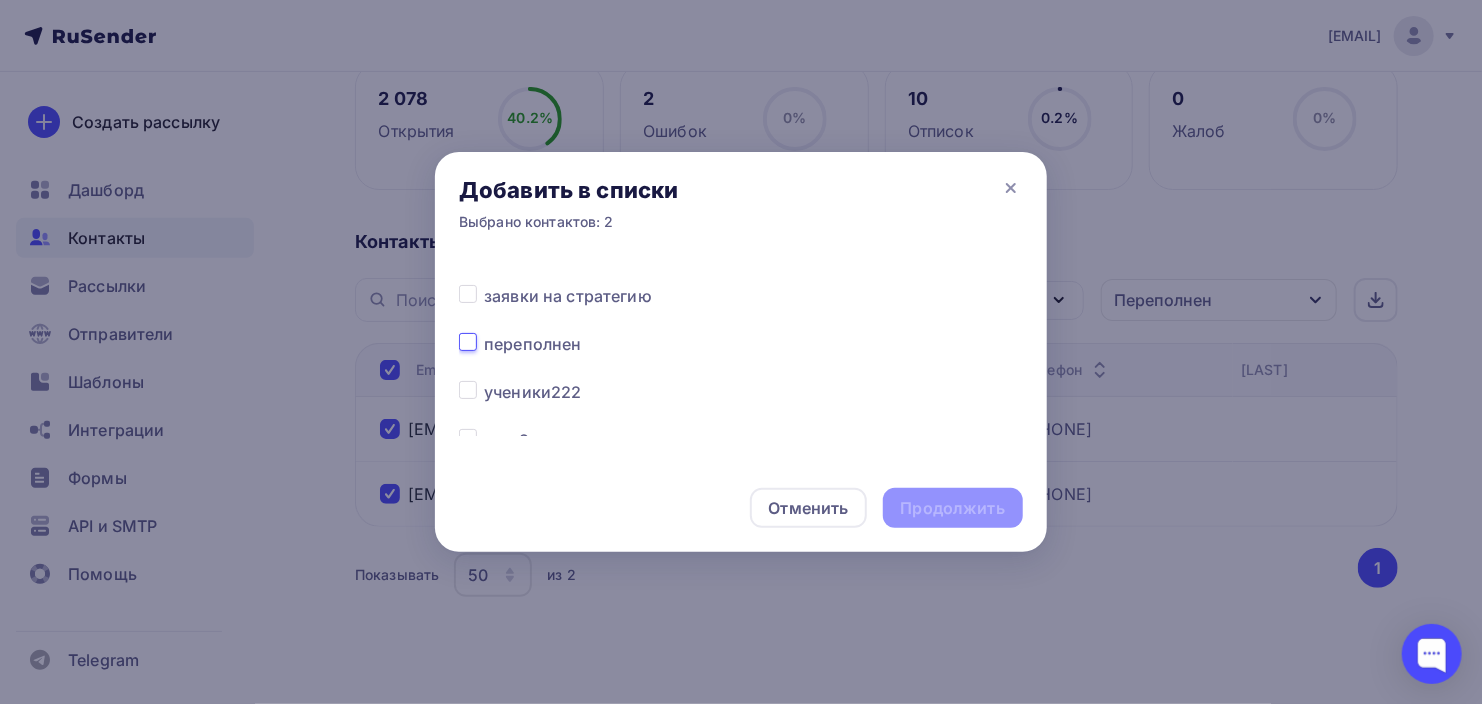 click at bounding box center (468, 341) 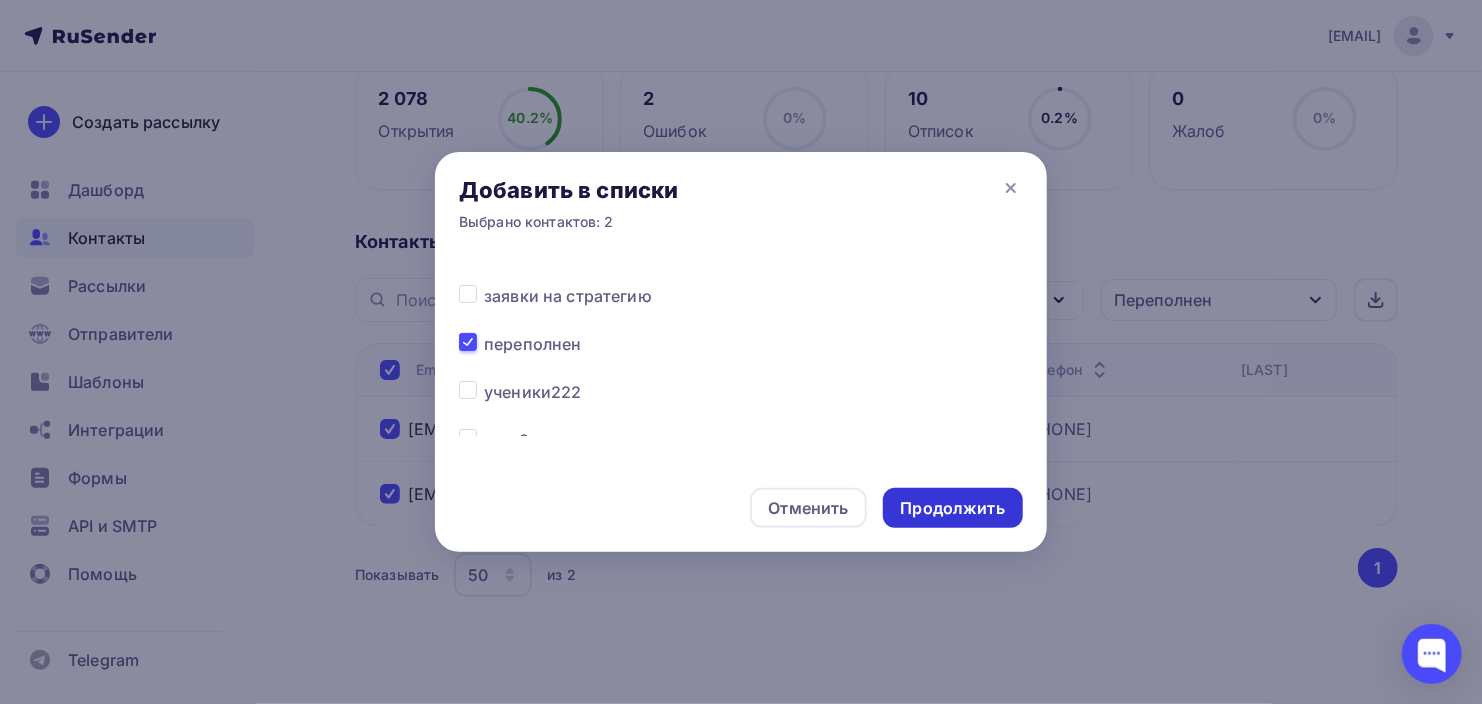 click on "Продолжить" at bounding box center (953, 508) 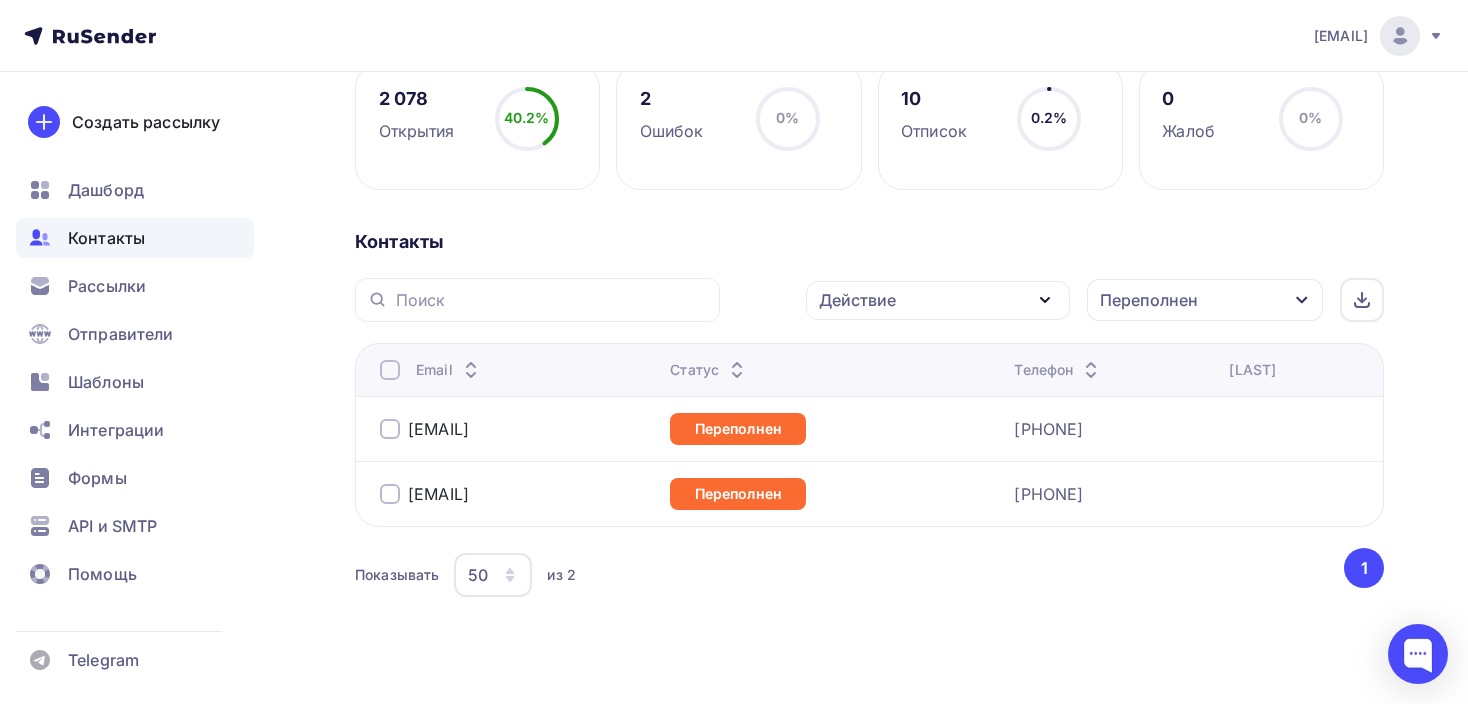 click at bounding box center [390, 429] 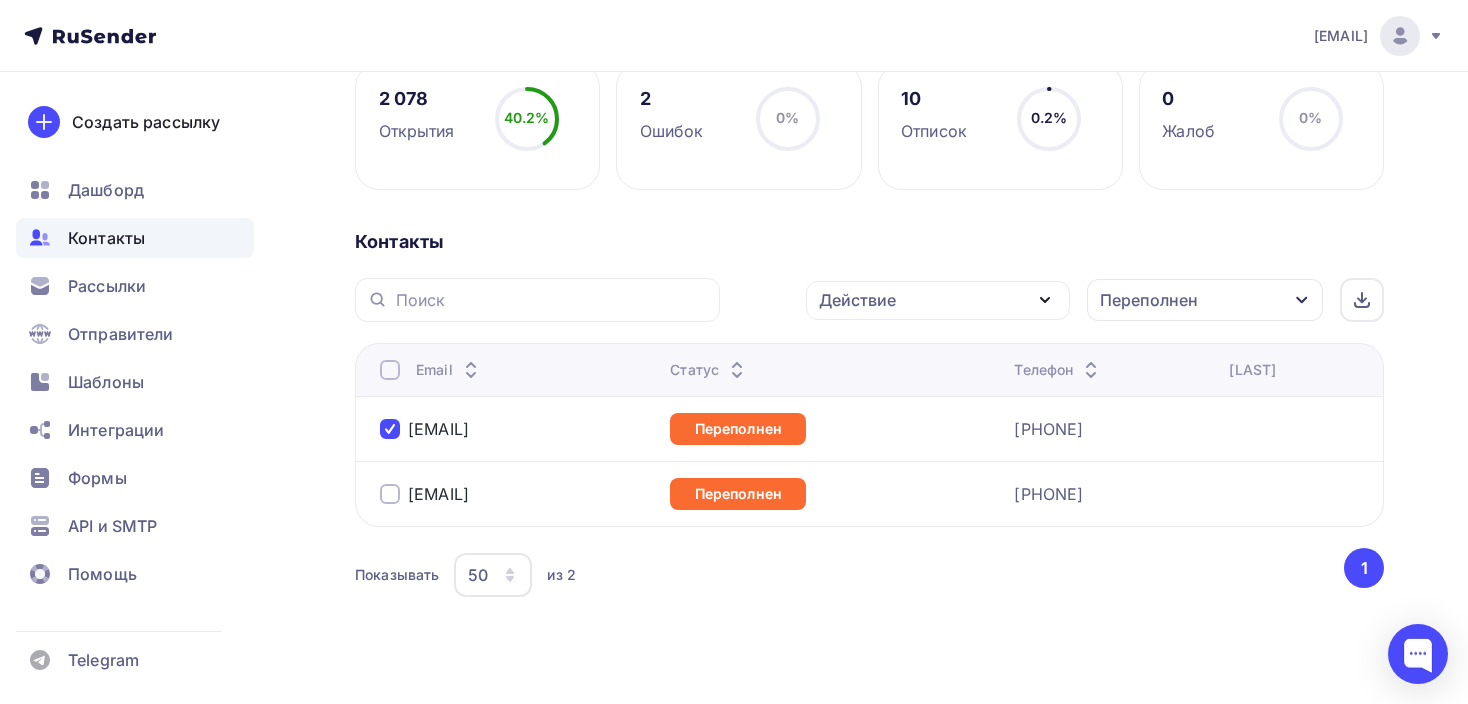 click at bounding box center [390, 494] 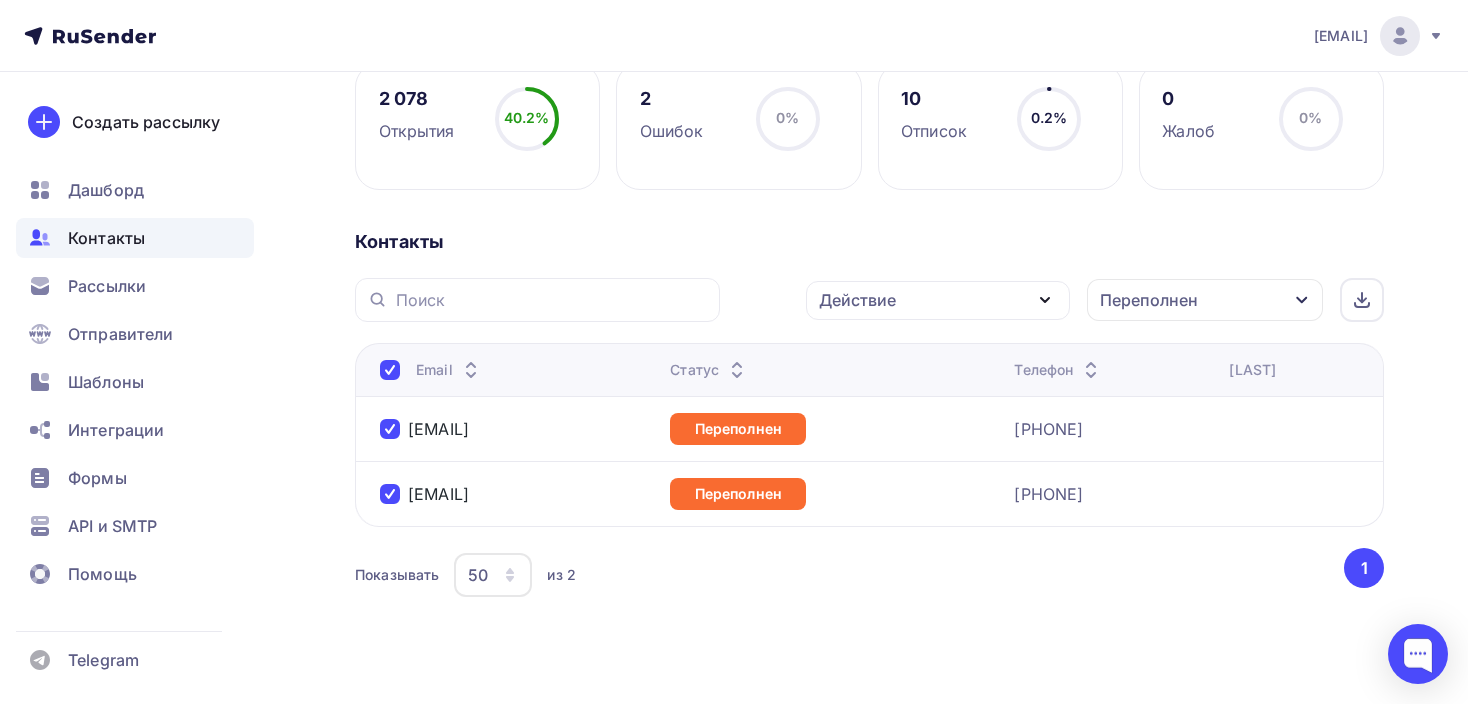 click on "Действие" at bounding box center [857, 300] 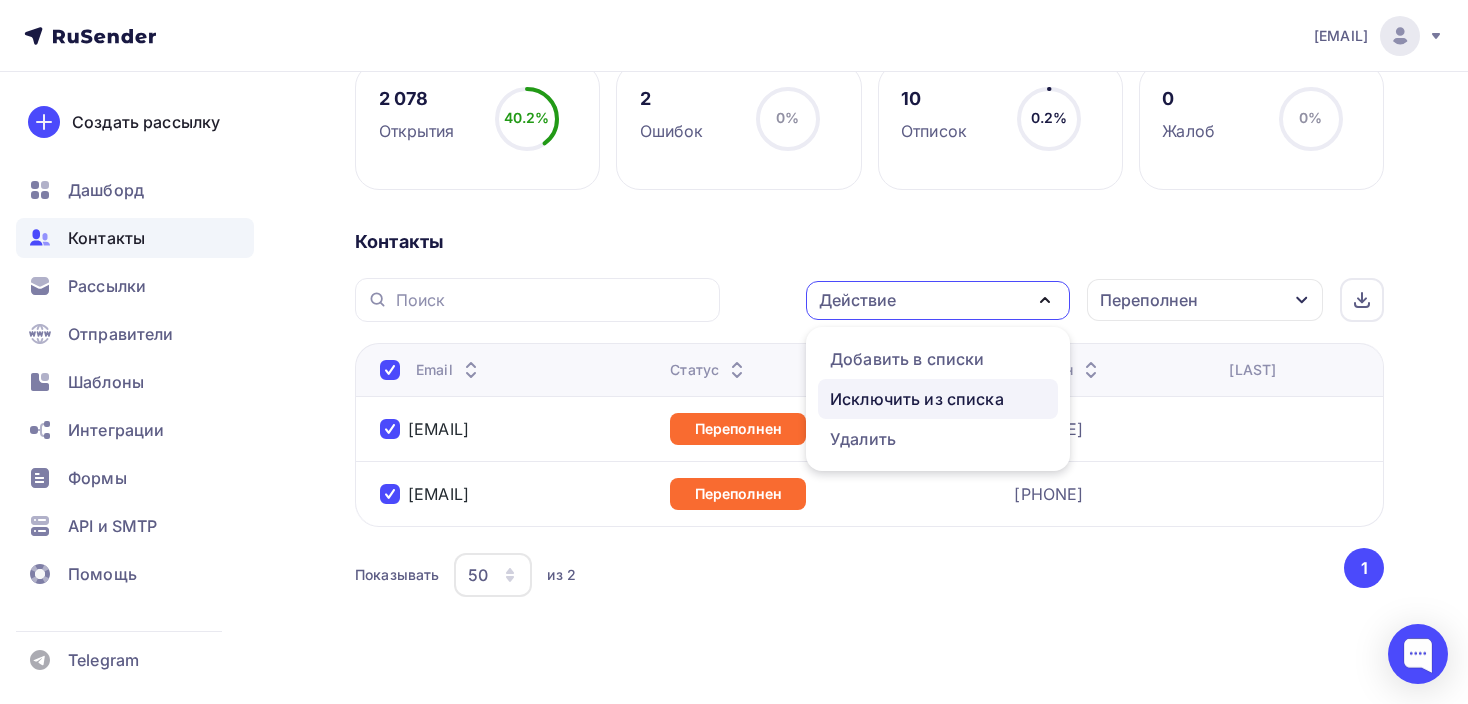 click on "Исключить из списка" at bounding box center (917, 399) 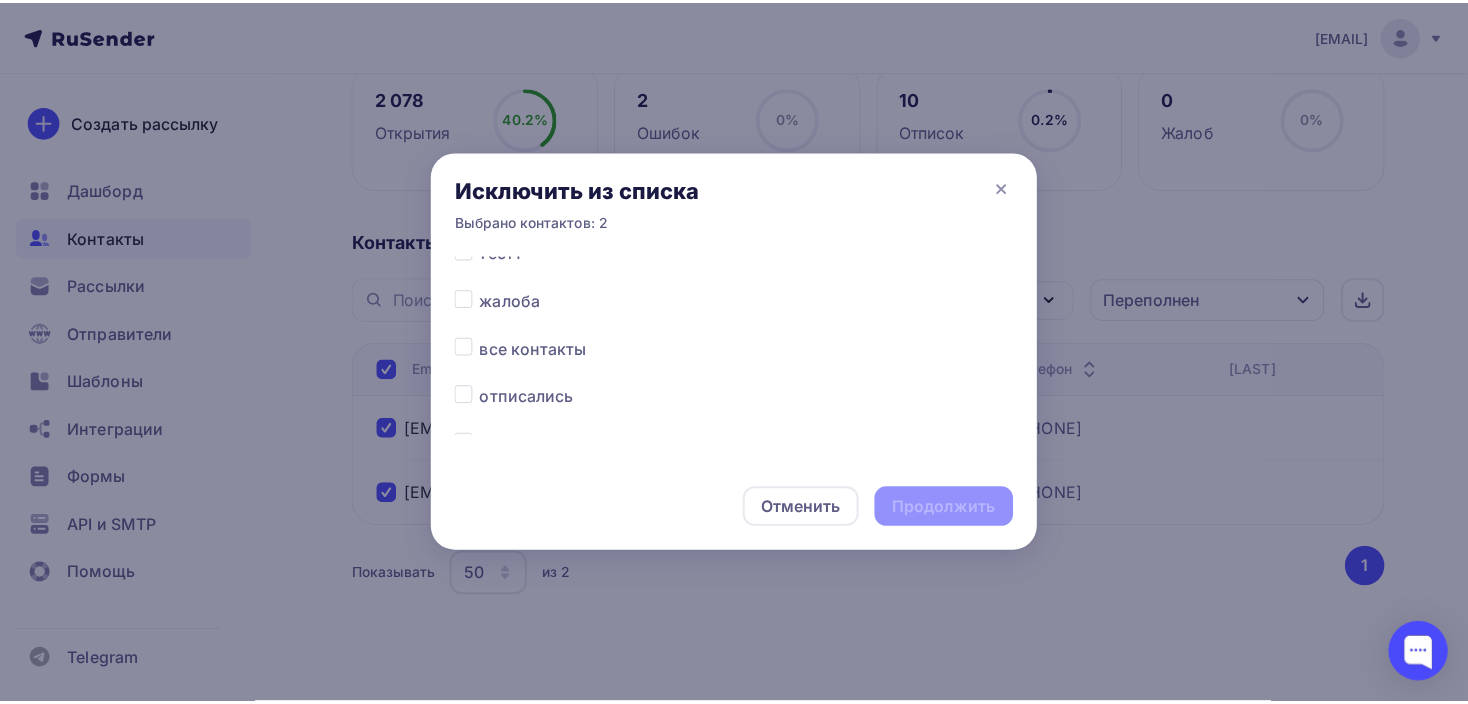 scroll, scrollTop: 560, scrollLeft: 0, axis: vertical 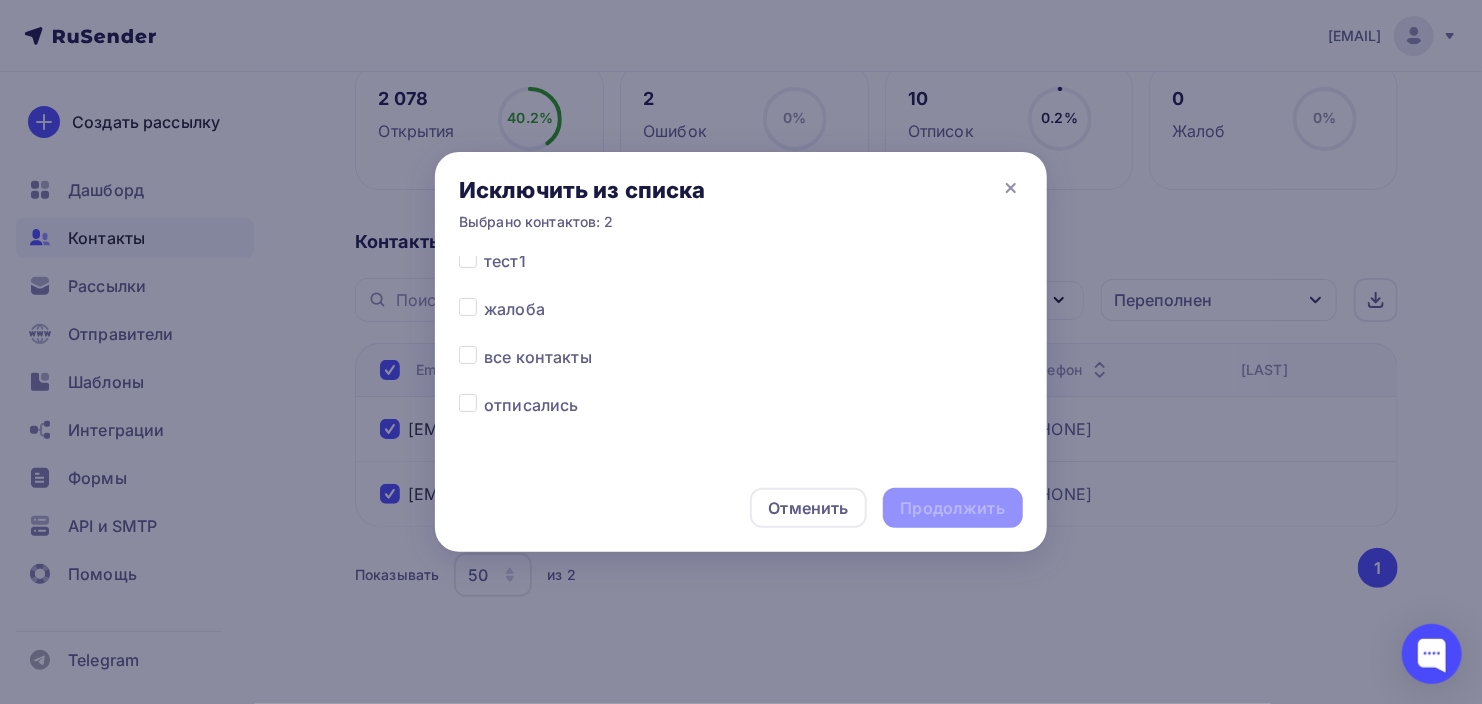 click at bounding box center (484, 345) 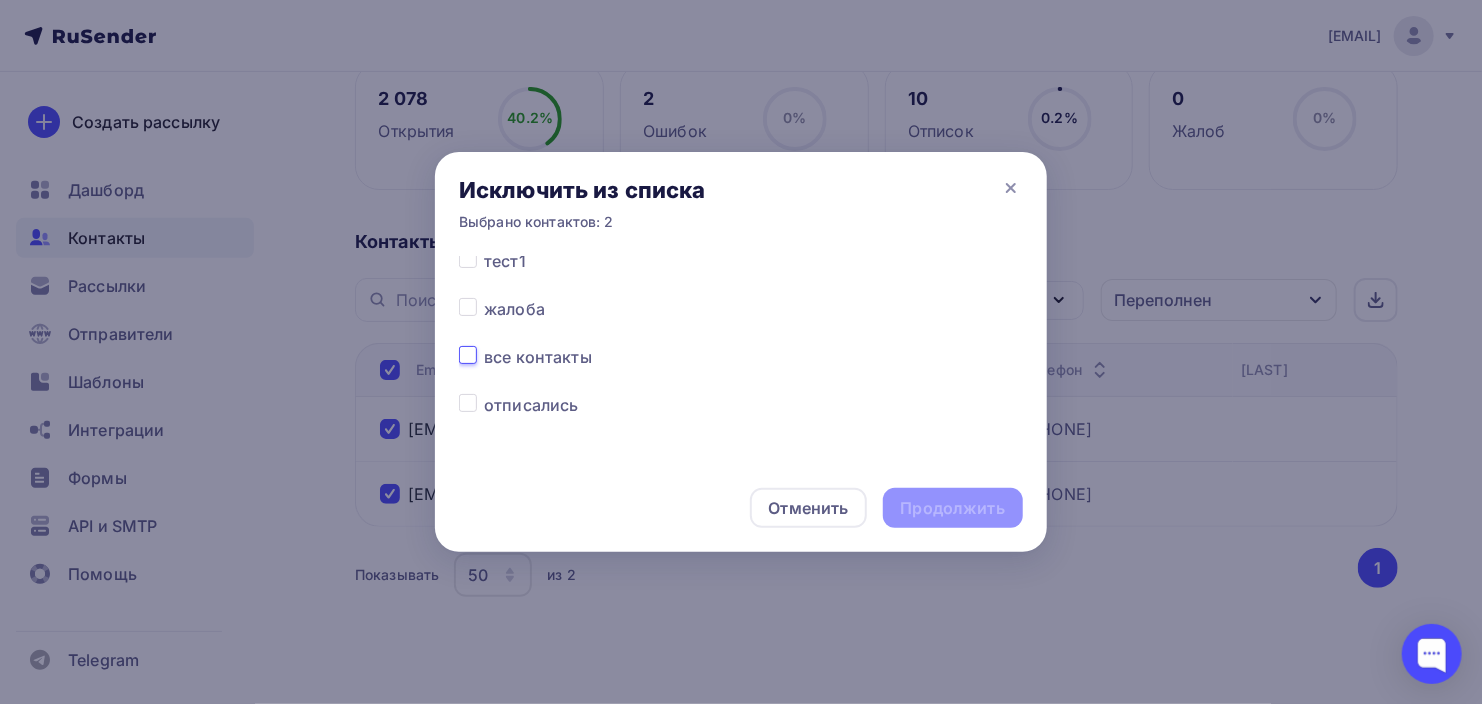 click at bounding box center (468, 354) 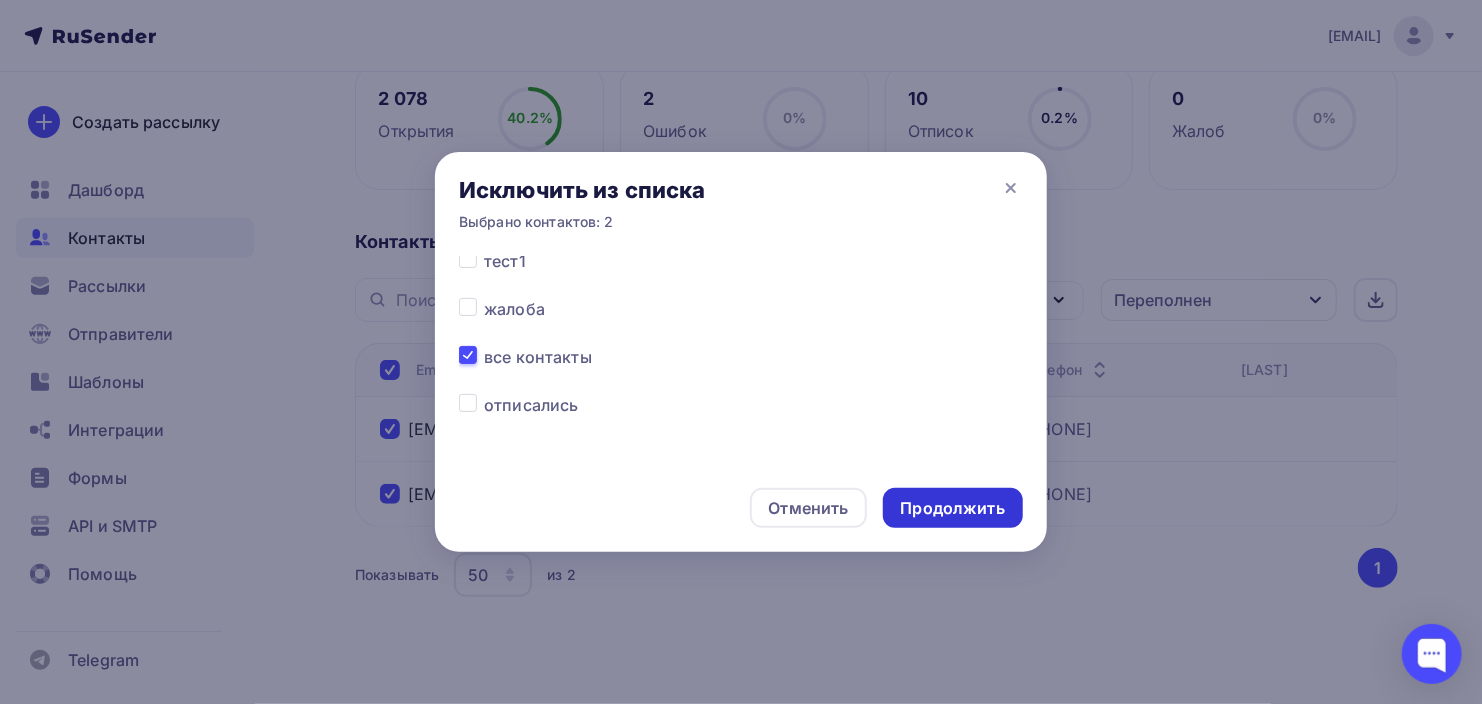 click on "Продолжить" at bounding box center [953, 508] 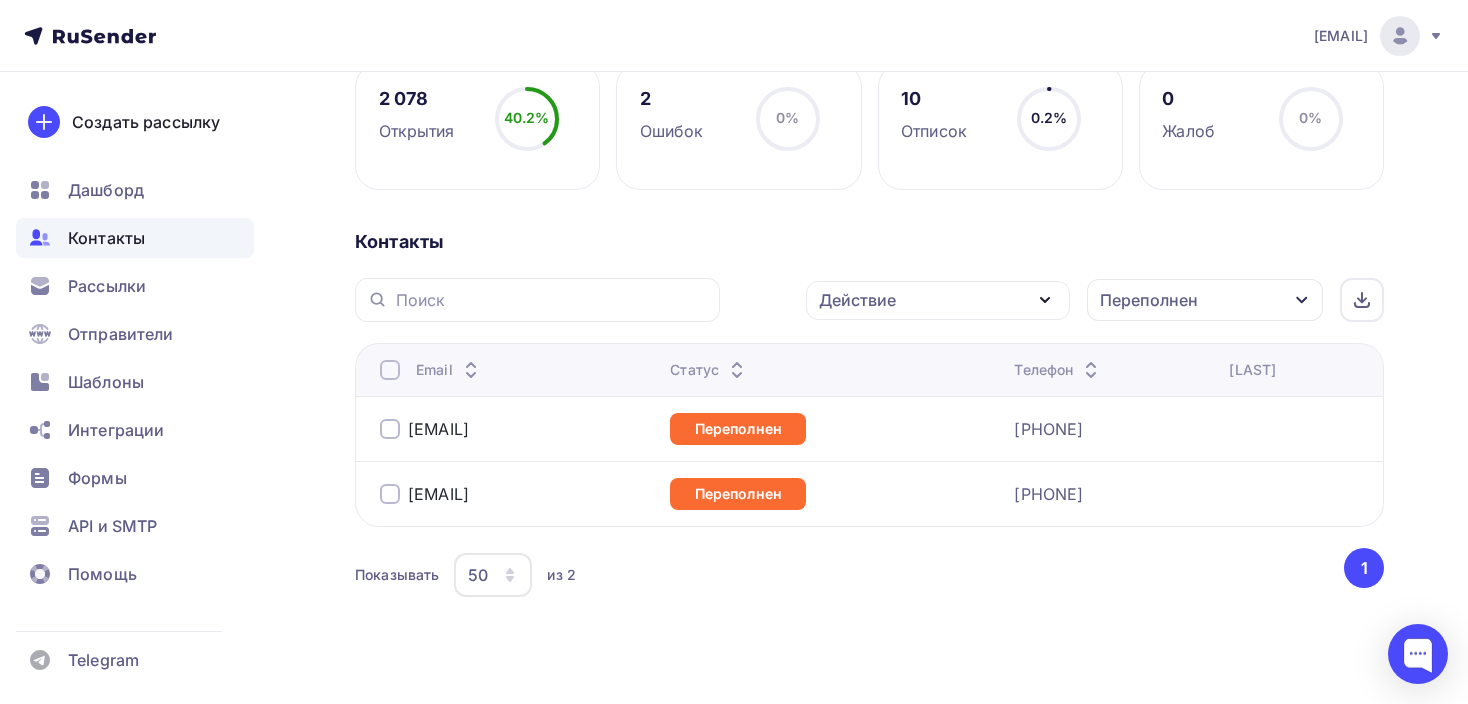 click on "Переполнен" at bounding box center [1149, 300] 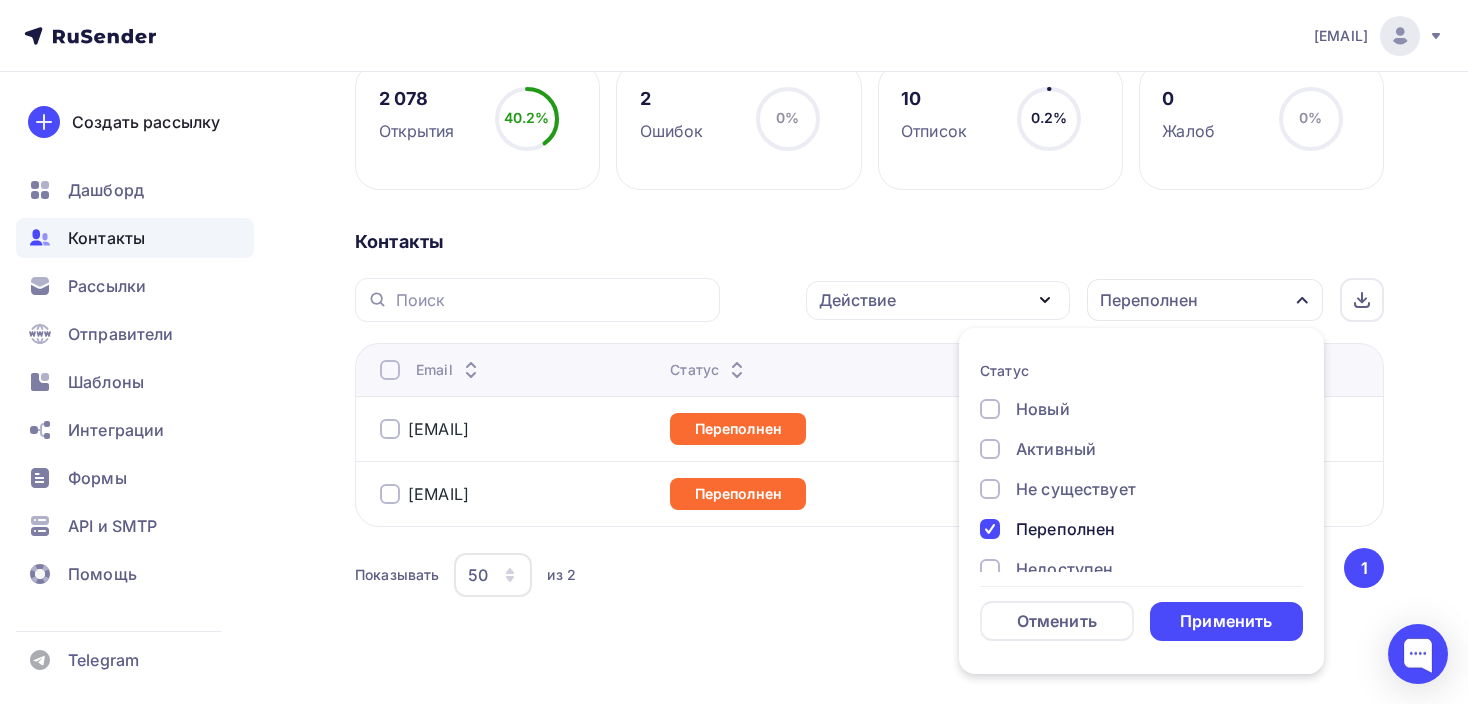 click at bounding box center (990, 529) 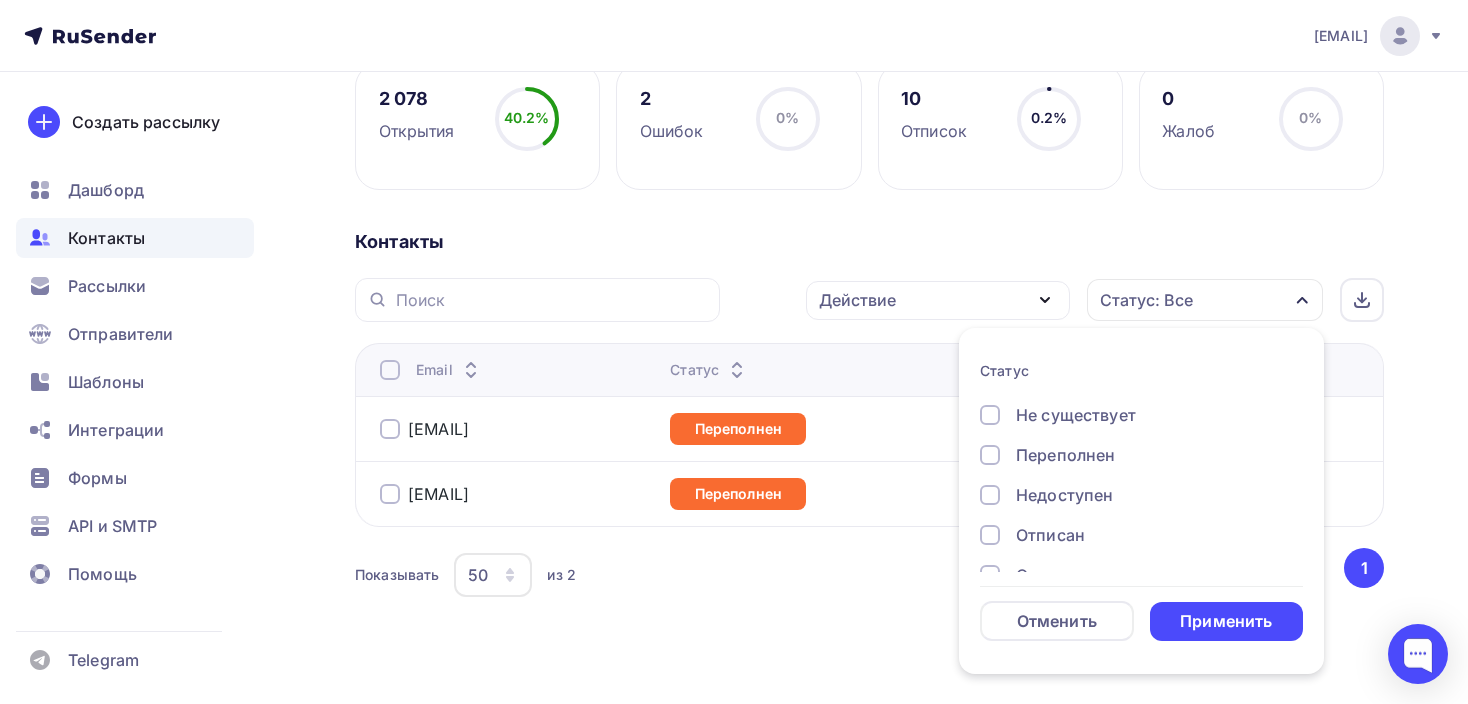 scroll, scrollTop: 133, scrollLeft: 0, axis: vertical 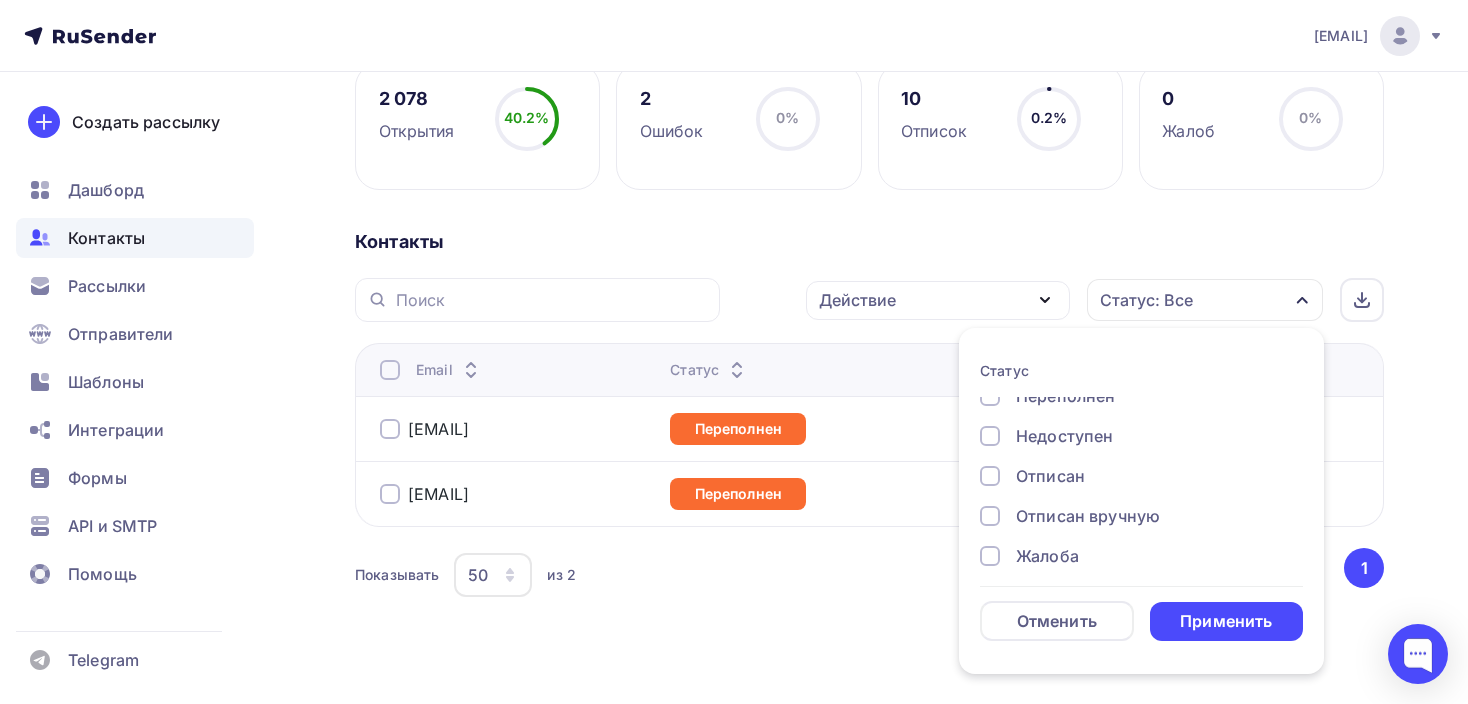 click at bounding box center [990, 436] 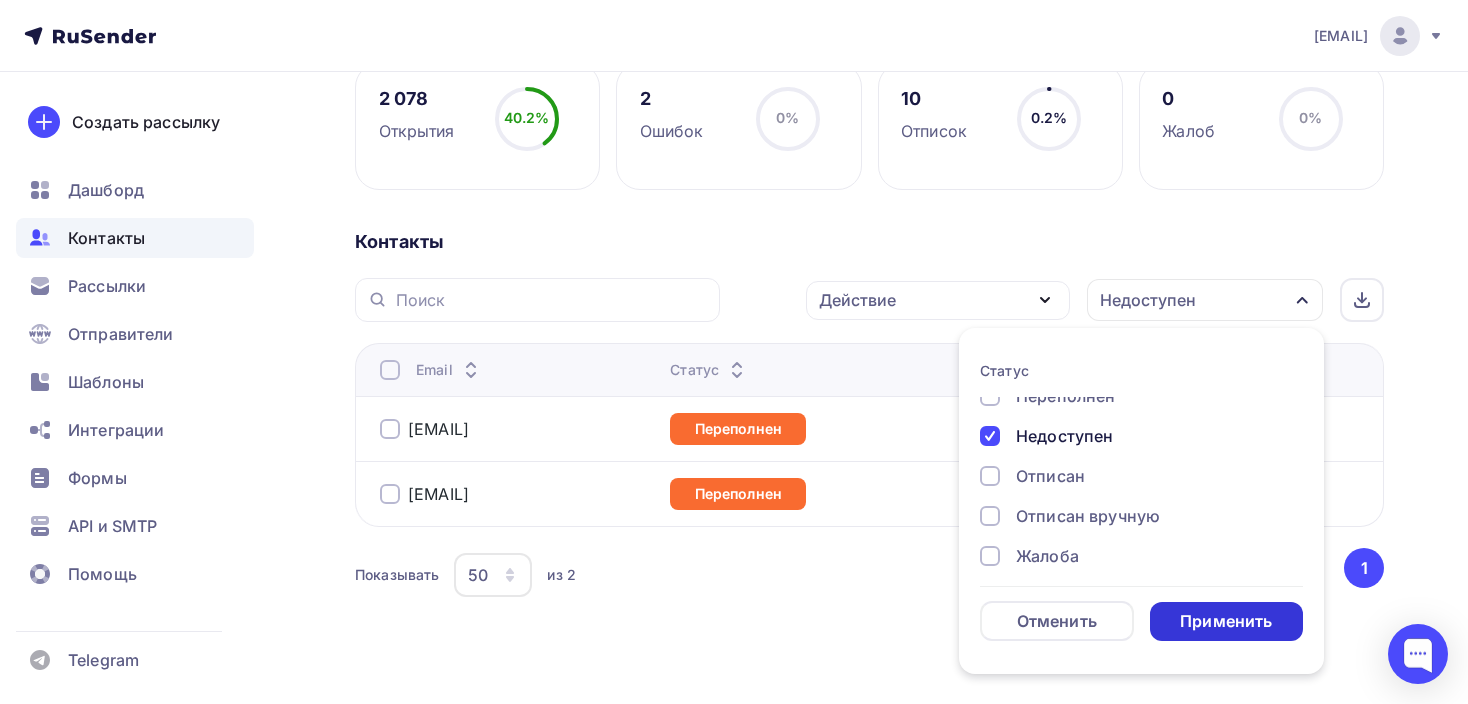 click on "Применить" at bounding box center (1227, 621) 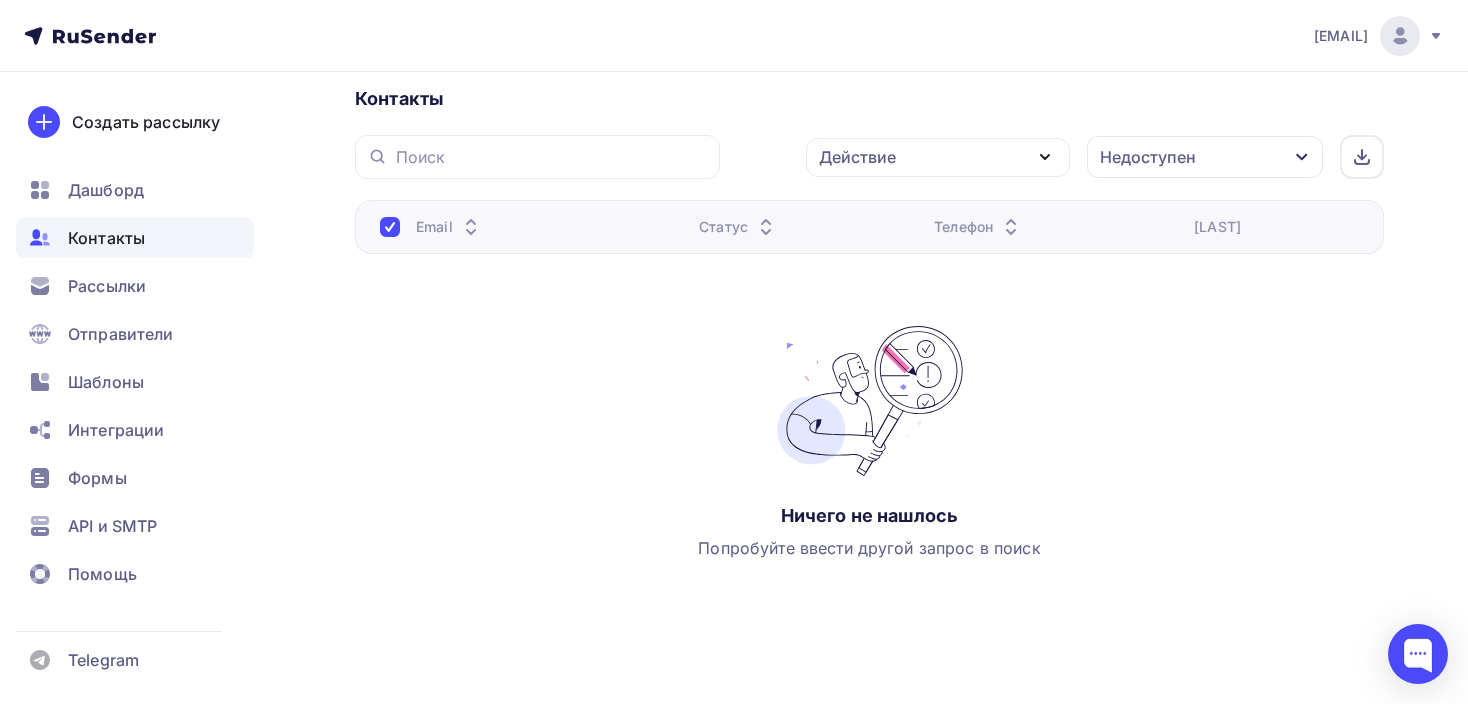 click on "Недоступен" at bounding box center [1148, 157] 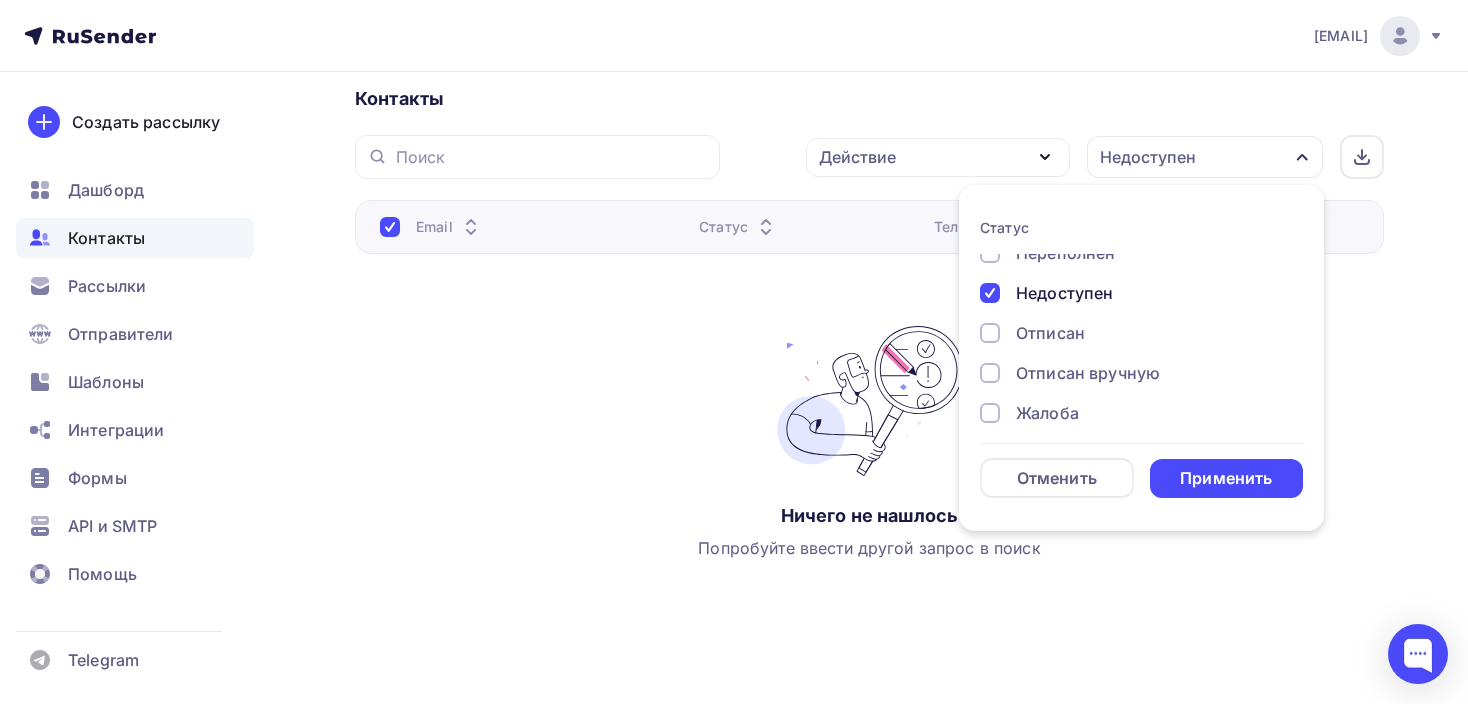 click at bounding box center [990, 293] 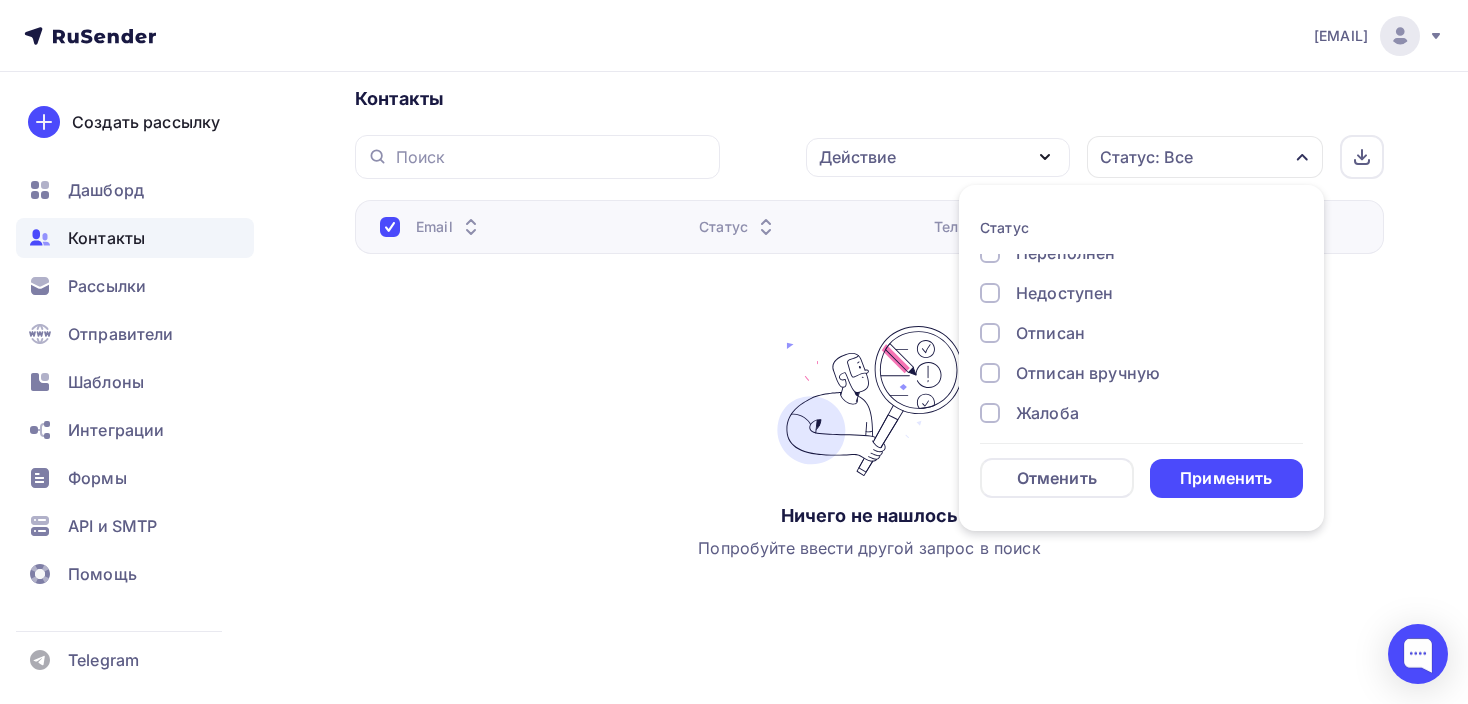 click at bounding box center (990, 333) 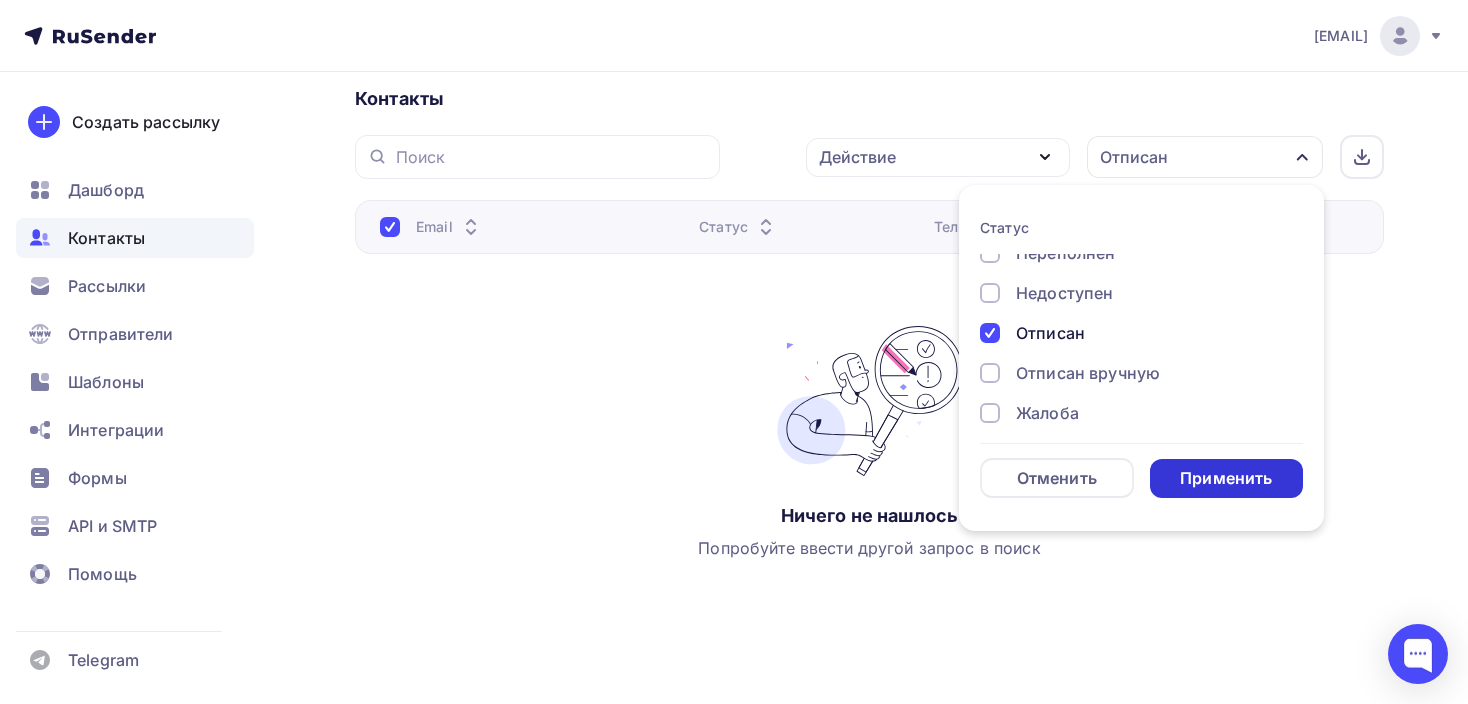 click on "Применить" at bounding box center [1226, 478] 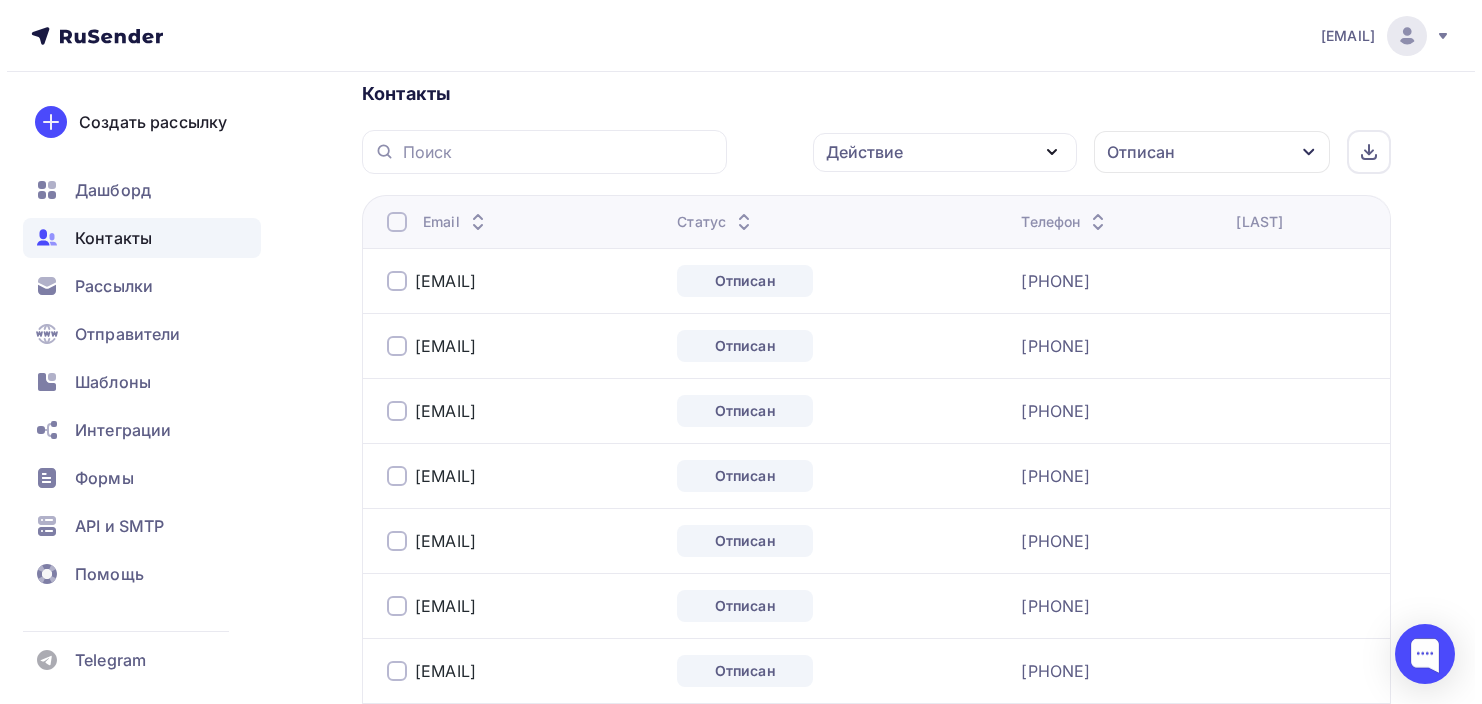 scroll, scrollTop: 418, scrollLeft: 0, axis: vertical 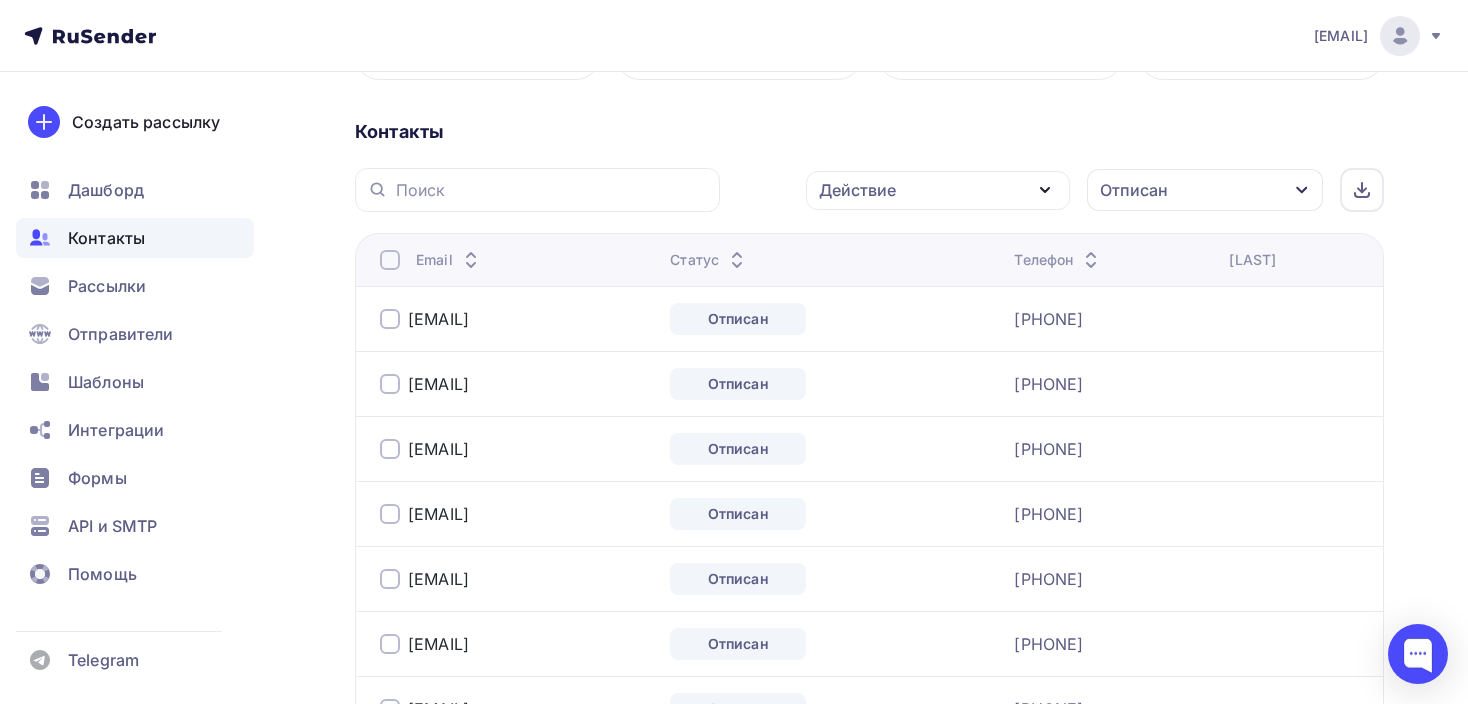click at bounding box center [390, 260] 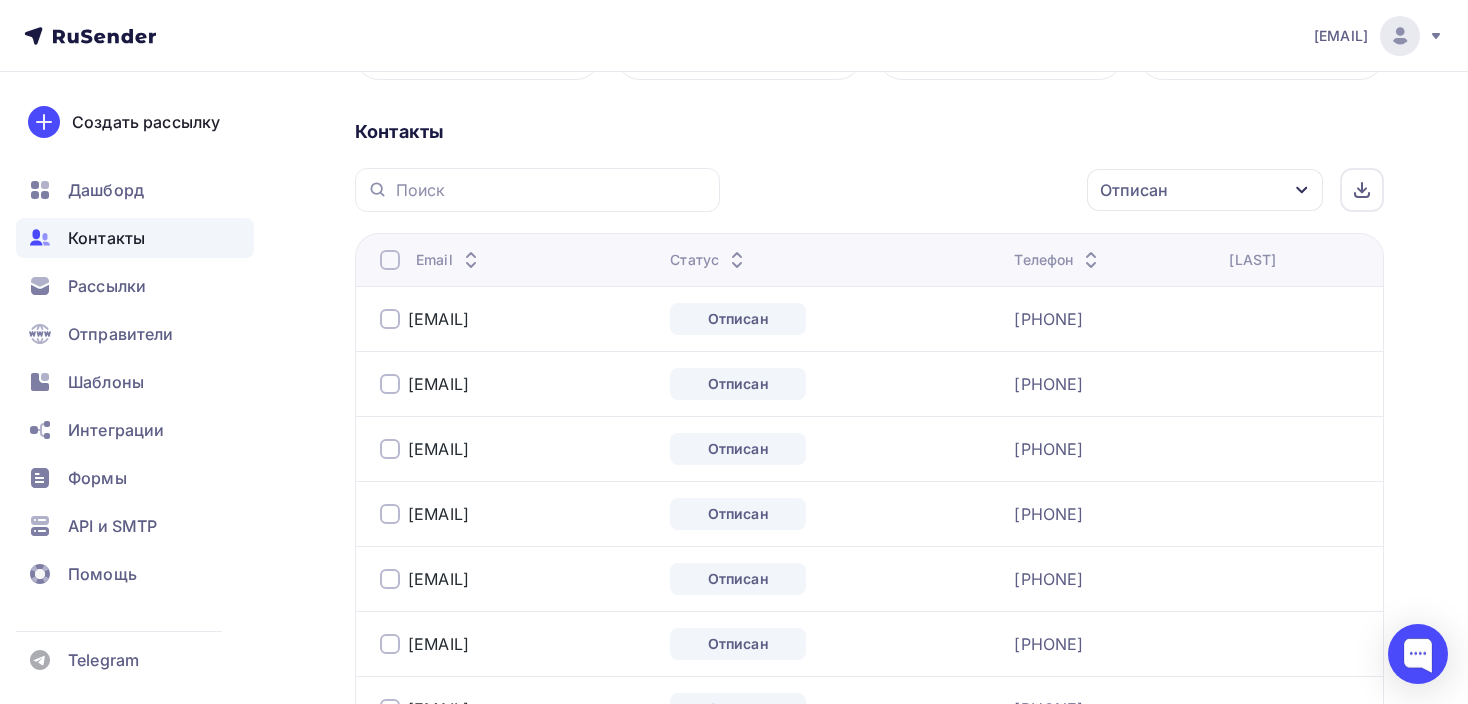 click on "Email" at bounding box center [517, 260] 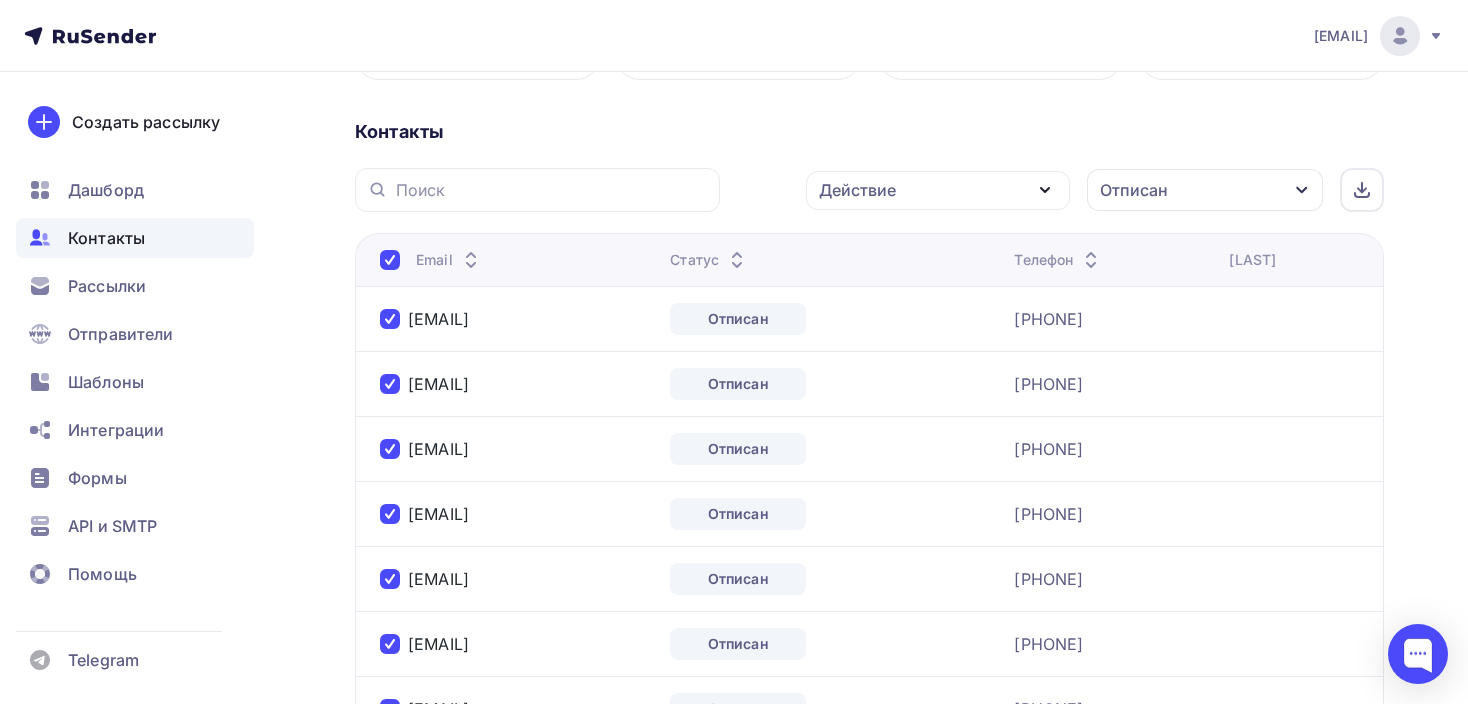 click on "Действие" at bounding box center [857, 190] 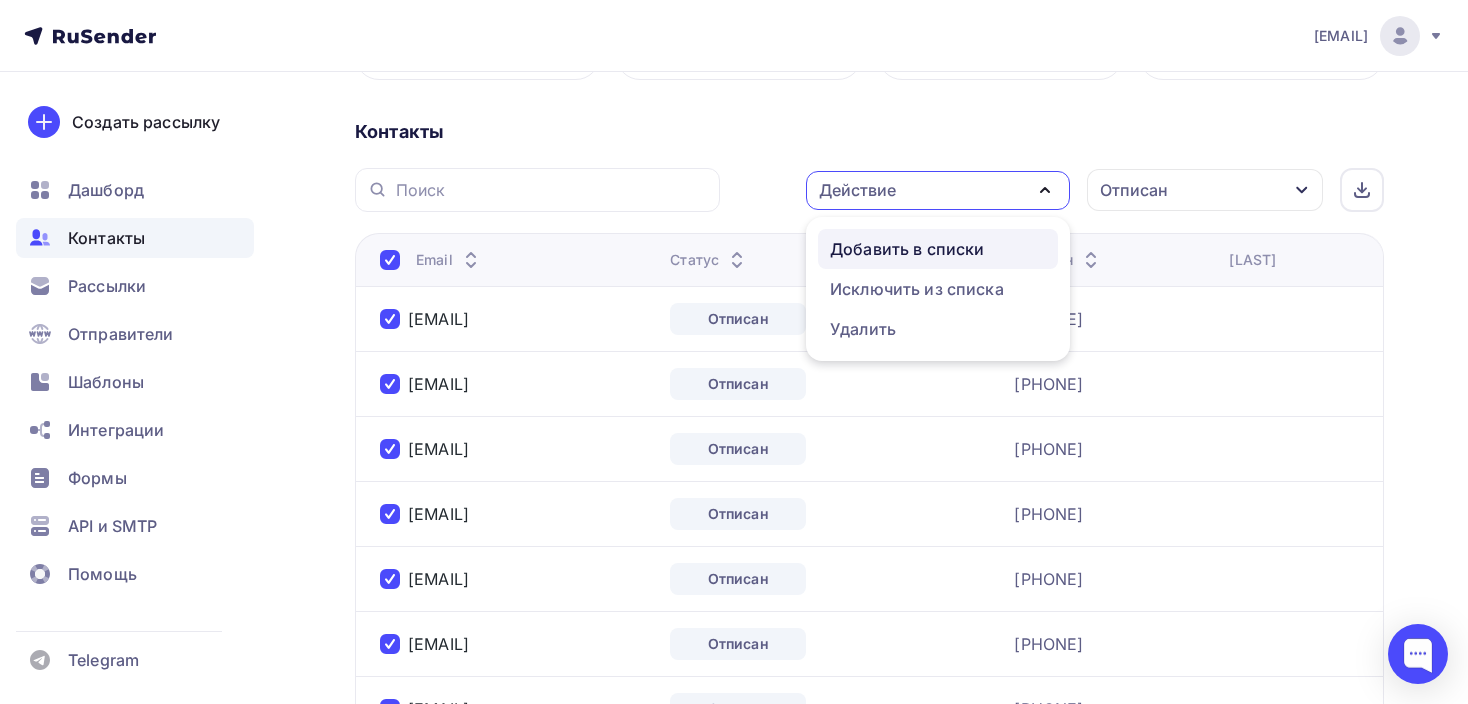 click on "Добавить в списки" at bounding box center (907, 249) 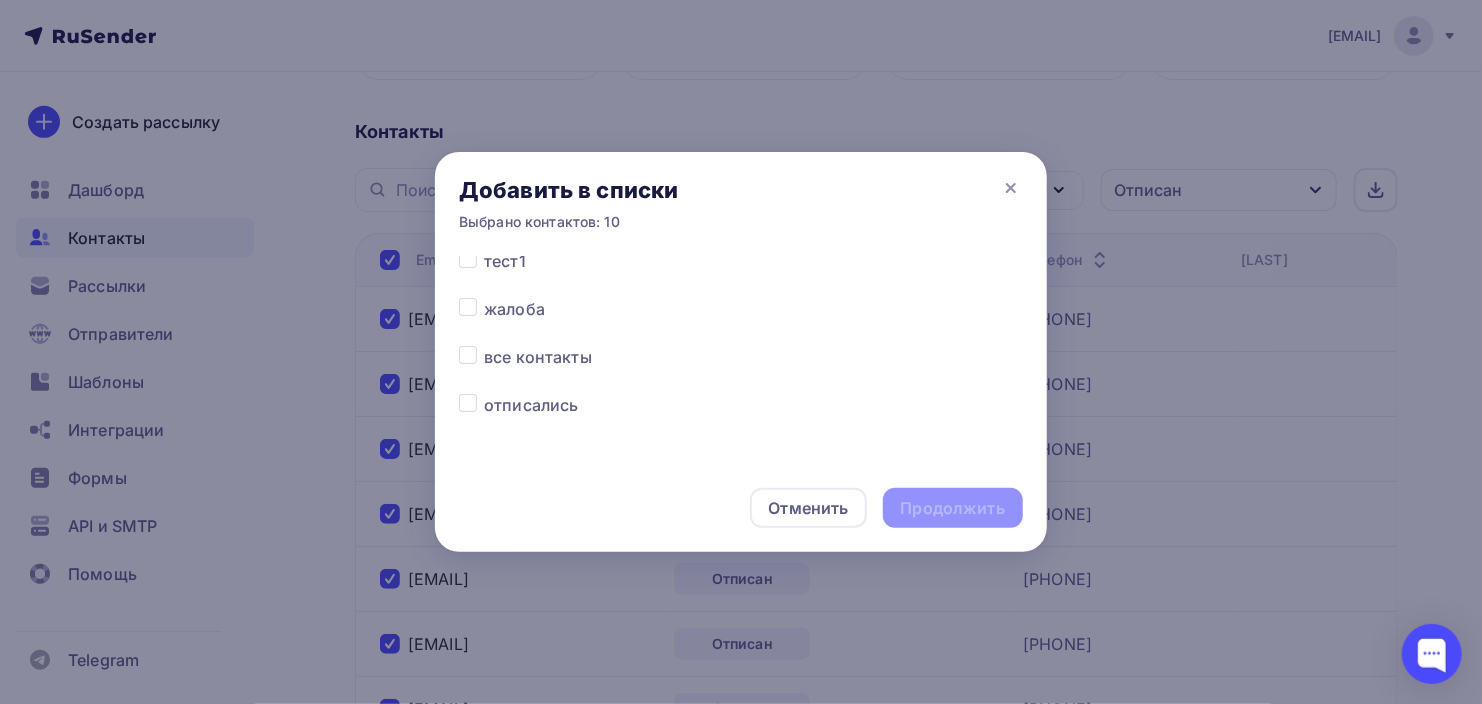scroll, scrollTop: 633, scrollLeft: 0, axis: vertical 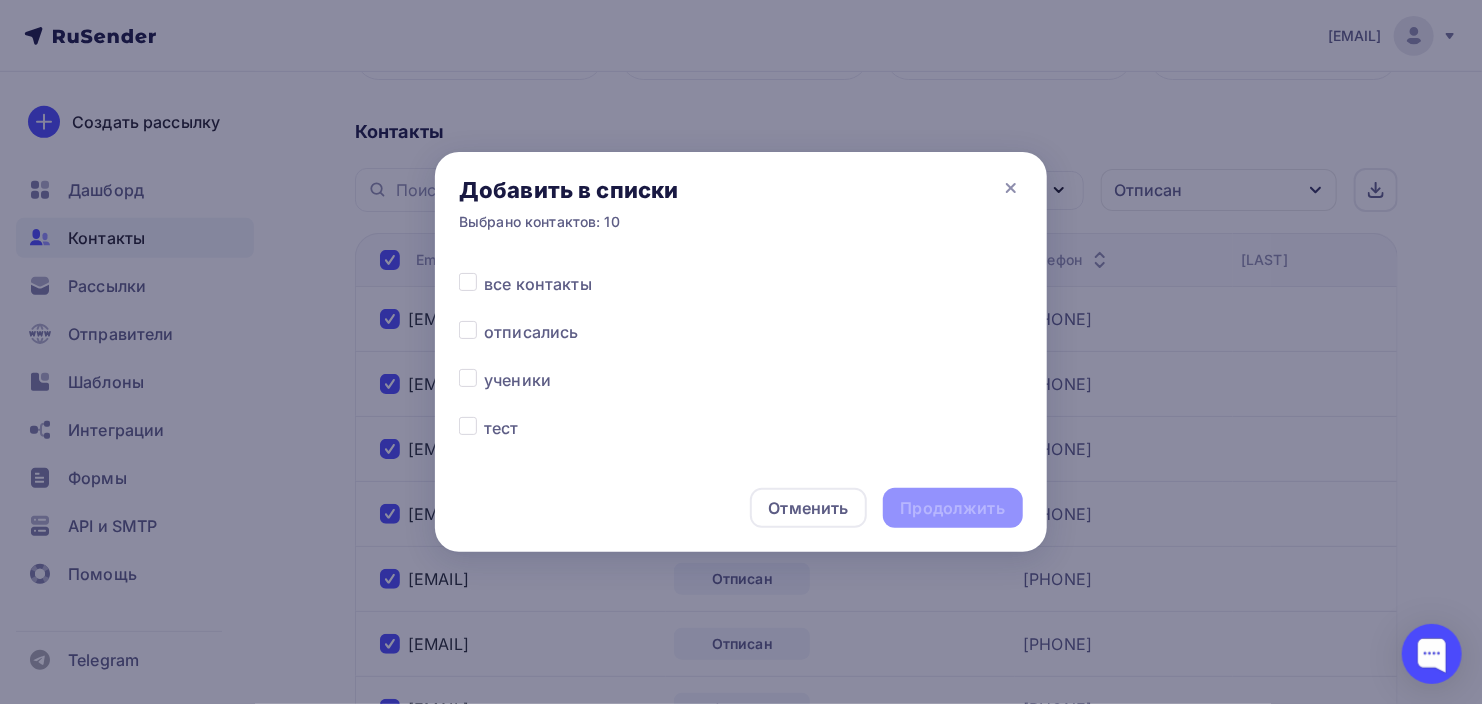 click at bounding box center (484, 320) 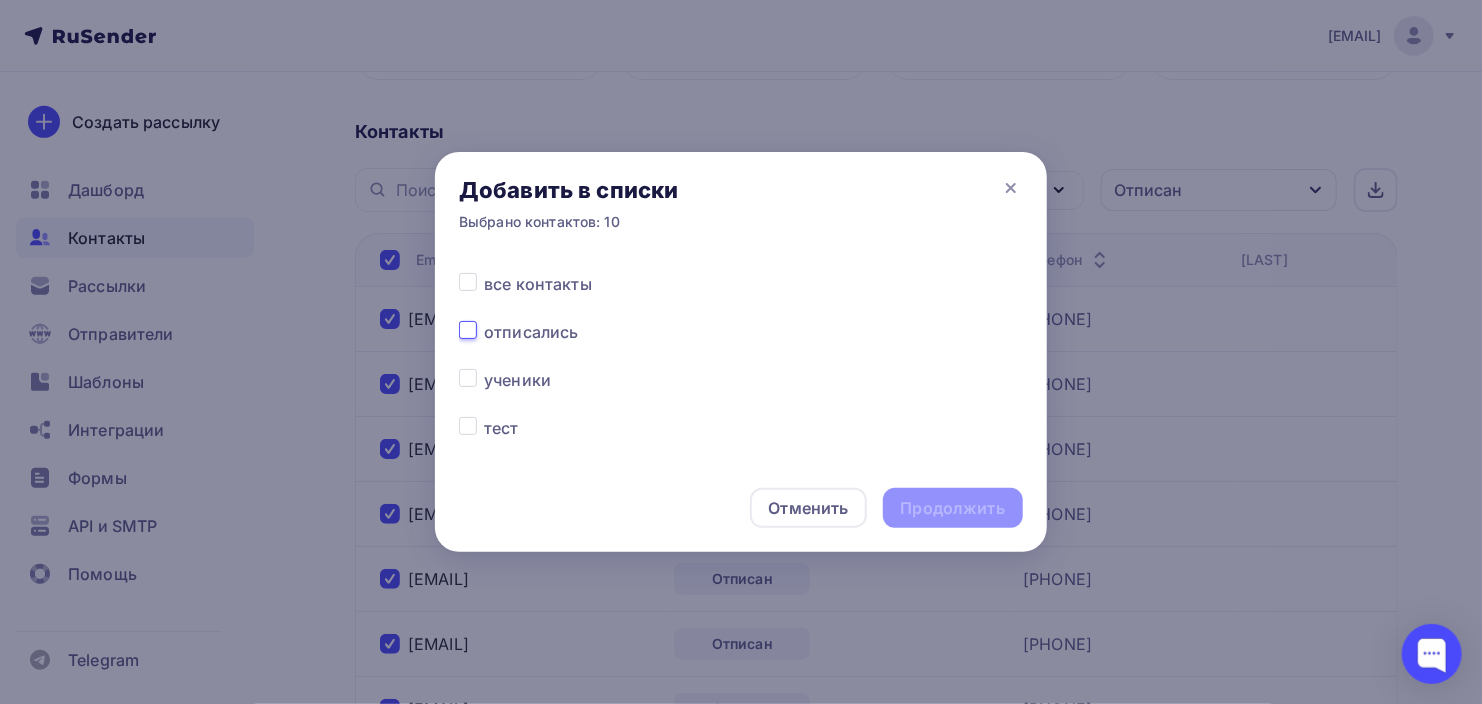 click at bounding box center (468, 329) 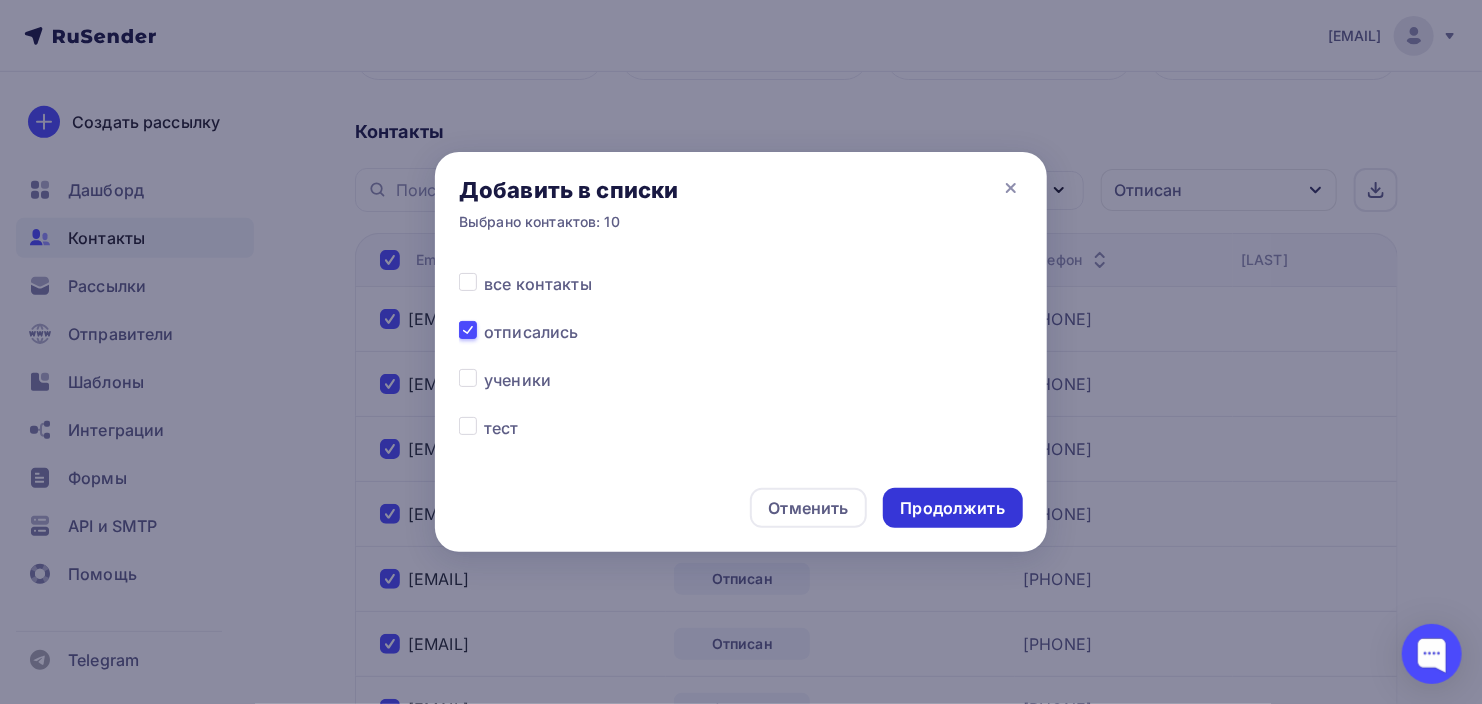 click on "Продолжить" at bounding box center (953, 508) 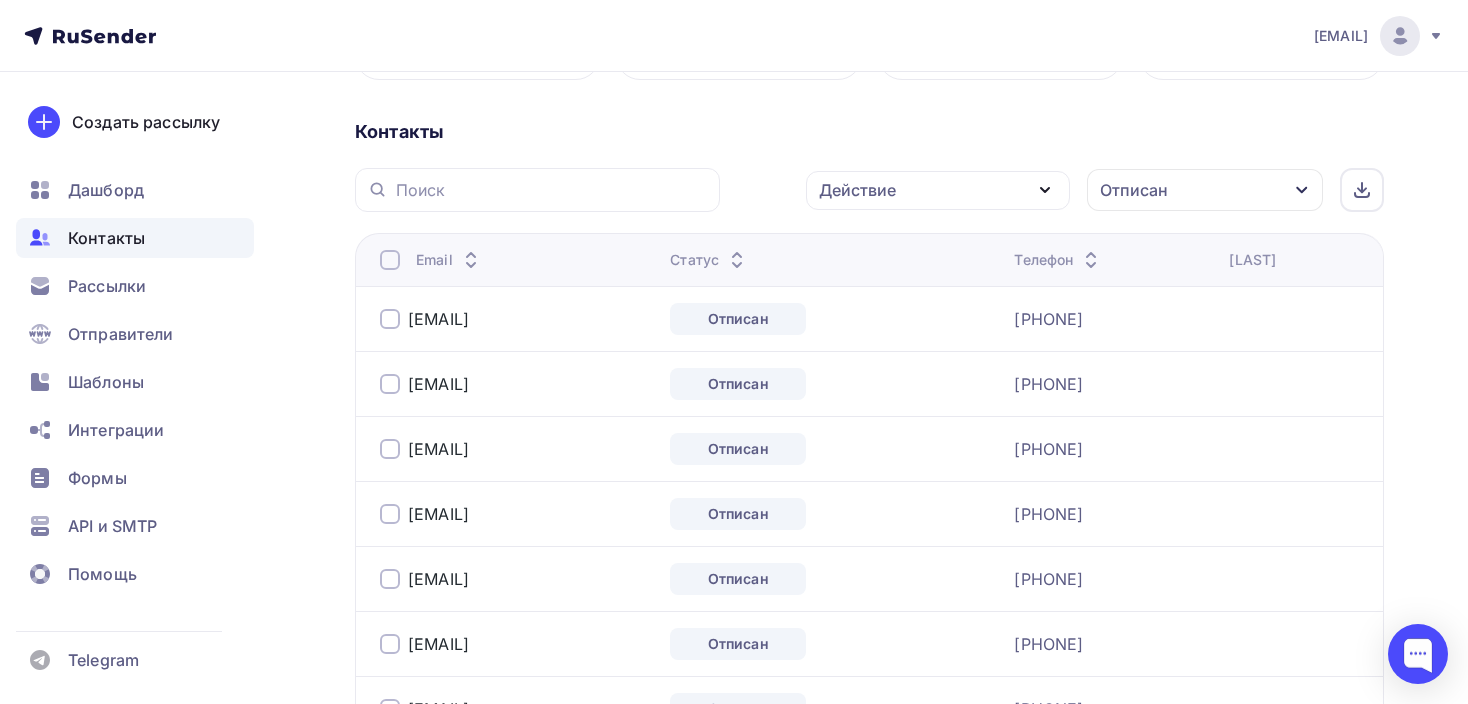 click at bounding box center [390, 260] 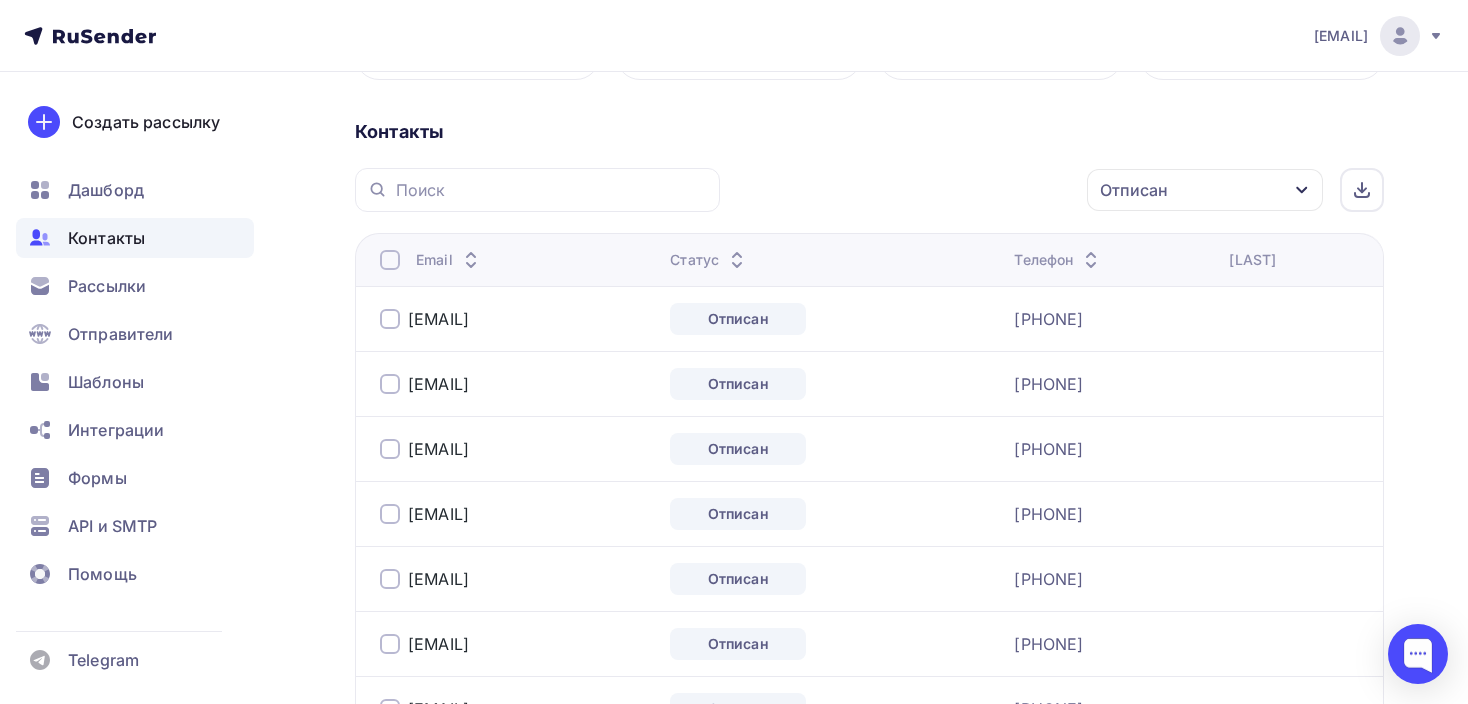 click at bounding box center (390, 260) 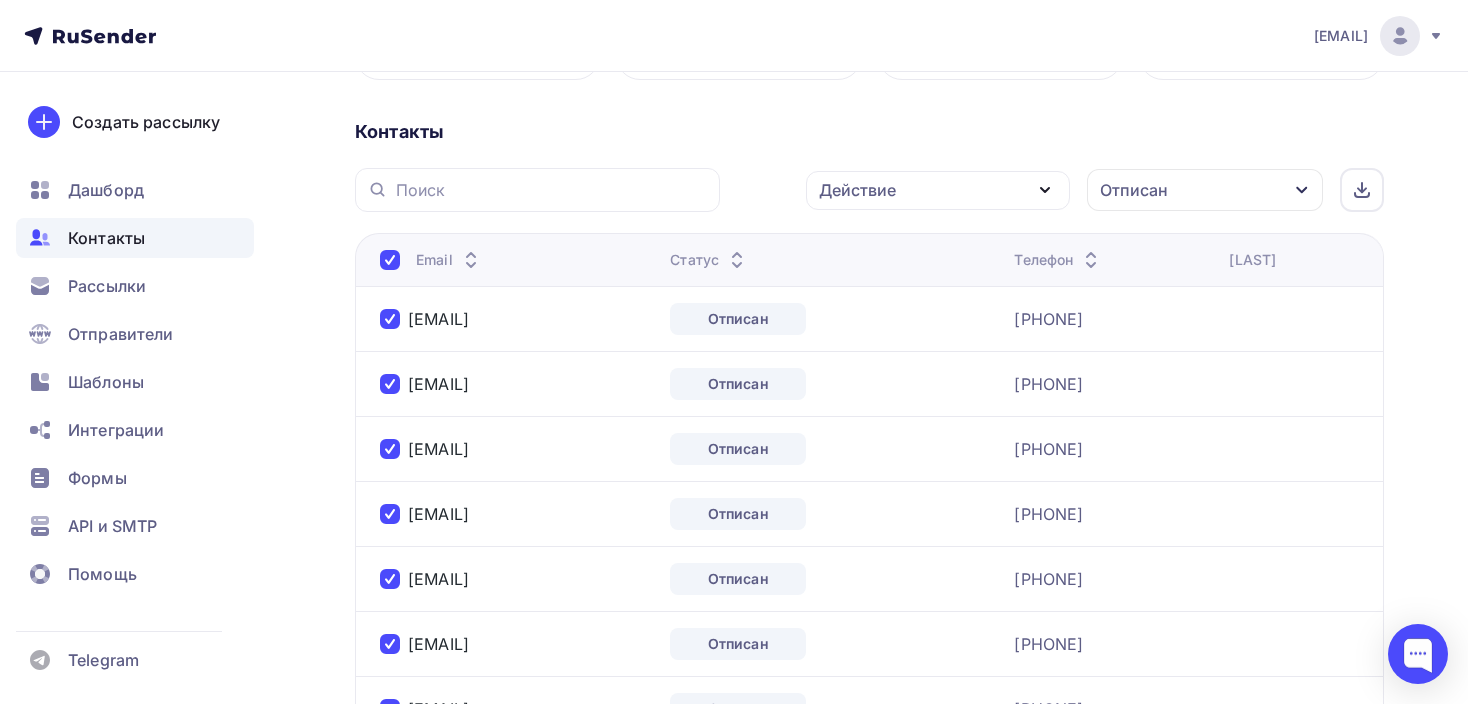 click on "Действие" at bounding box center [938, 190] 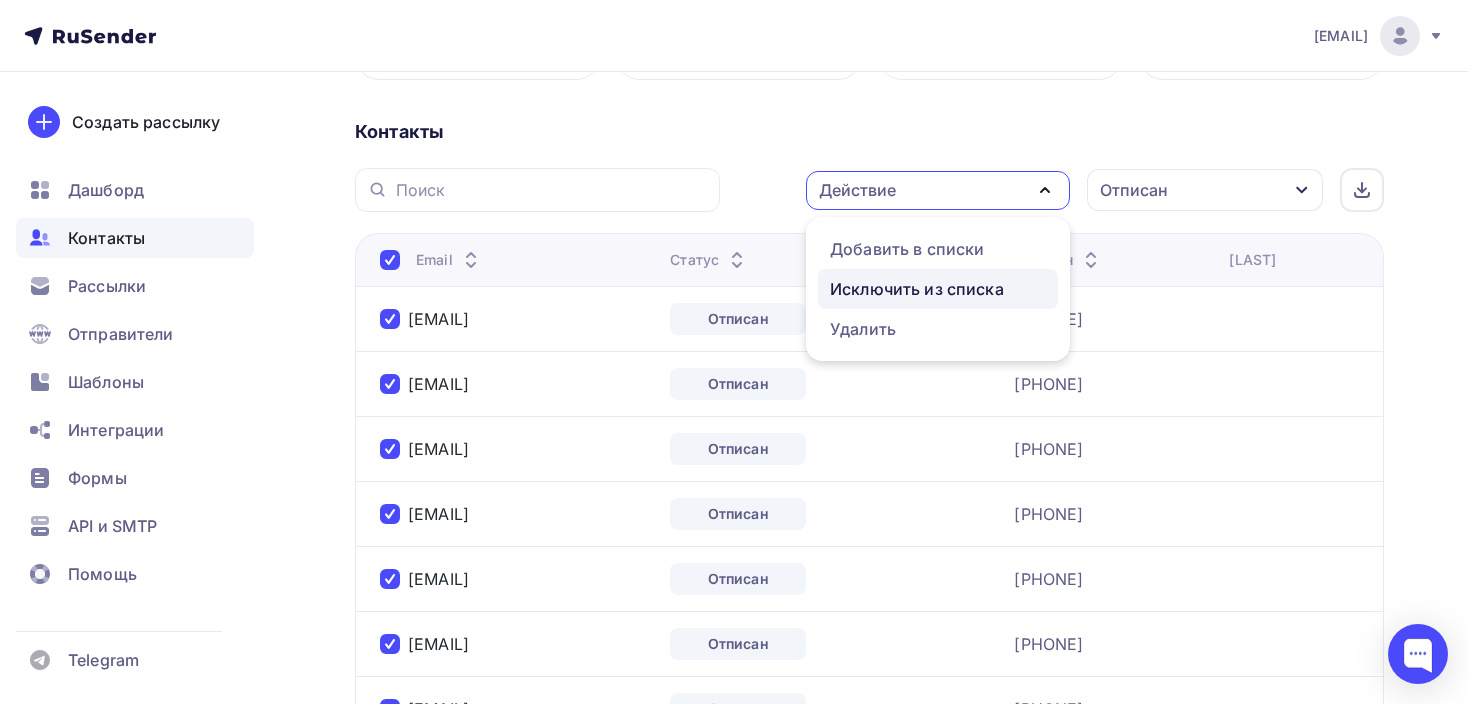 click on "Исключить из списка" at bounding box center (917, 289) 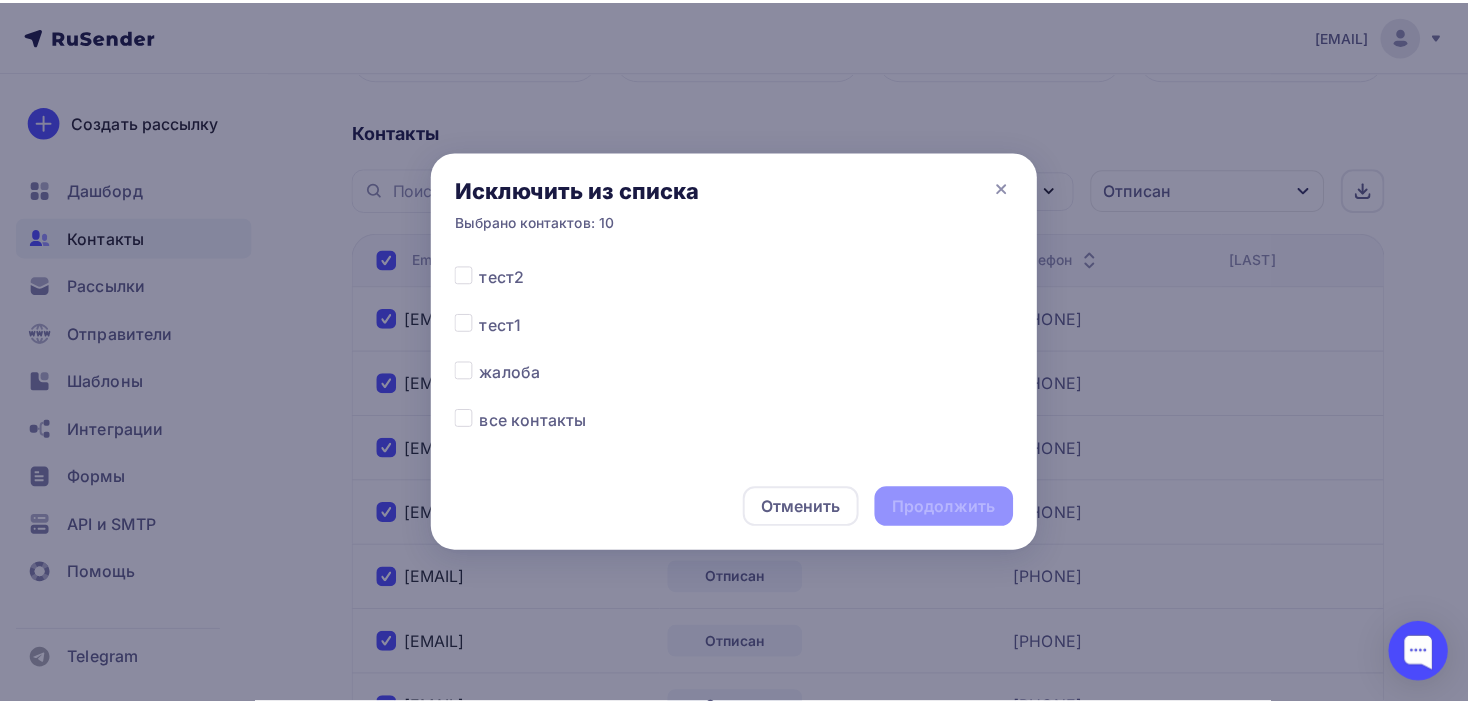 scroll, scrollTop: 533, scrollLeft: 0, axis: vertical 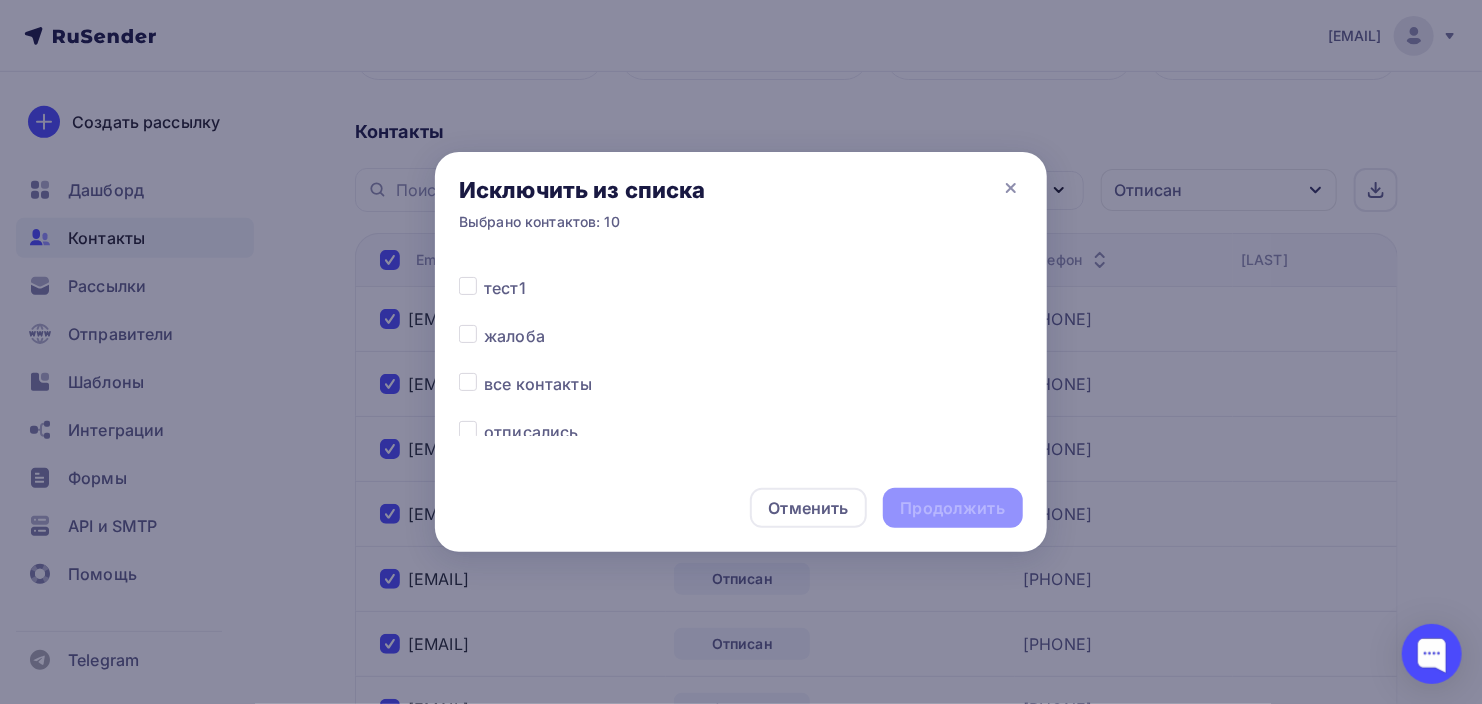 click at bounding box center (484, 372) 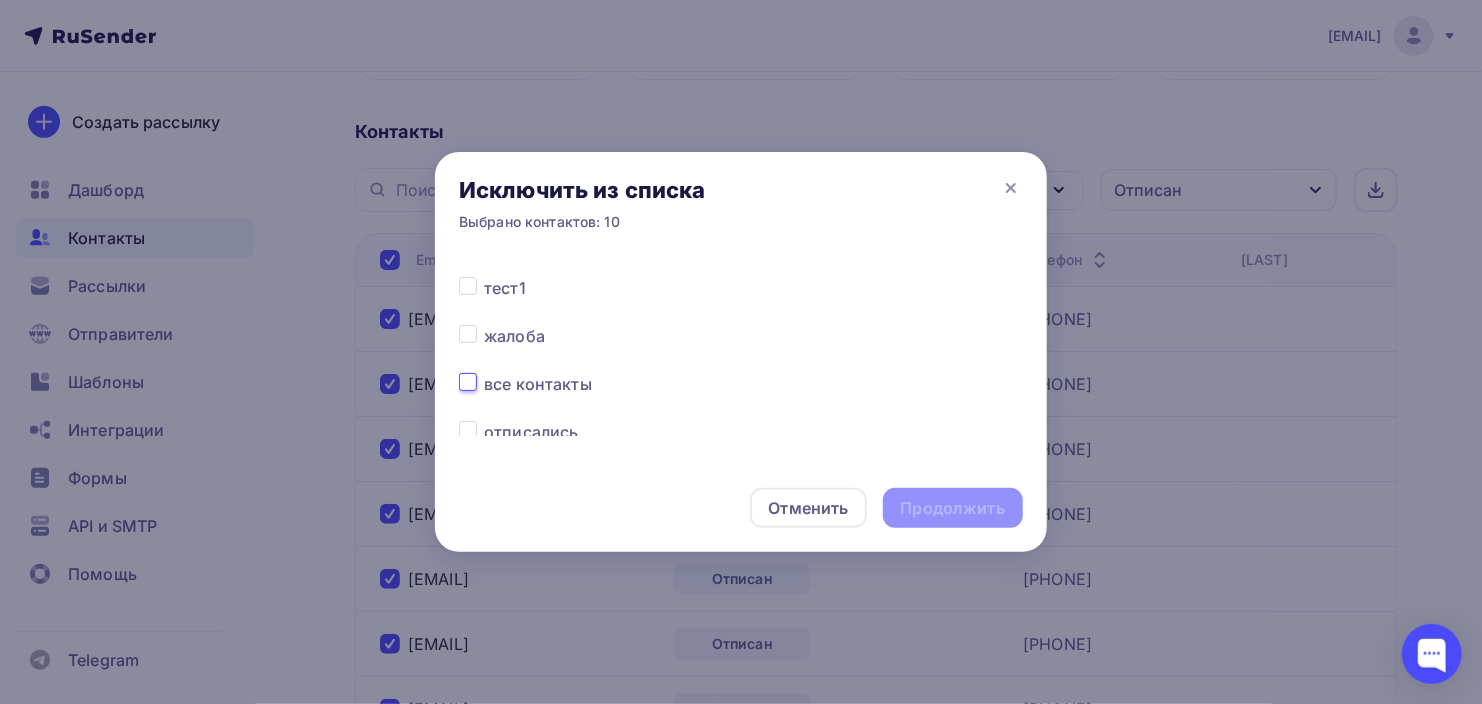 click at bounding box center (468, 381) 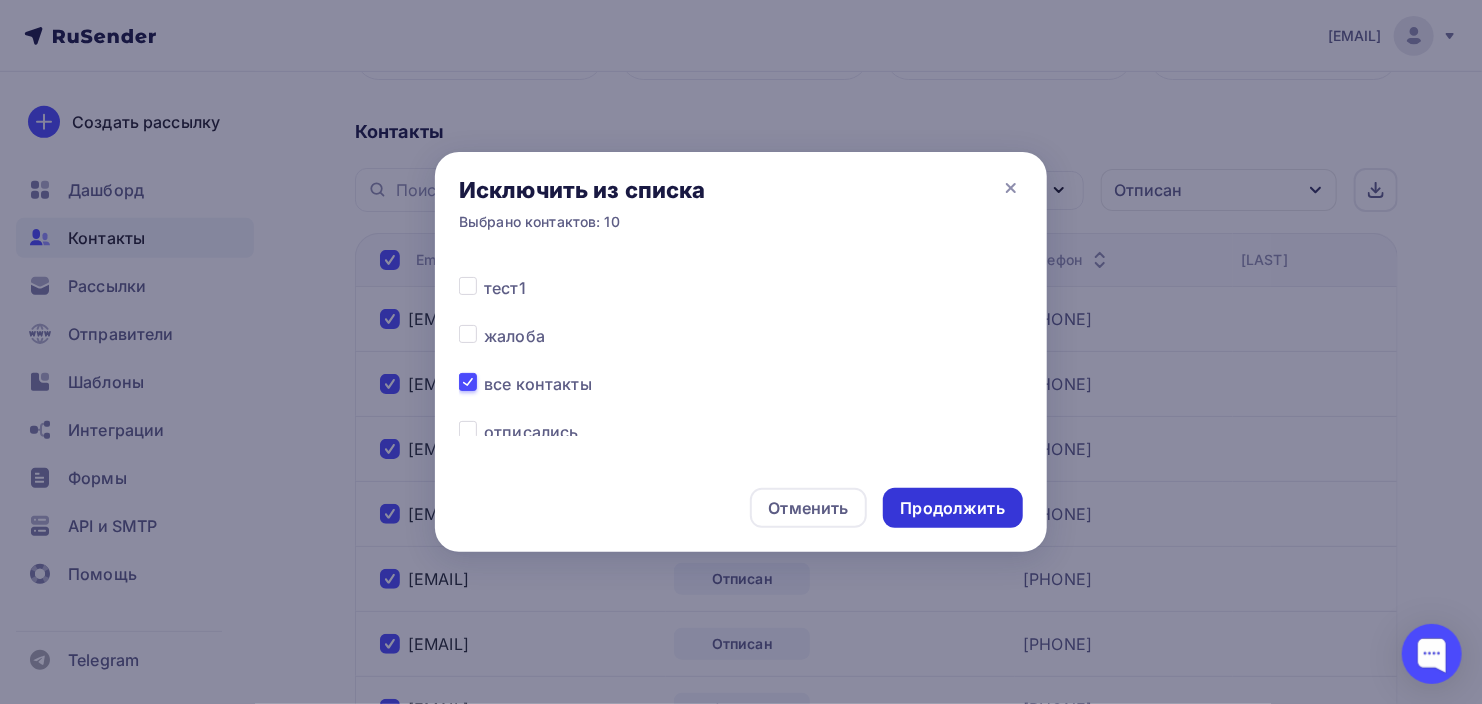 click on "Продолжить" at bounding box center [953, 508] 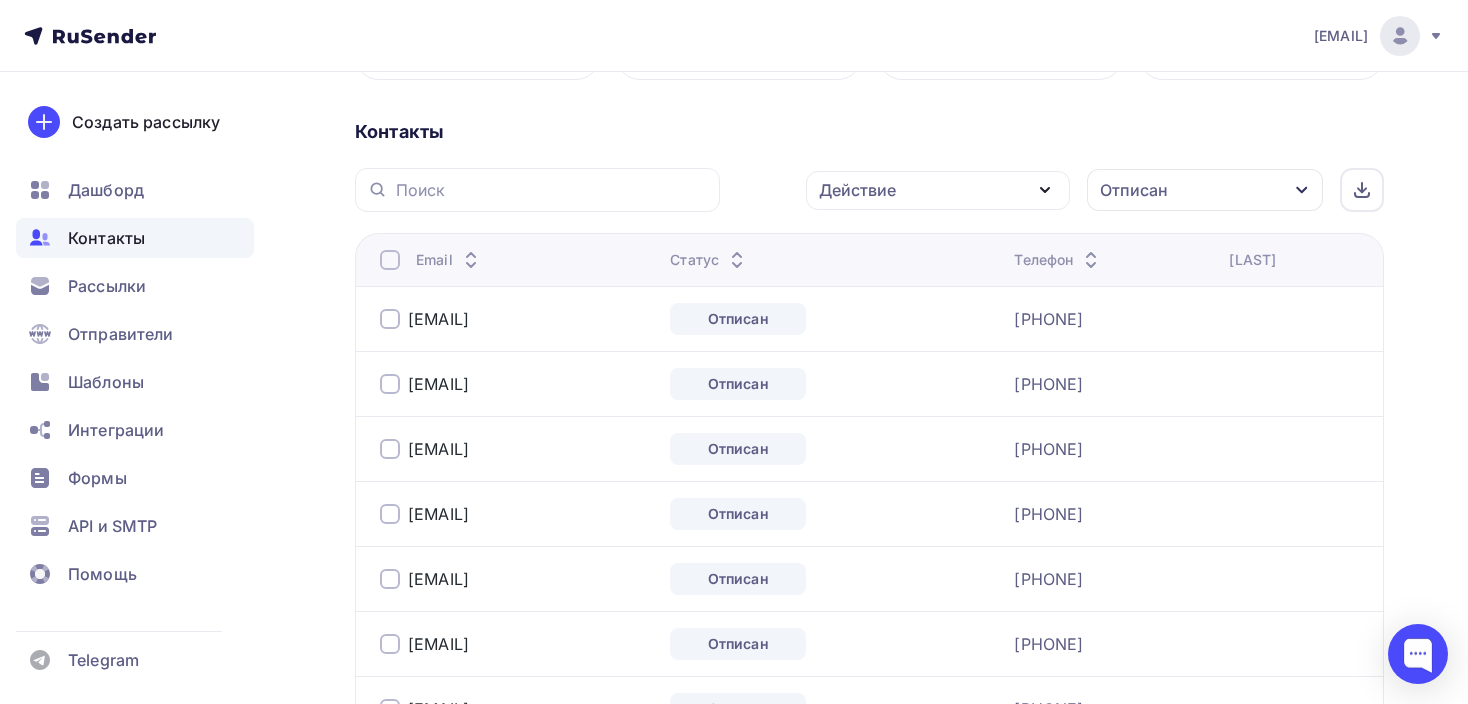 click on "Отписан" at bounding box center (1205, 190) 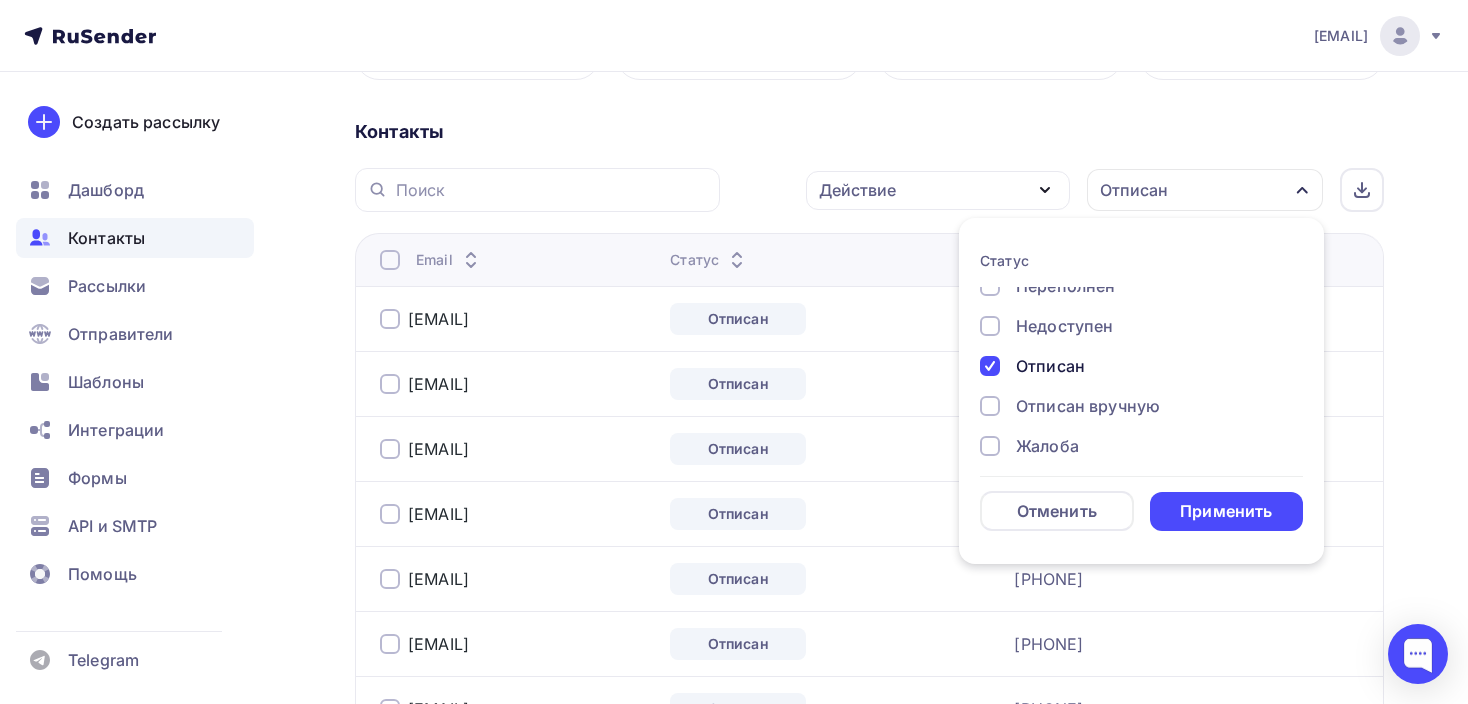 click at bounding box center (990, 366) 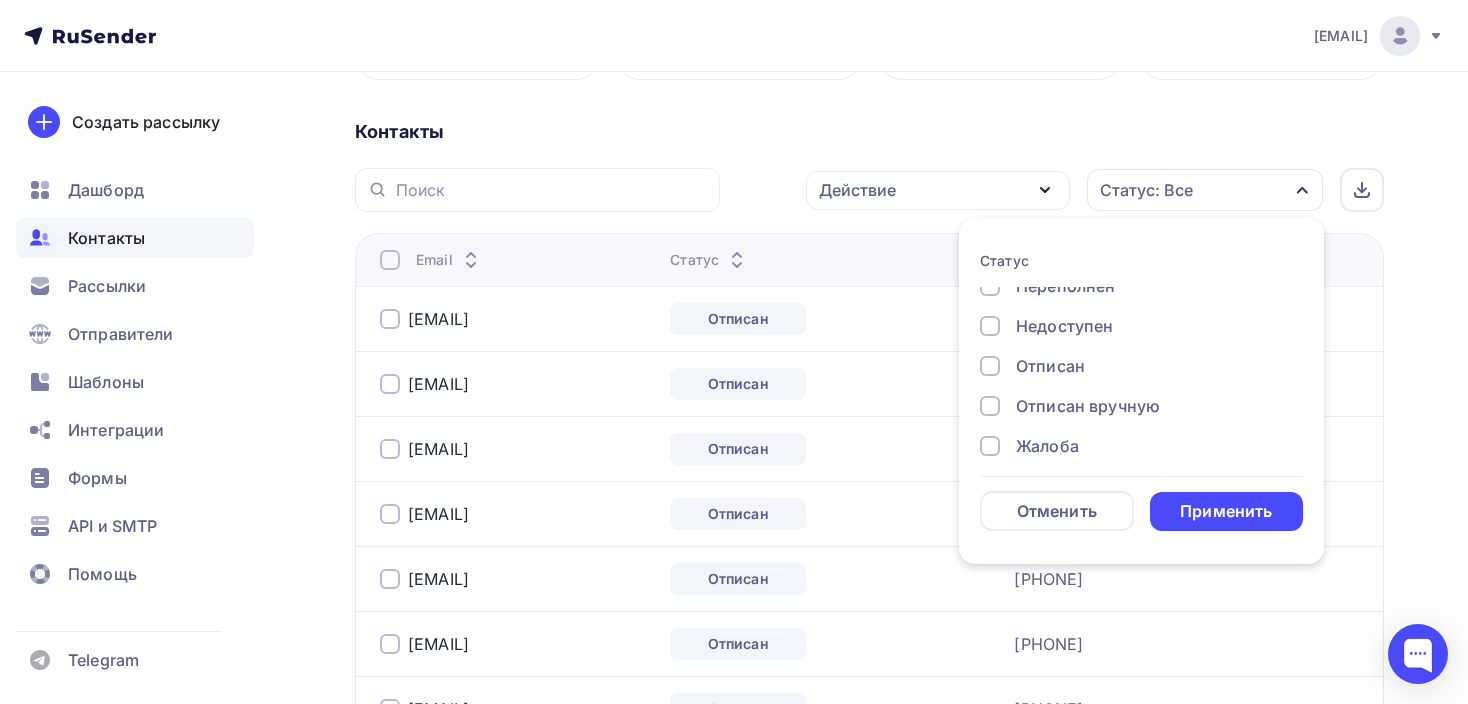 click at bounding box center (990, 446) 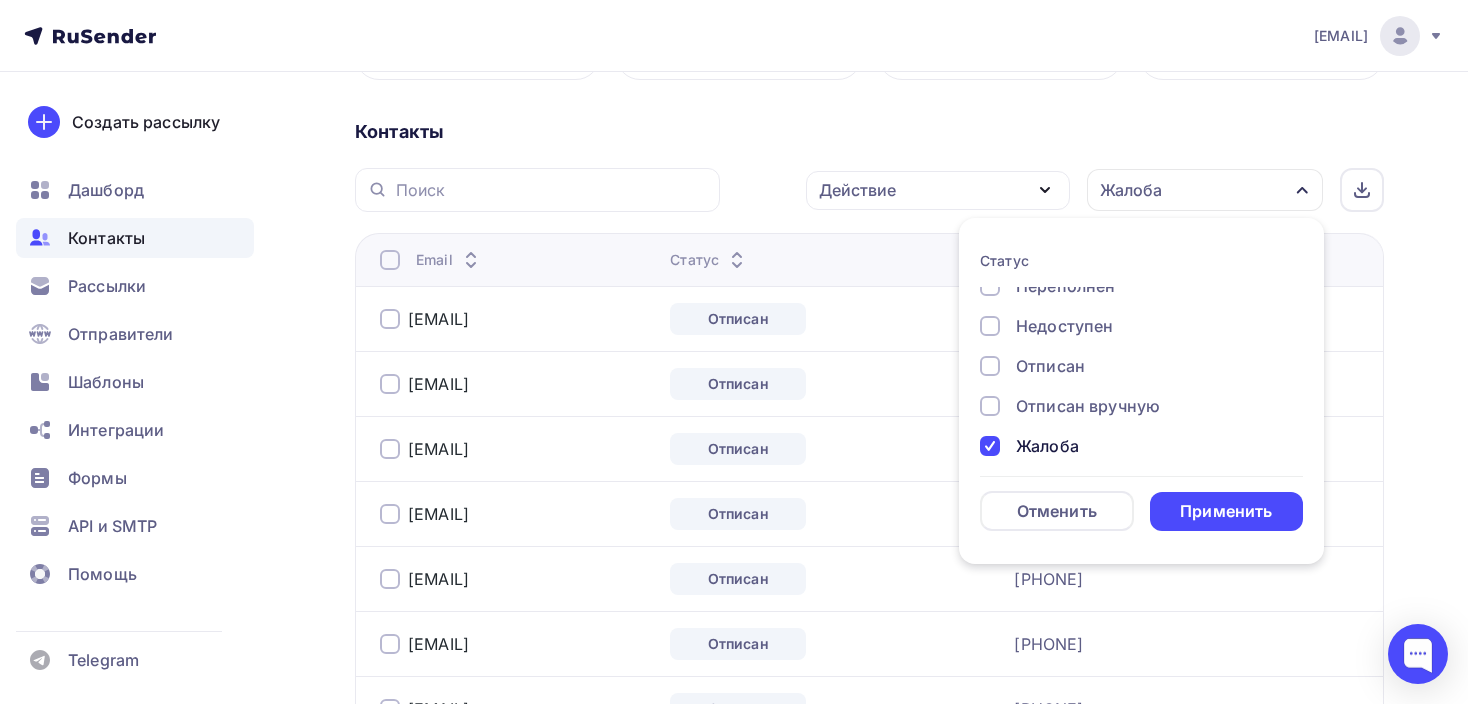 click on "Применить" at bounding box center [1226, 511] 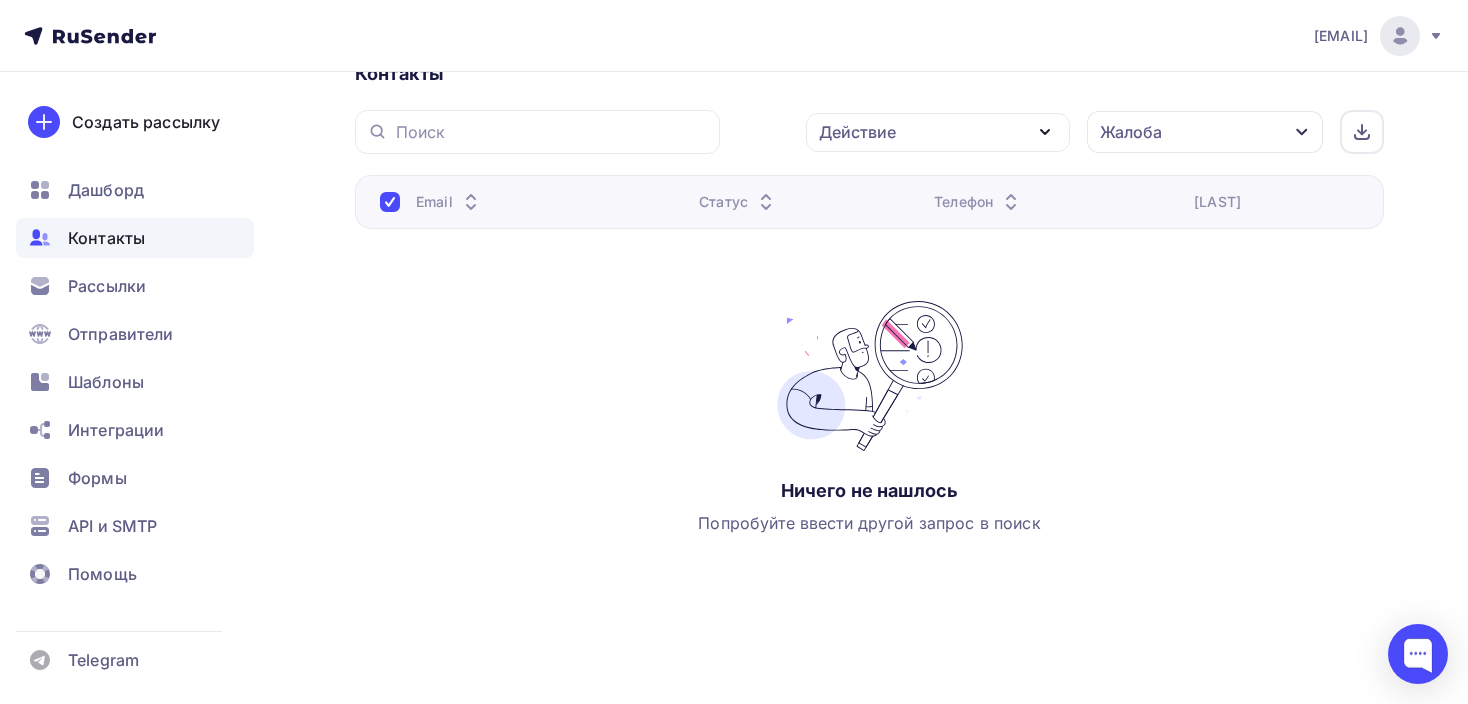 scroll, scrollTop: 276, scrollLeft: 0, axis: vertical 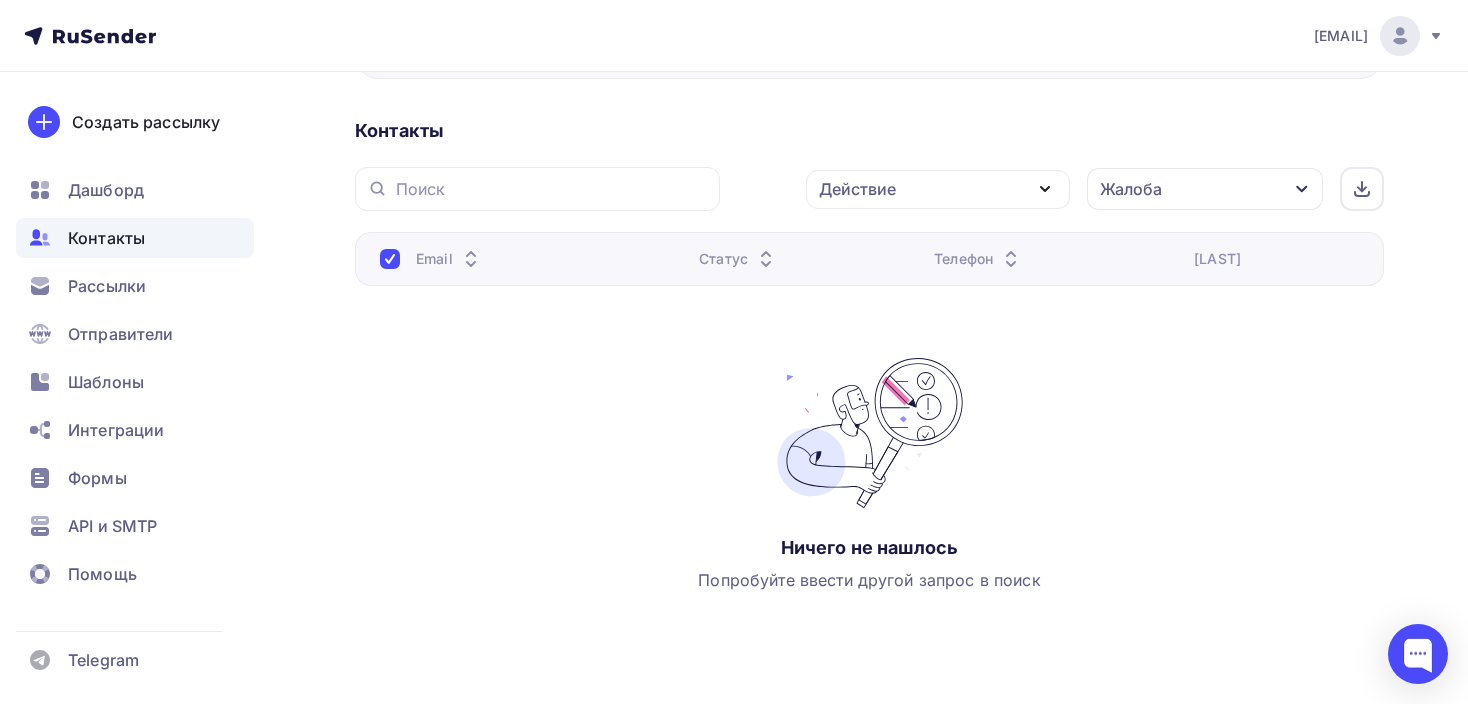 click on "Жалоба" at bounding box center [1131, 189] 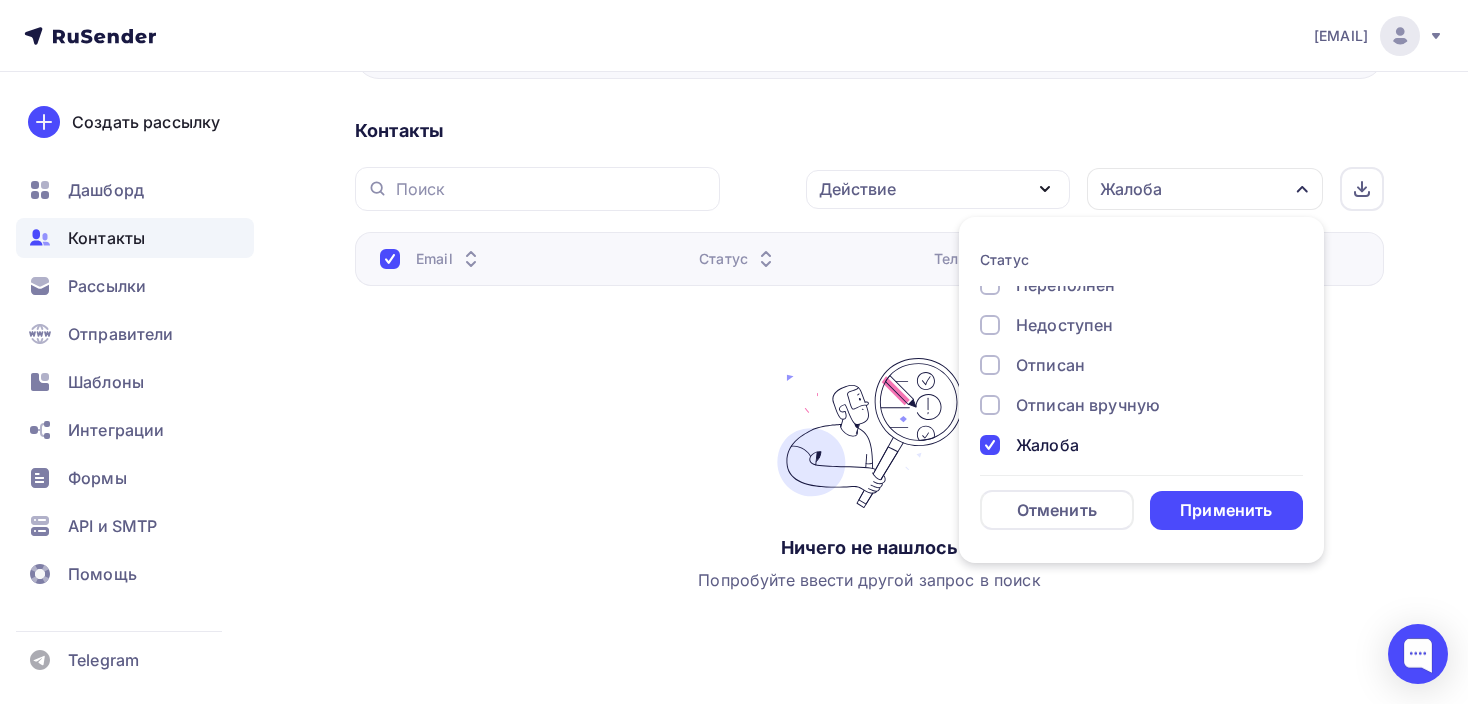 scroll, scrollTop: 144, scrollLeft: 0, axis: vertical 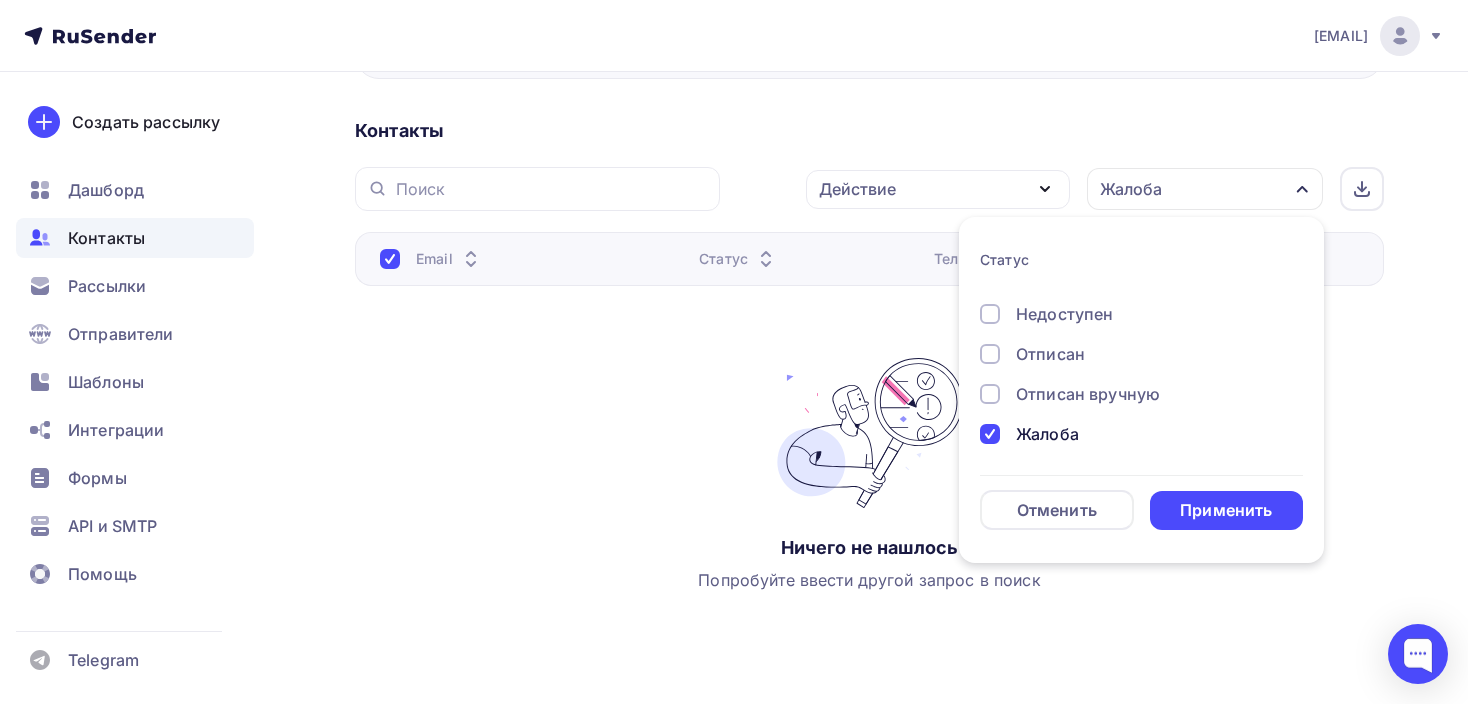 click at bounding box center (990, 394) 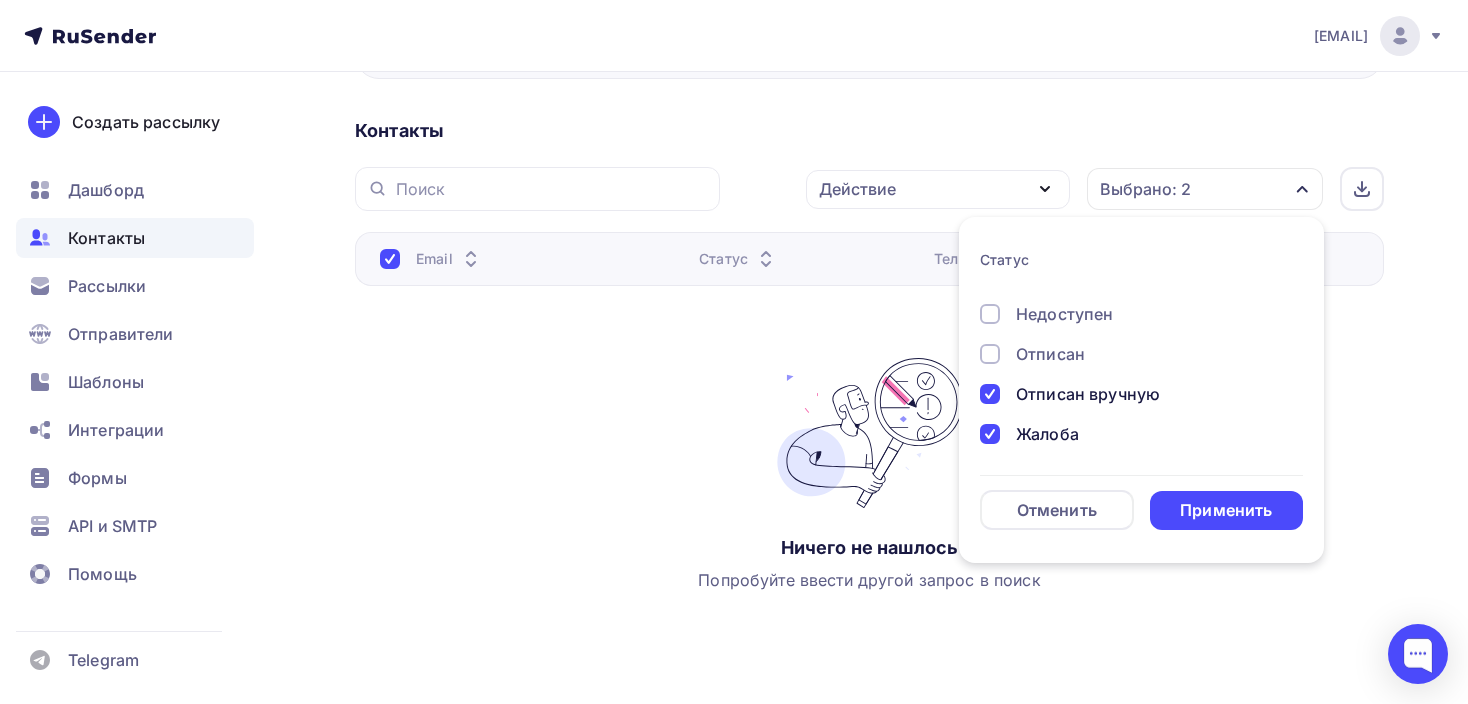 click at bounding box center [990, 354] 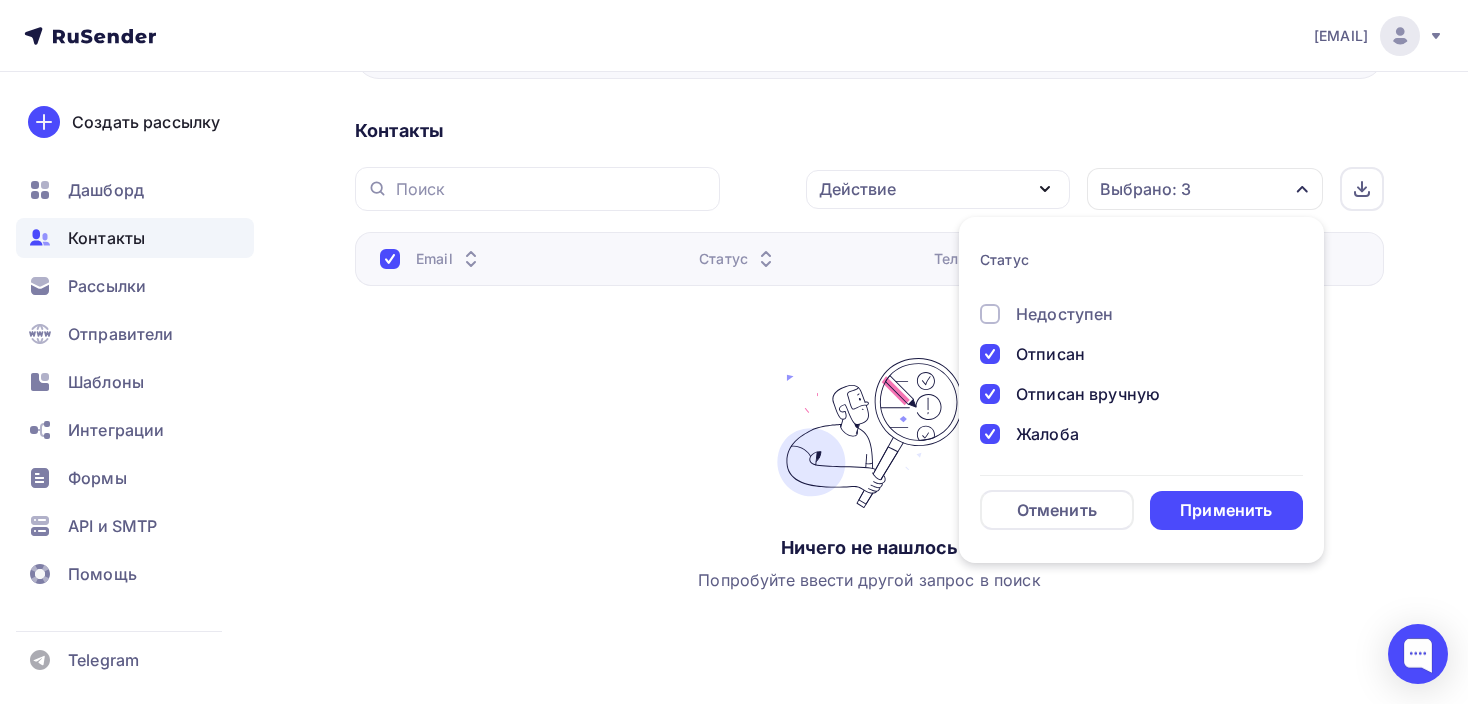 click at bounding box center [990, 314] 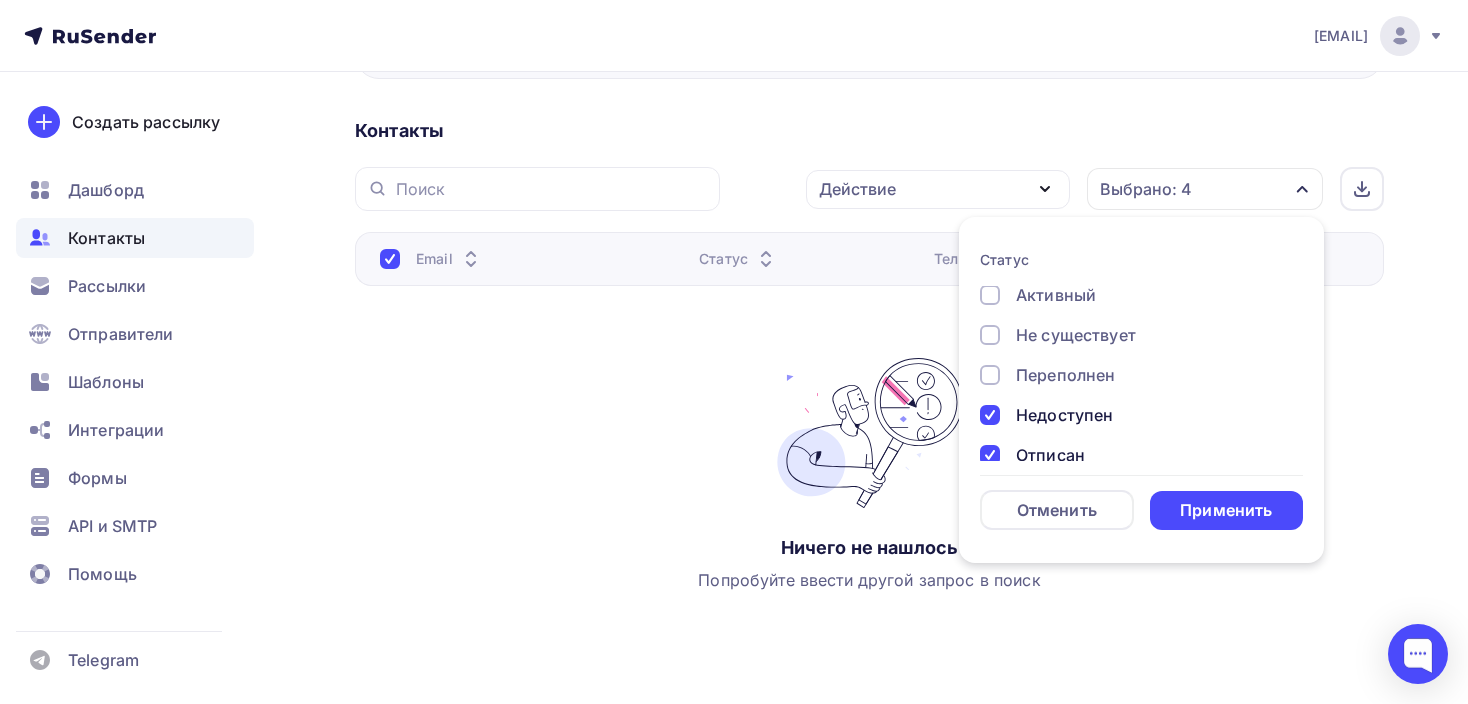 scroll, scrollTop: 11, scrollLeft: 0, axis: vertical 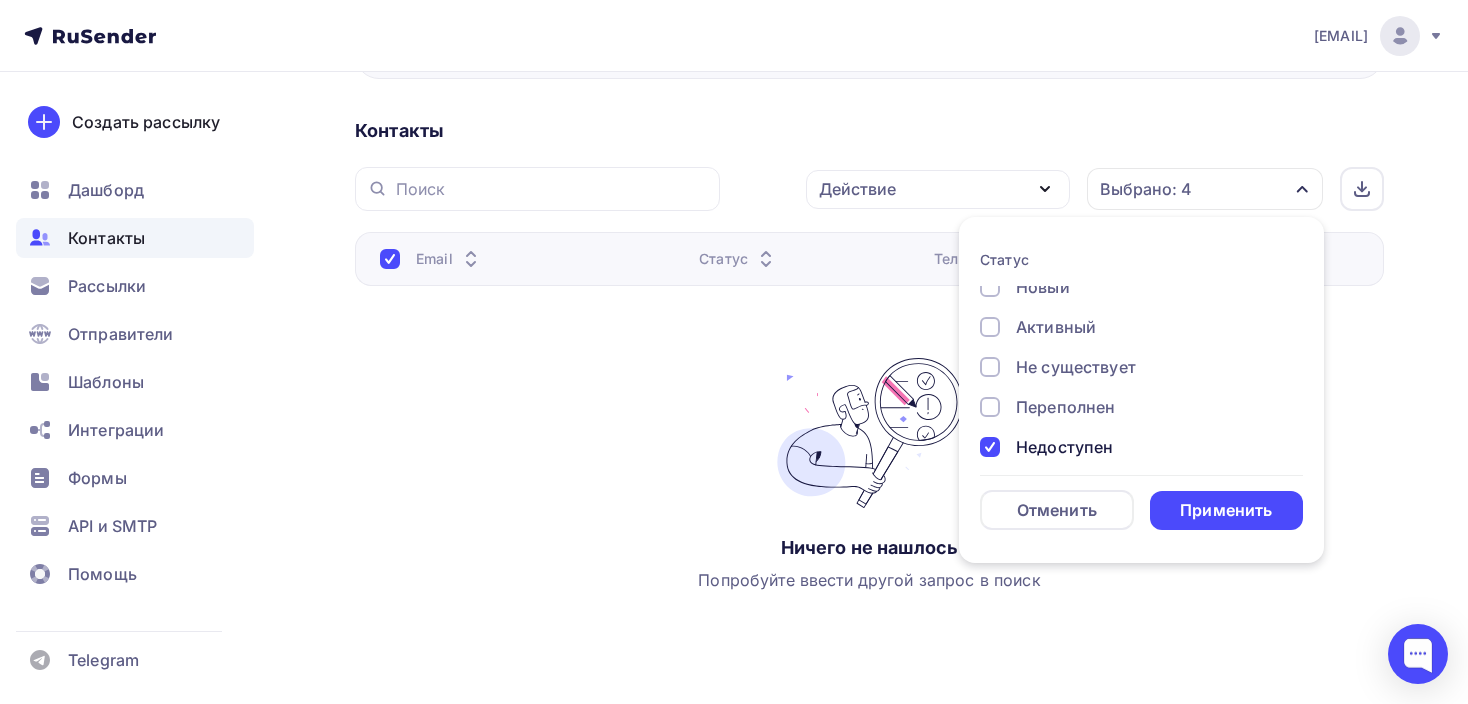 click at bounding box center (990, 407) 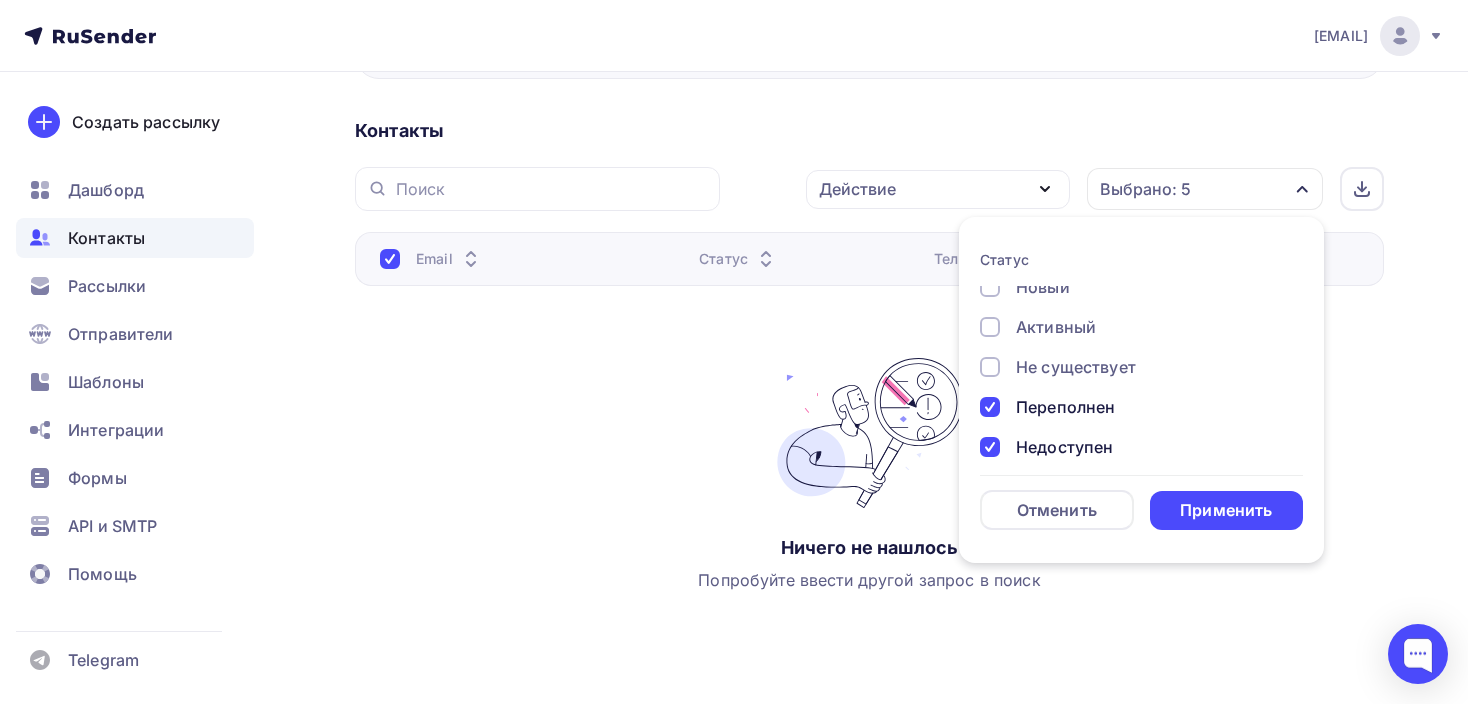 click at bounding box center (990, 367) 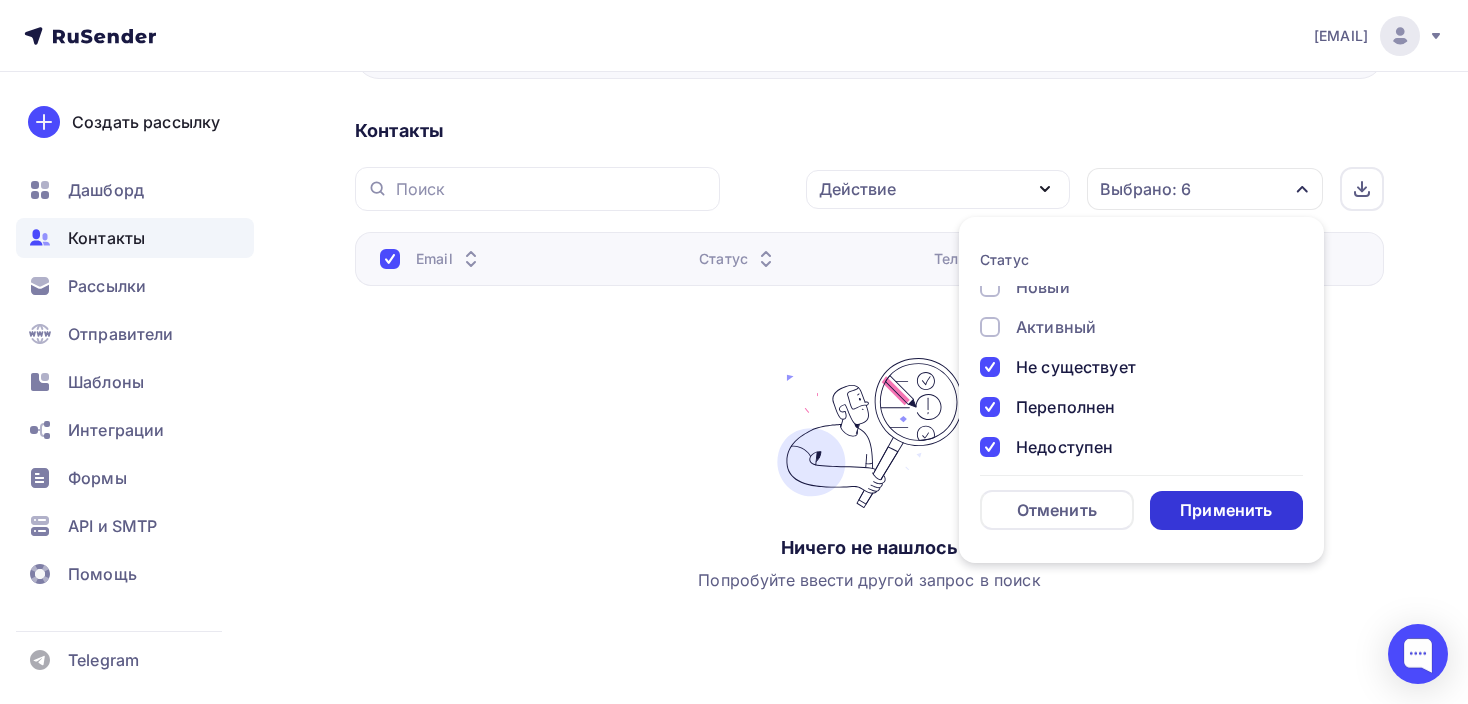 click on "Статус
Новый
Активный
Не существует
Переполнен
Недоступен
Отписан
Отписан вручную
Жалоба
Отменить       Применить" at bounding box center [1141, 390] 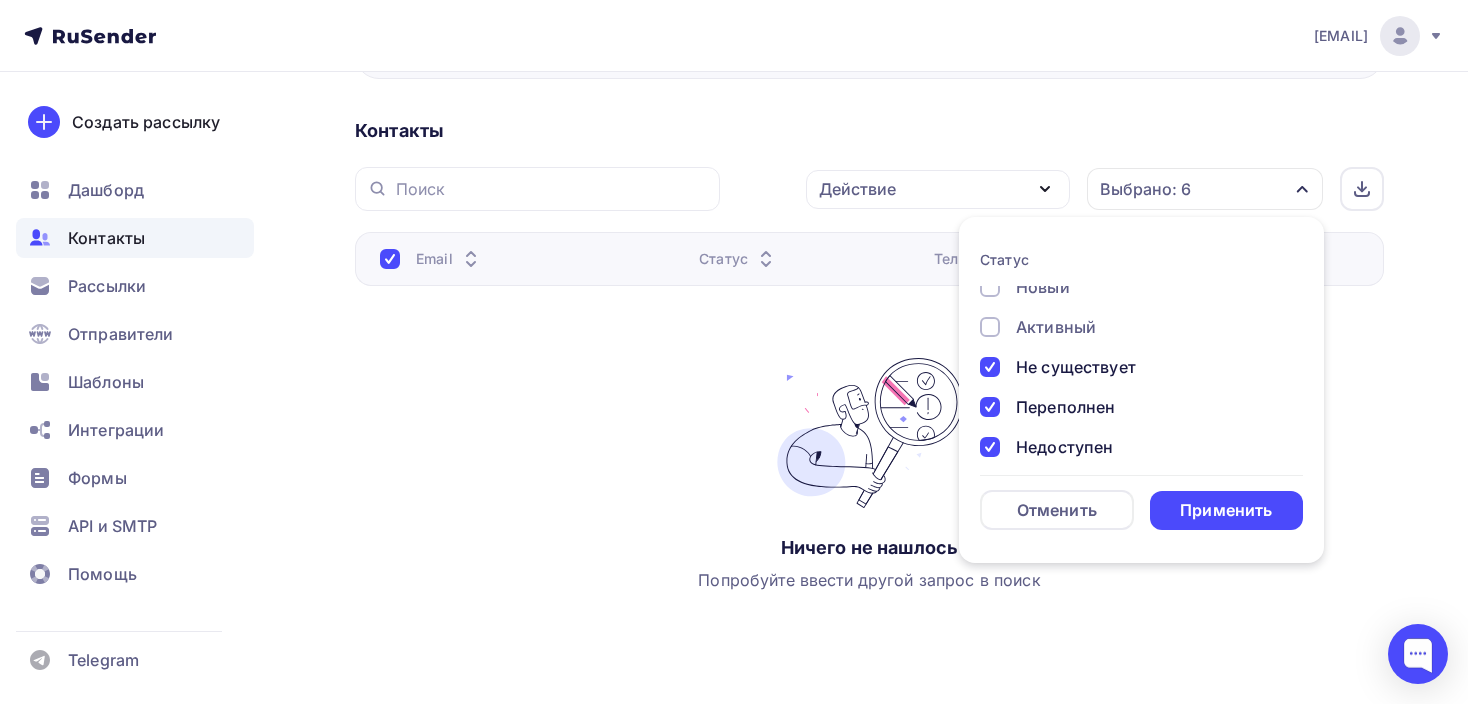 click on "Применить" at bounding box center (1227, 510) 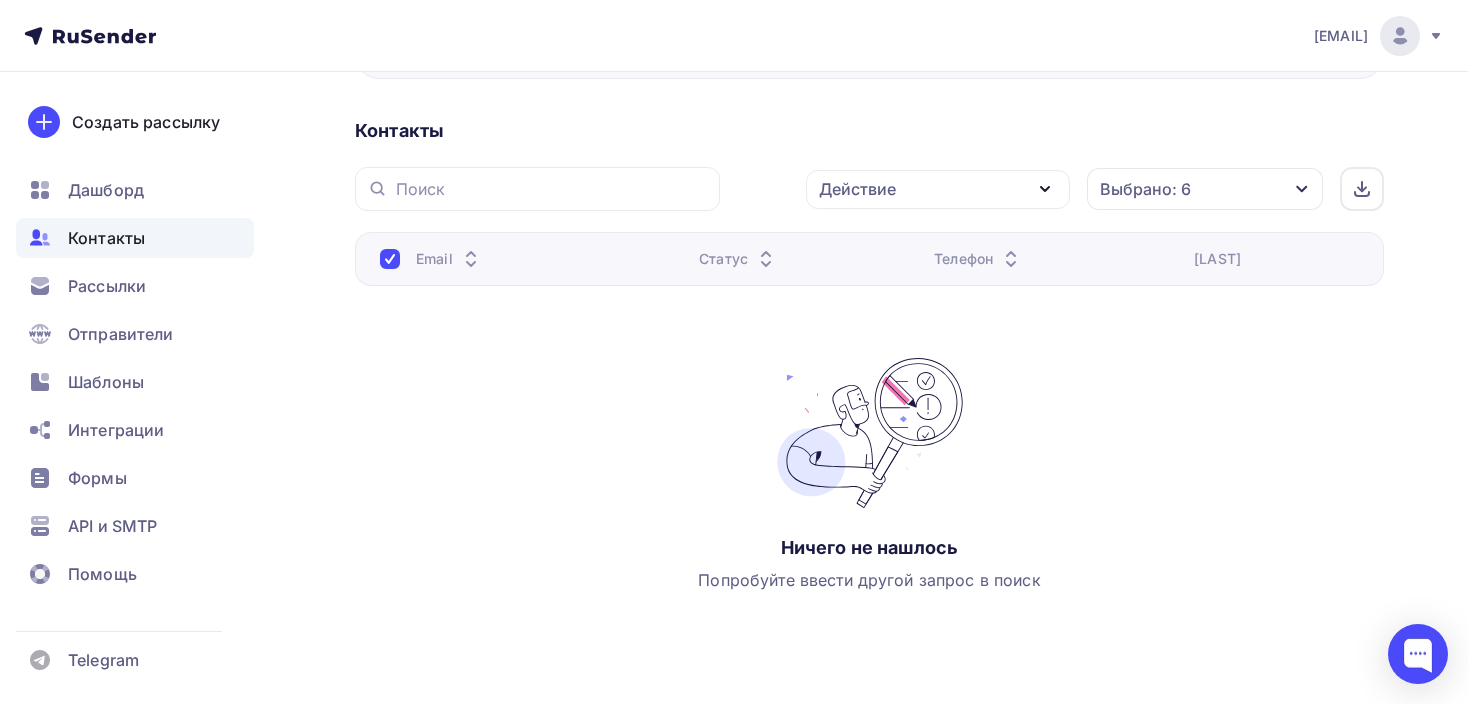 click on "Контакты" at bounding box center (135, 238) 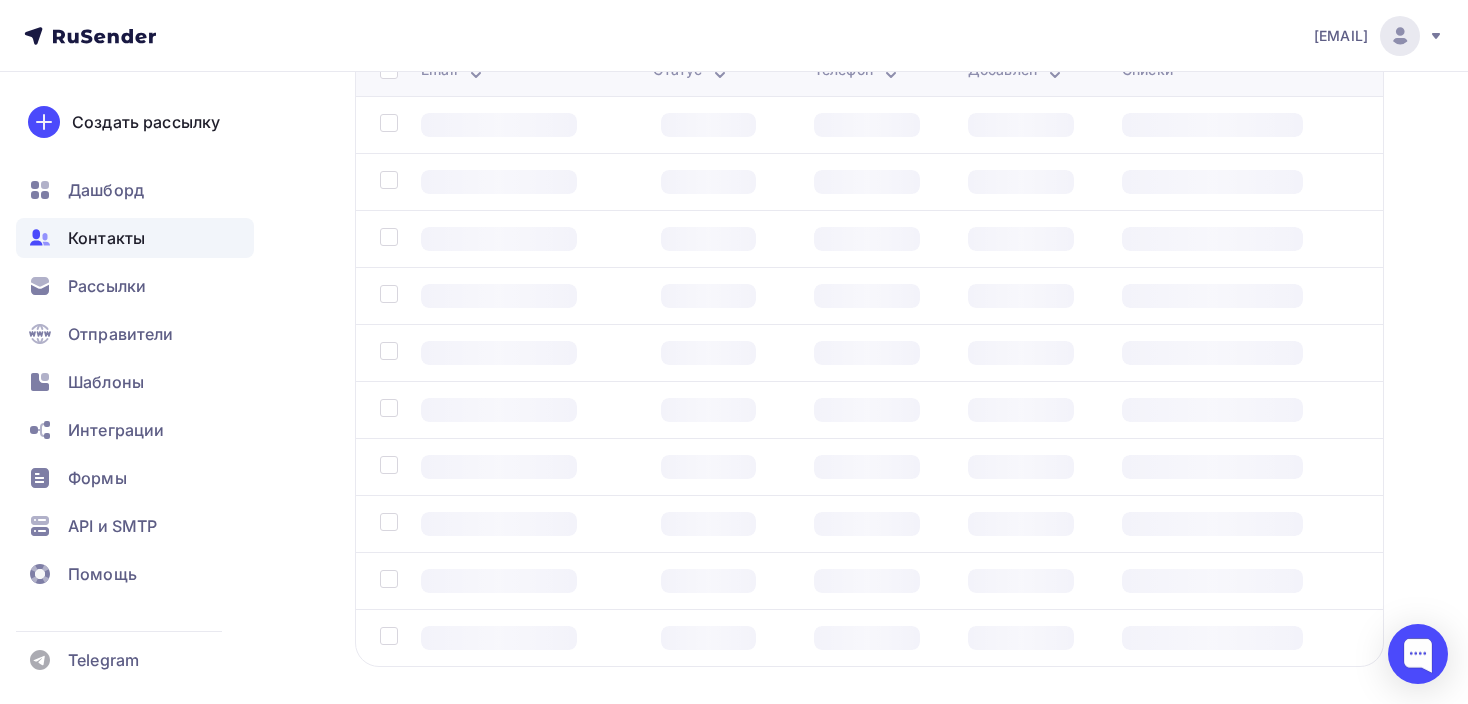 scroll, scrollTop: 0, scrollLeft: 0, axis: both 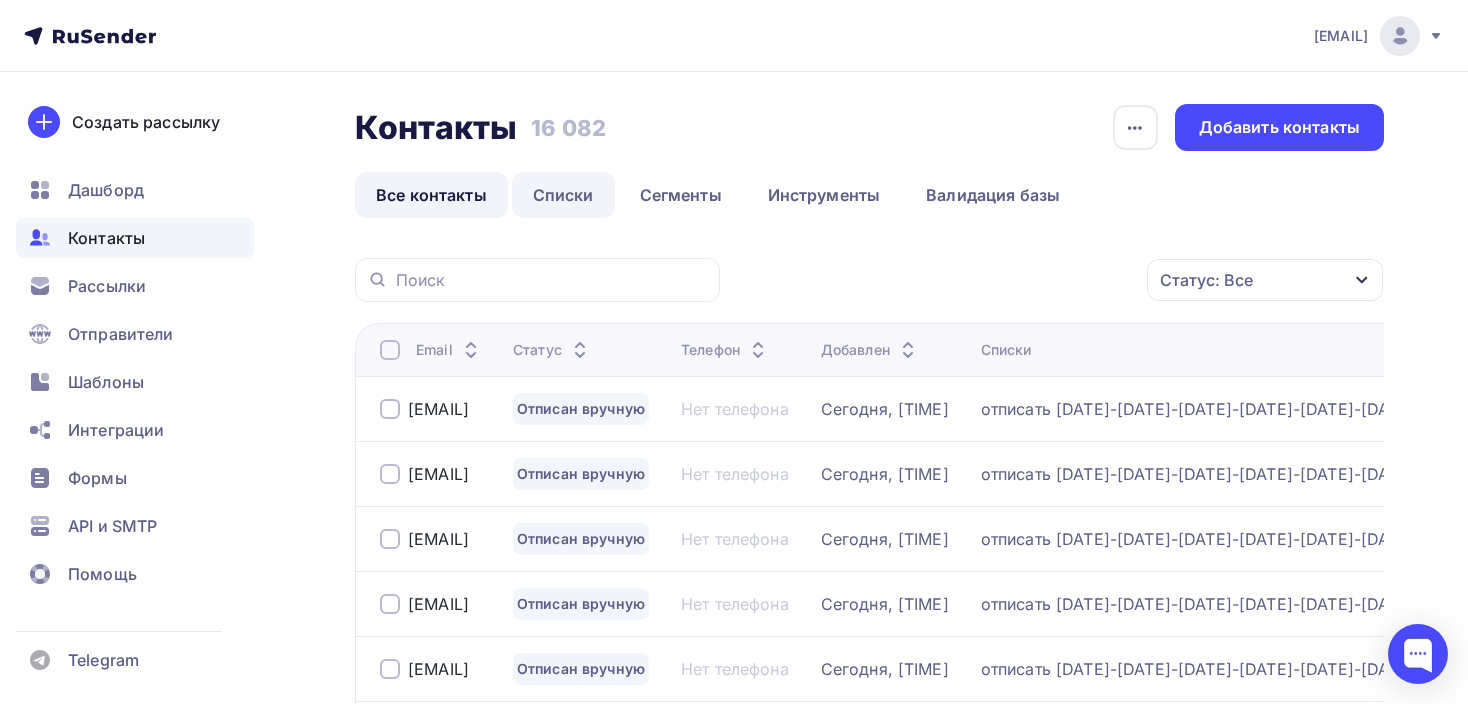 click on "Списки" at bounding box center (563, 195) 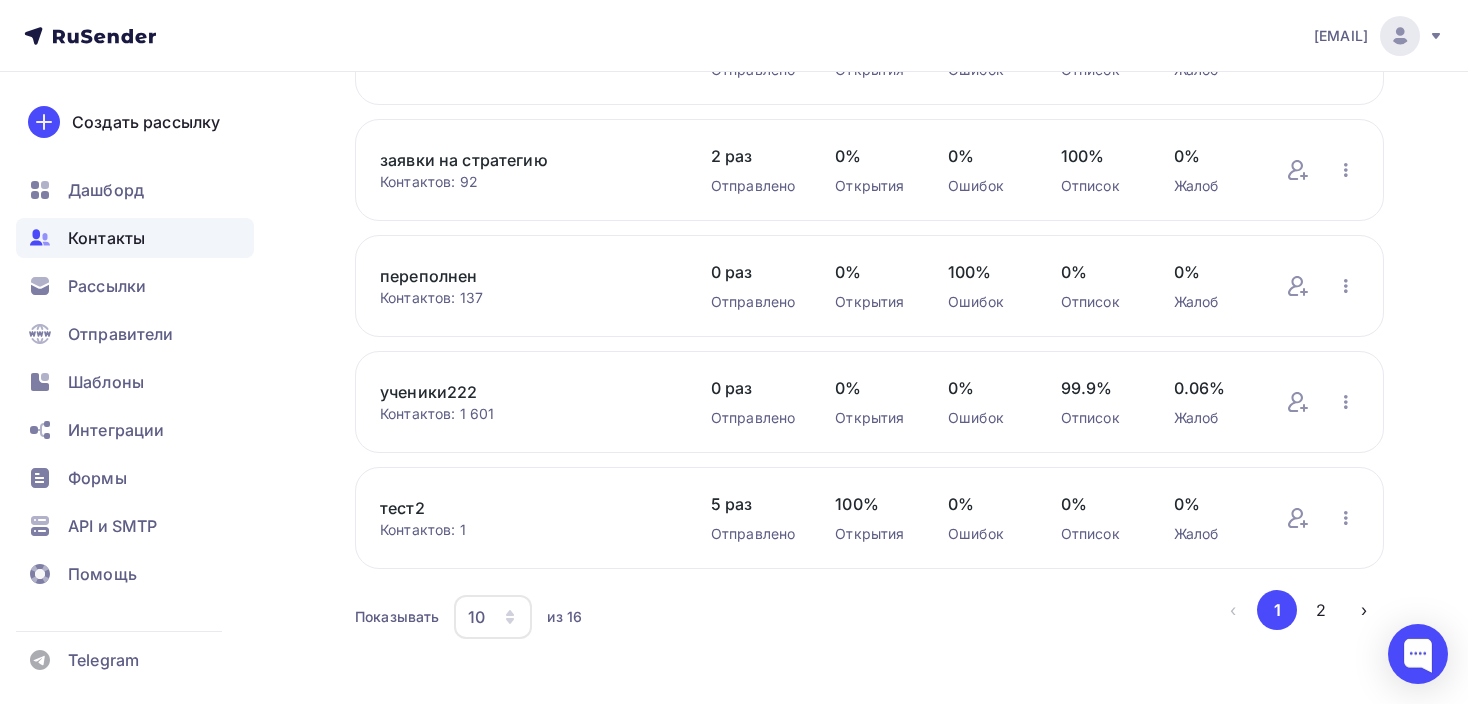 scroll, scrollTop: 883, scrollLeft: 0, axis: vertical 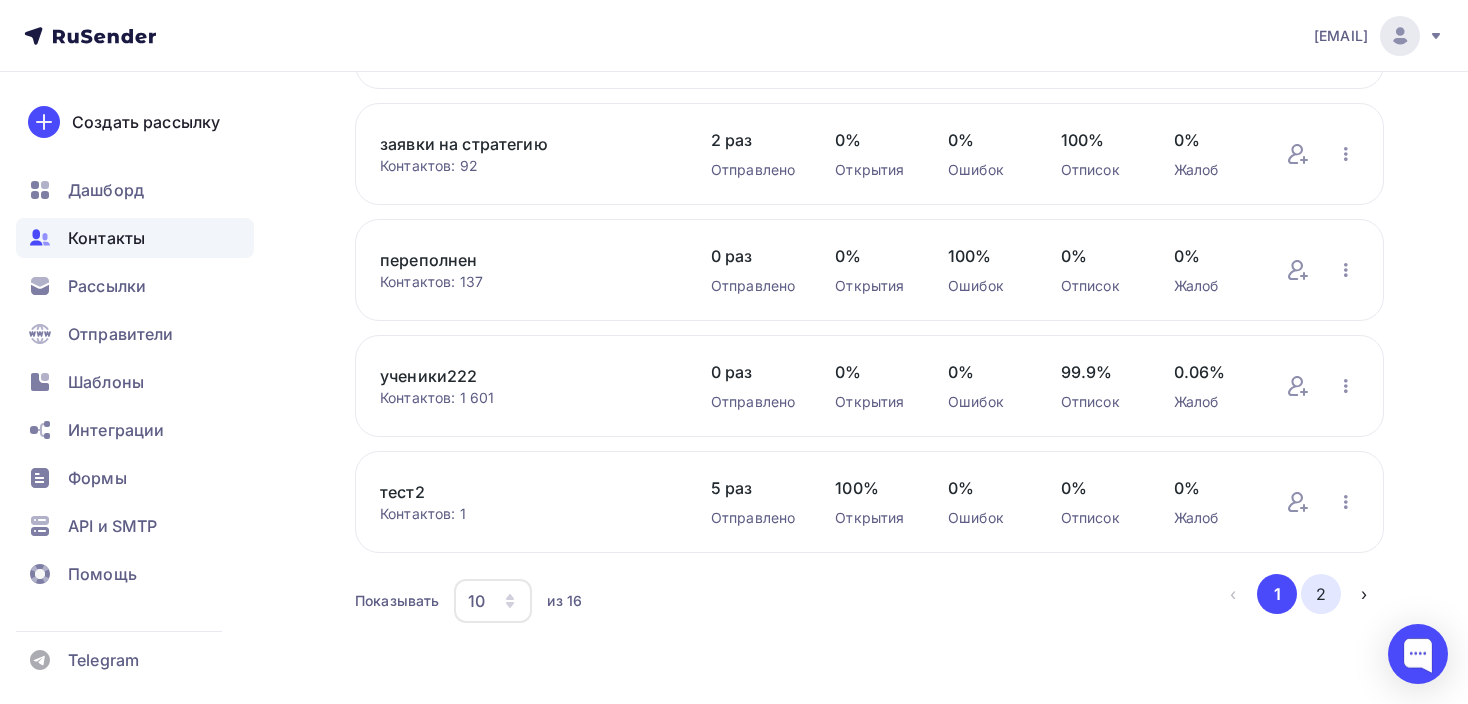 click on "2" at bounding box center (1321, 594) 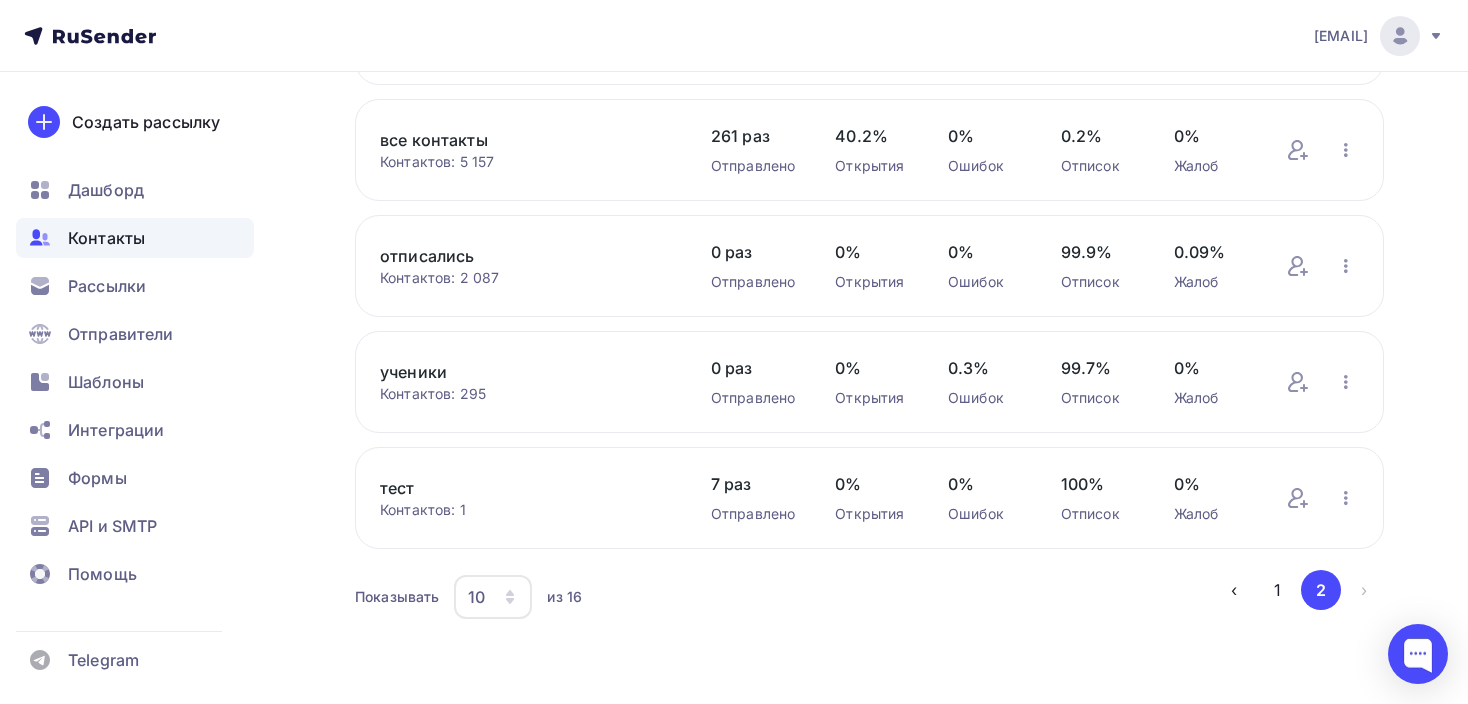scroll, scrollTop: 380, scrollLeft: 0, axis: vertical 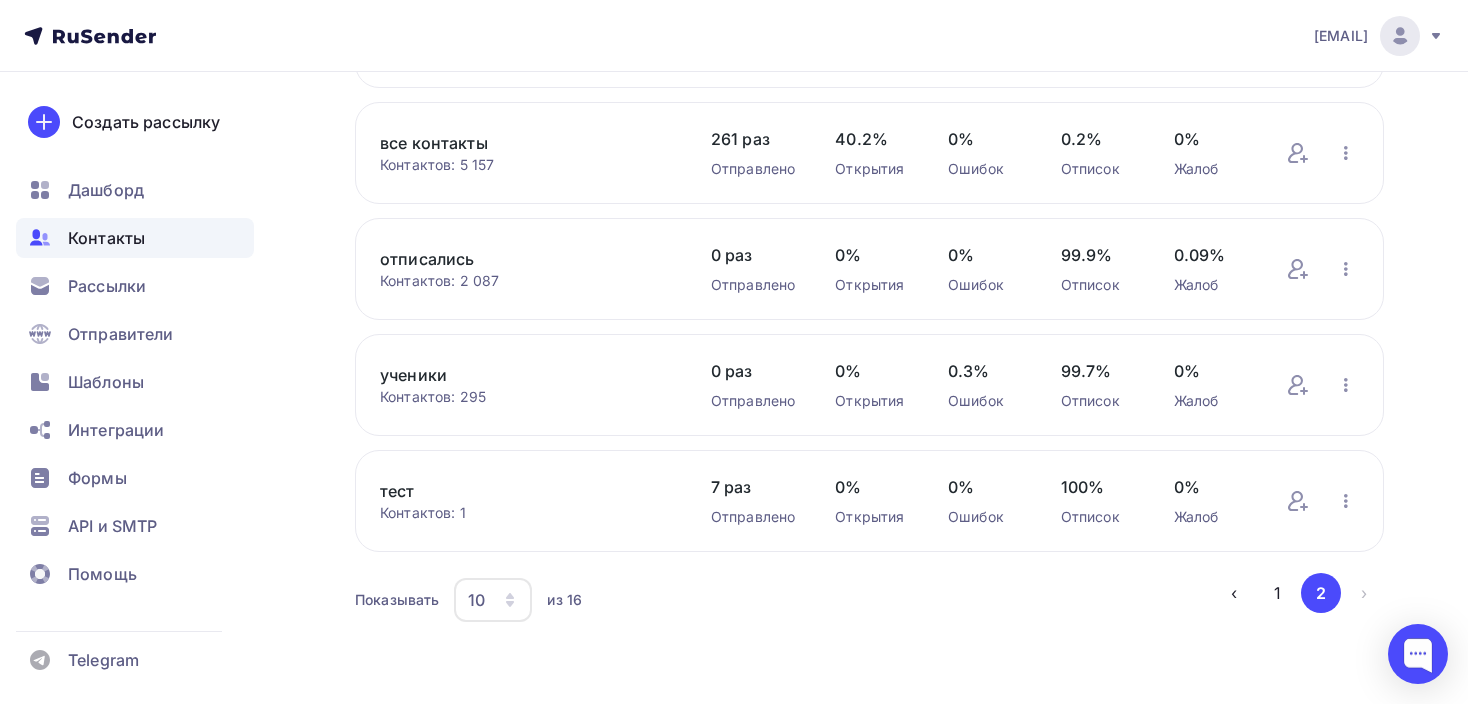 click on "все контакты" at bounding box center [525, 143] 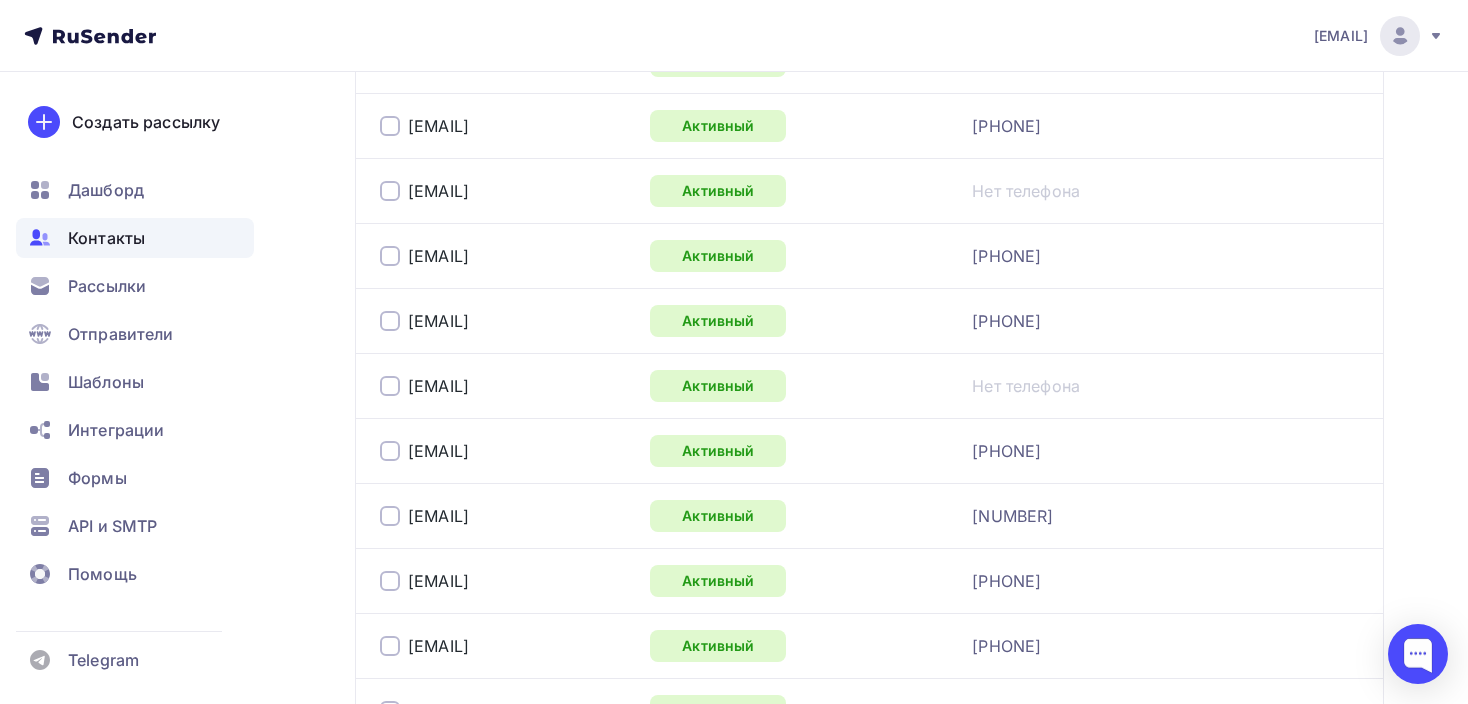 scroll, scrollTop: 0, scrollLeft: 0, axis: both 